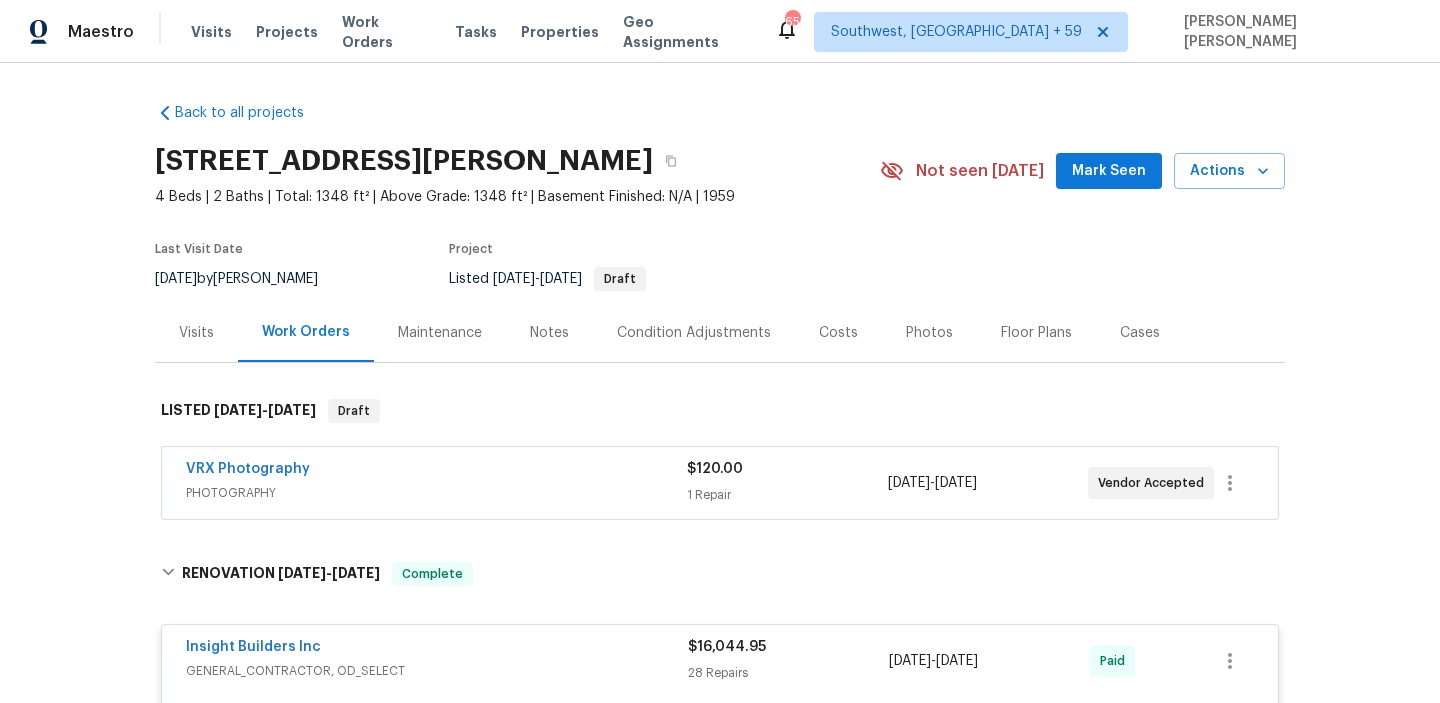 scroll, scrollTop: 0, scrollLeft: 0, axis: both 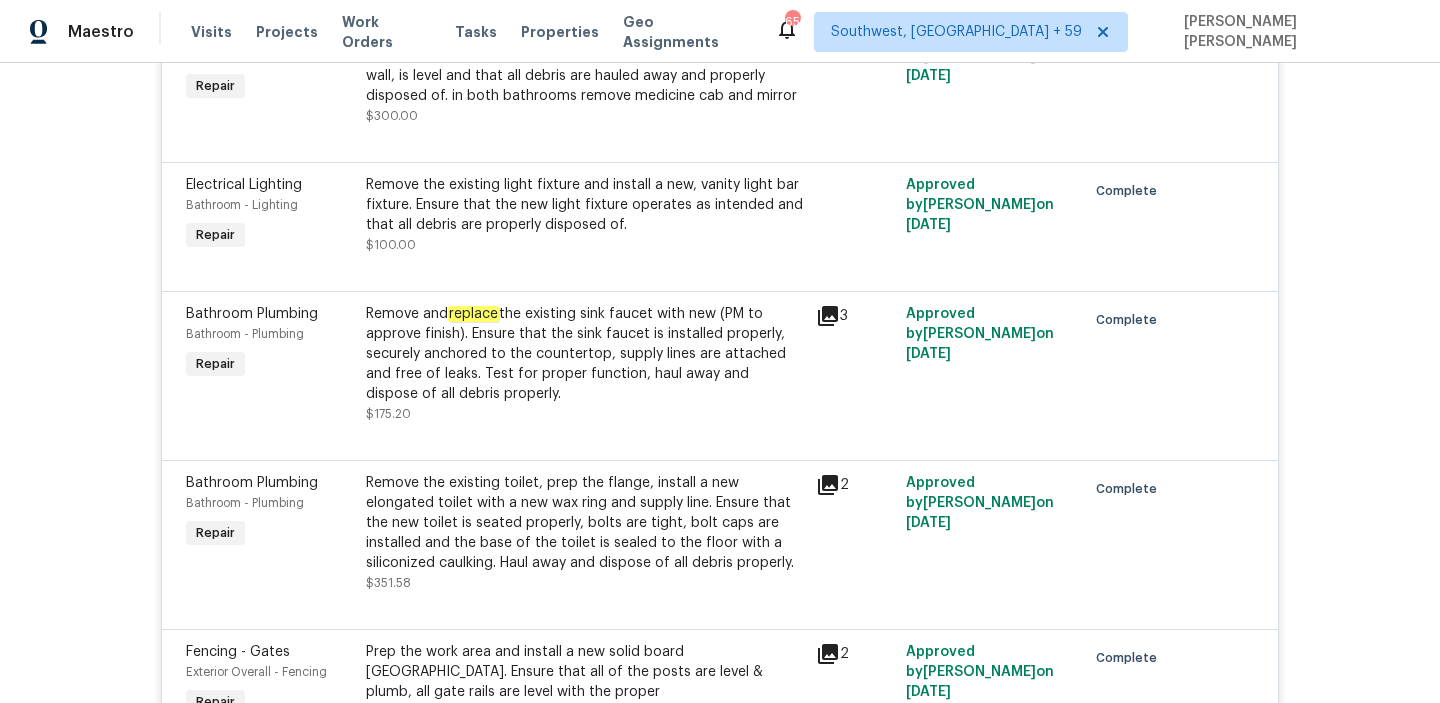 click on "Remove the existing toilet, prep the flange, install a new elongated toilet with a new wax ring and supply line. Ensure that the new toilet is seated properly, bolts are tight, bolt caps are installed and the base of the toilet is sealed to the floor with a siliconized caulking. Haul away and dispose of all debris properly." at bounding box center (585, 523) 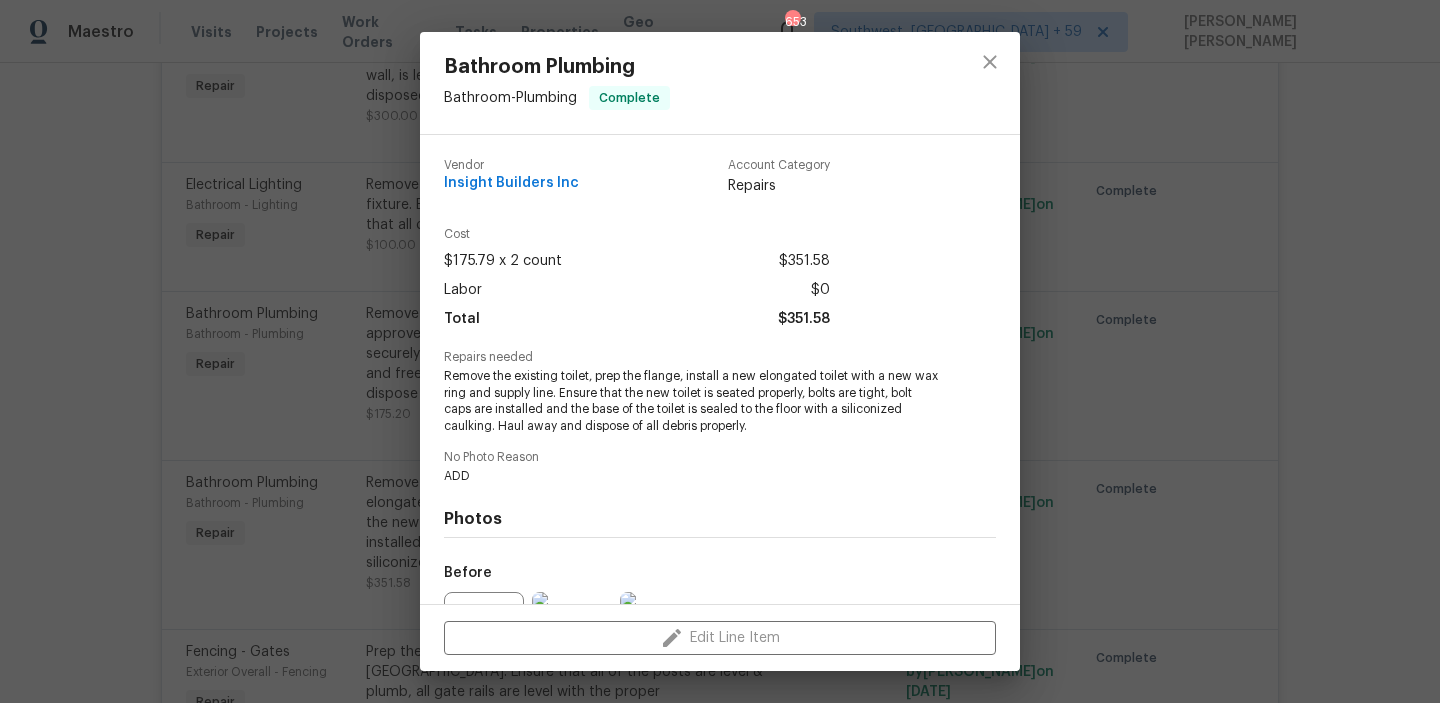 click on "Remove the existing toilet, prep the flange, install a new elongated toilet with a new wax ring and supply line. Ensure that the new toilet is seated properly, bolts are tight, bolt caps are installed and the base of the toilet is sealed to the floor with a siliconized caulking. Haul away and dispose of all debris properly." at bounding box center (692, 401) 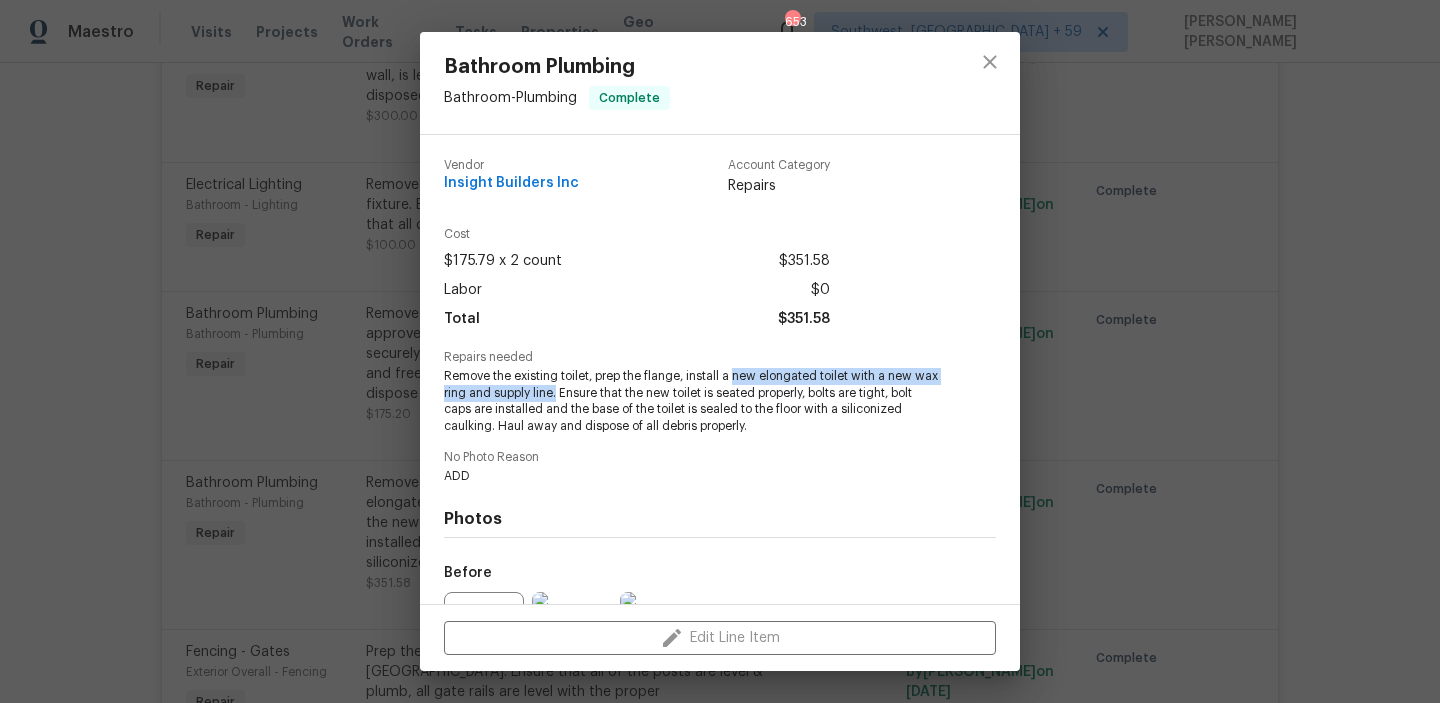 click on "Remove the existing toilet, prep the flange, install a new elongated toilet with a new wax ring and supply line. Ensure that the new toilet is seated properly, bolts are tight, bolt caps are installed and the base of the toilet is sealed to the floor with a siliconized caulking. Haul away and dispose of all debris properly." at bounding box center [692, 401] 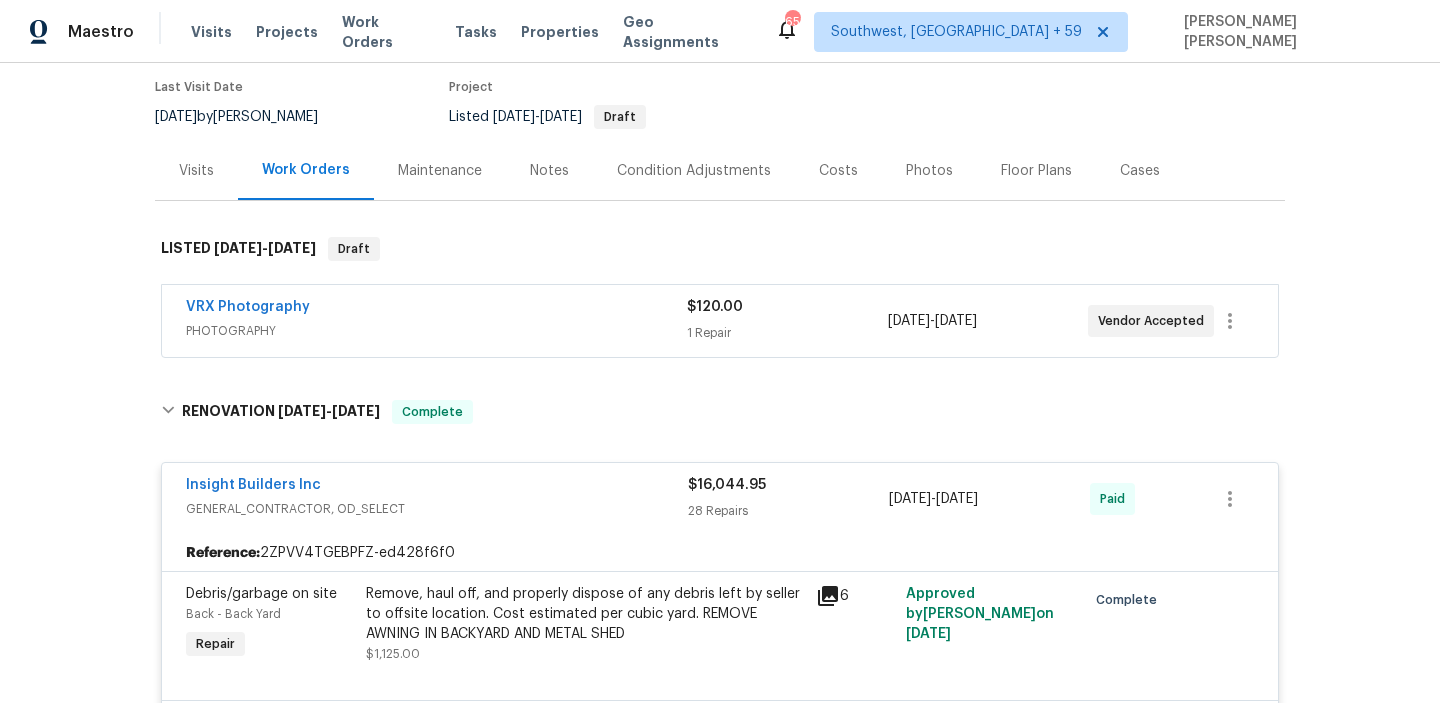 scroll, scrollTop: 155, scrollLeft: 0, axis: vertical 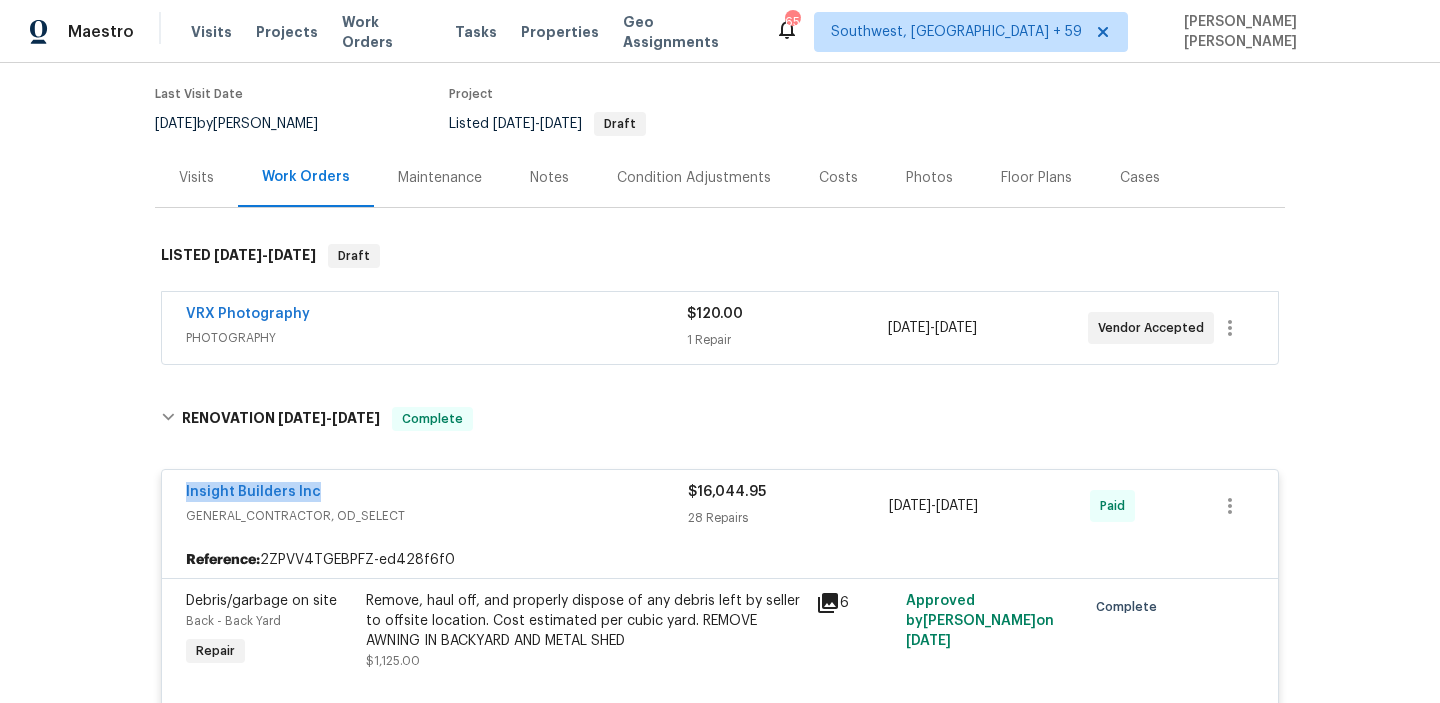 drag, startPoint x: 331, startPoint y: 495, endPoint x: 186, endPoint y: 501, distance: 145.12408 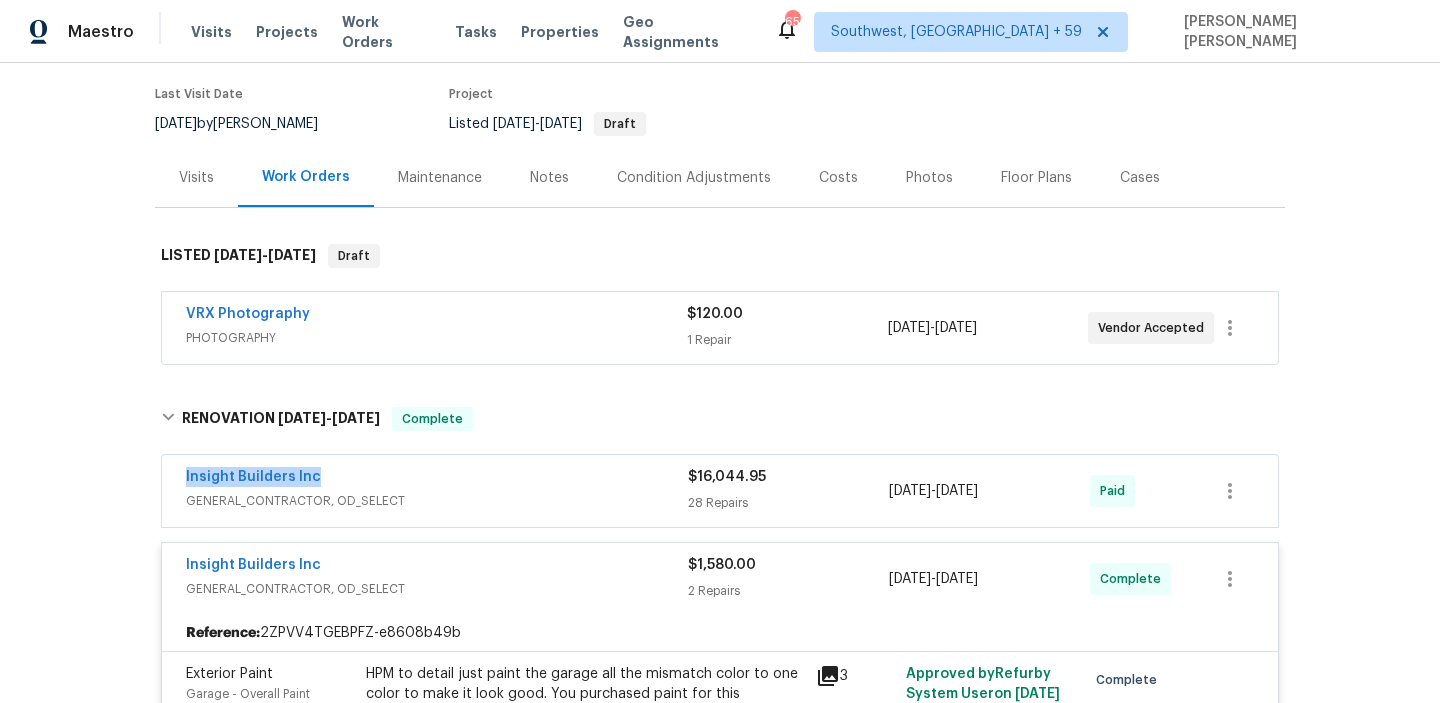 copy on "Insight Builders Inc" 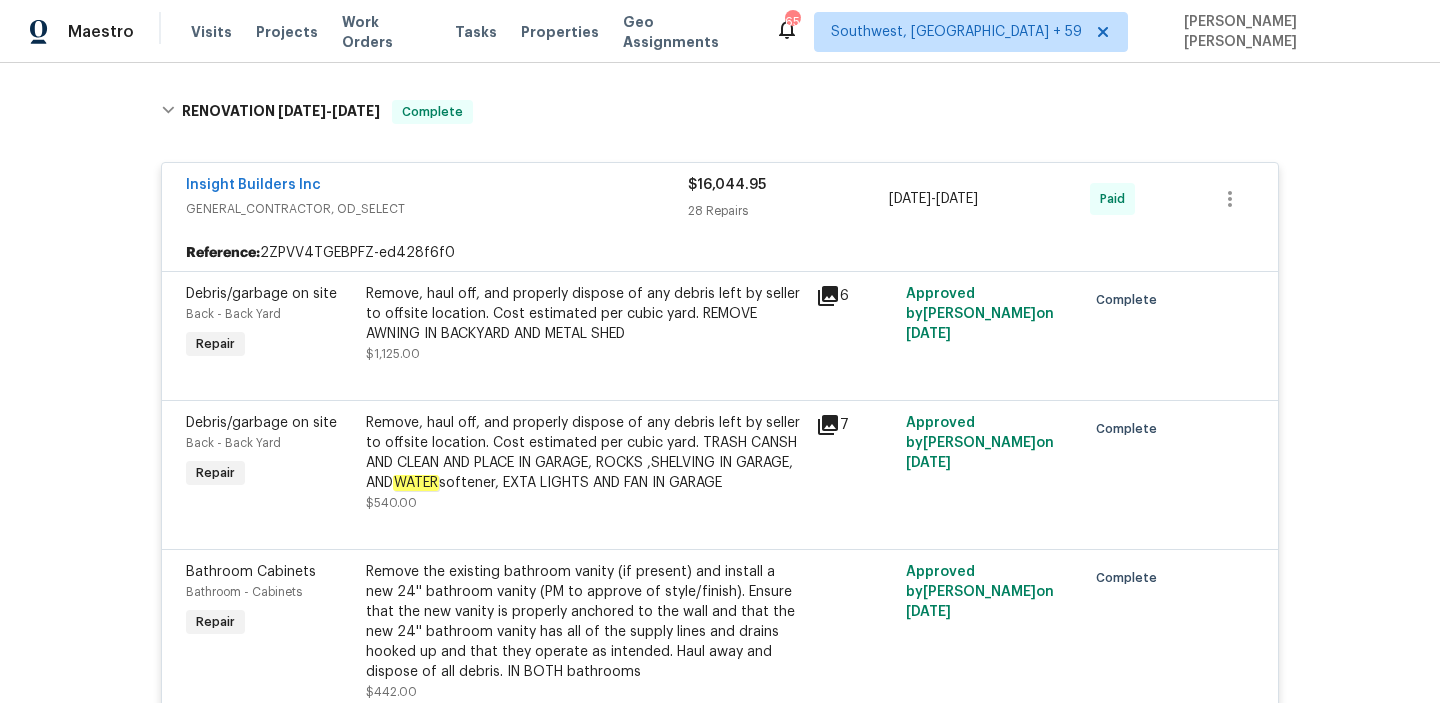 scroll, scrollTop: 3510, scrollLeft: 0, axis: vertical 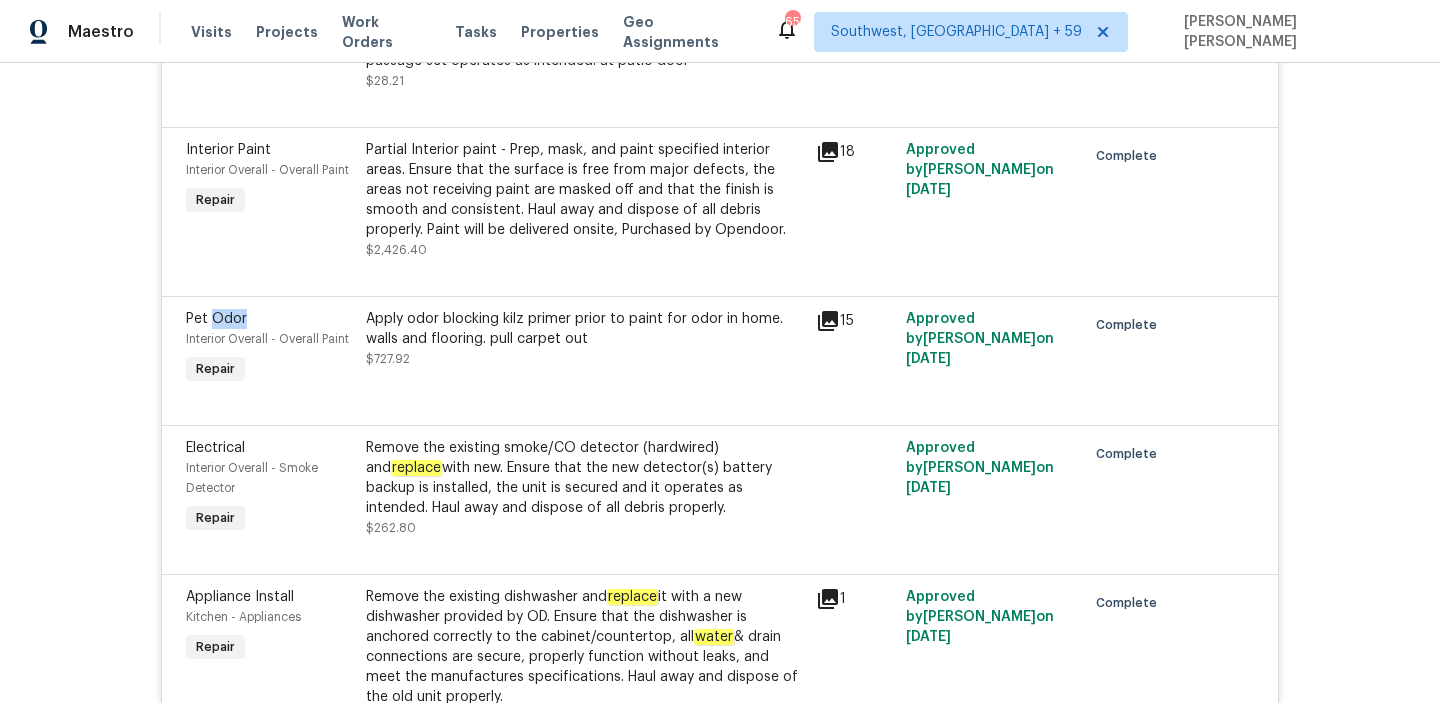 click on "Remove the existing smoke/CO detector (hardwired) and  replace  with new. Ensure that the new detector(s) battery backup is installed, the unit is secured and it operates as intended. Haul away and dispose of all debris properly." at bounding box center [585, 478] 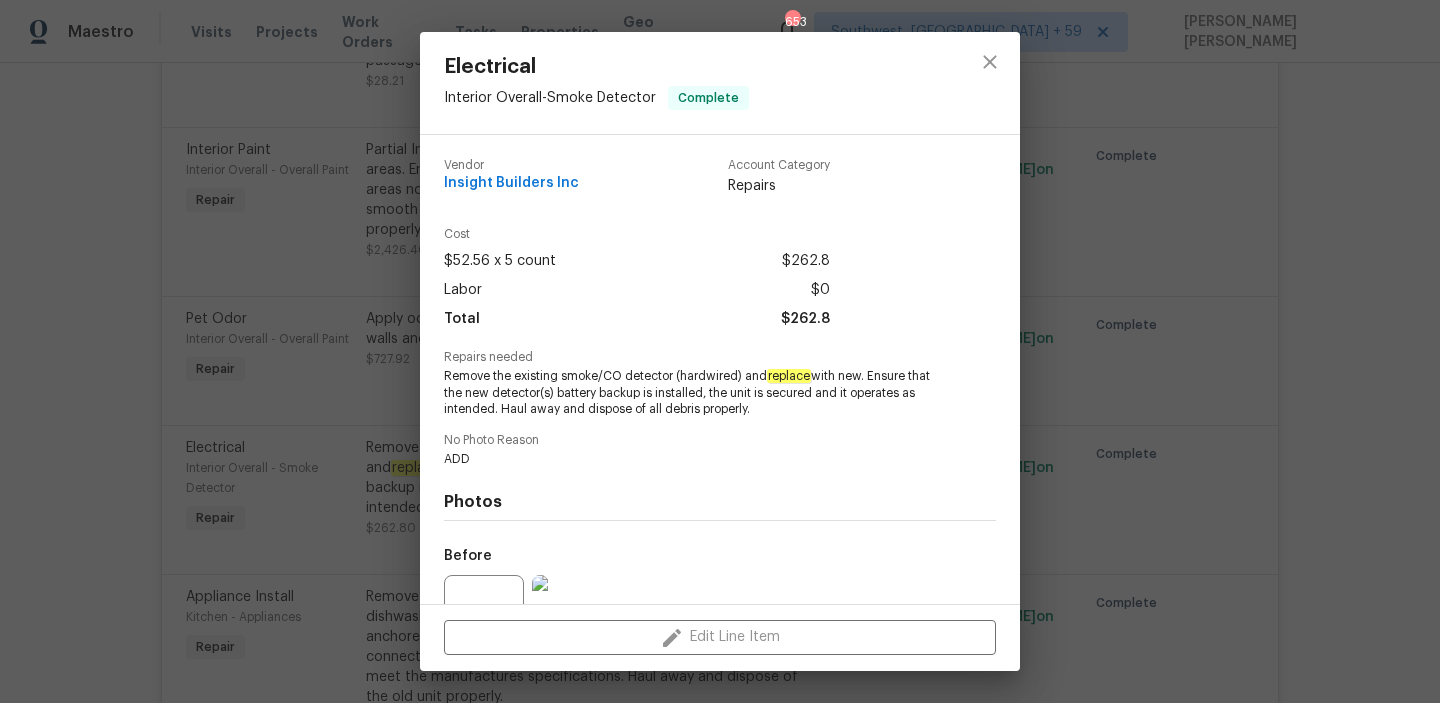 click on "Remove the existing smoke/CO detector (hardwired) and  replace  with new. Ensure that the new detector(s) battery backup is installed, the unit is secured and it operates as intended. Haul away and dispose of all debris properly." at bounding box center (692, 393) 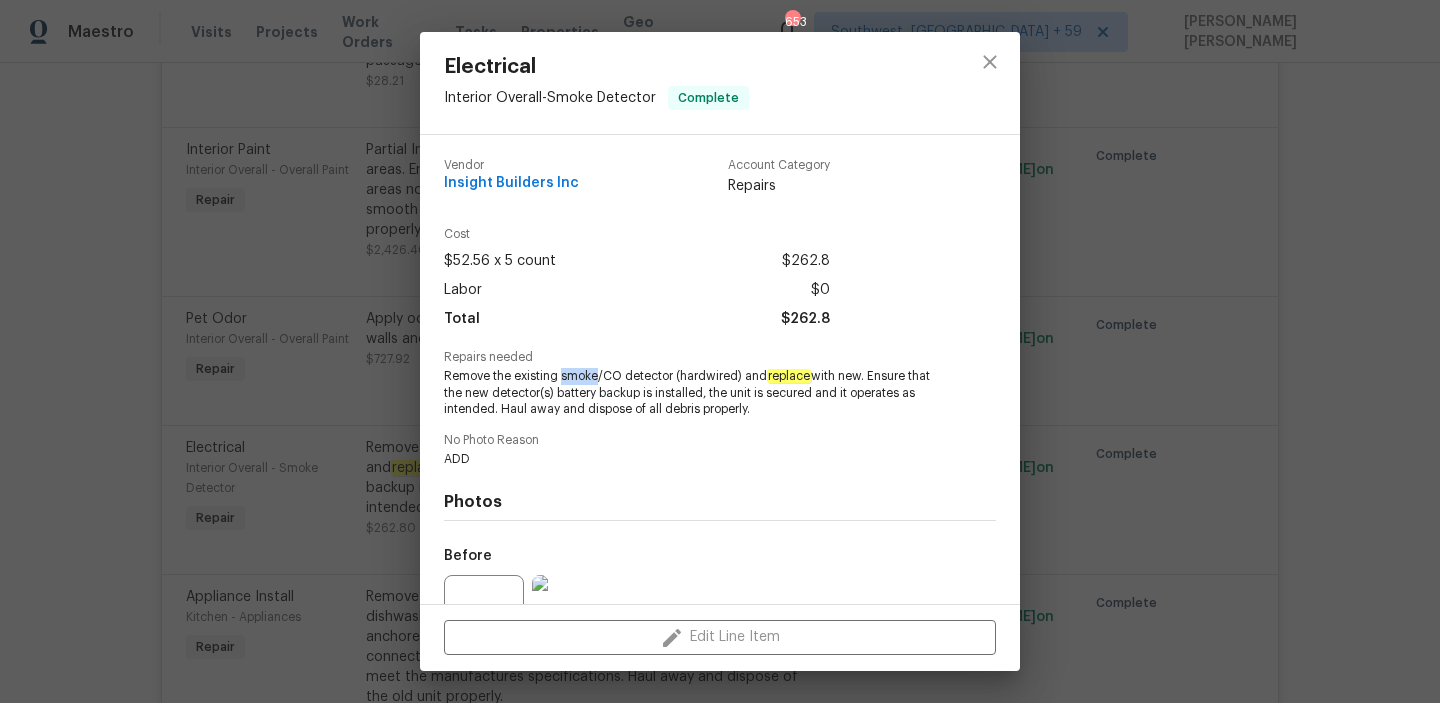 click on "Remove the existing smoke/CO detector (hardwired) and  replace  with new. Ensure that the new detector(s) battery backup is installed, the unit is secured and it operates as intended. Haul away and dispose of all debris properly." at bounding box center (692, 393) 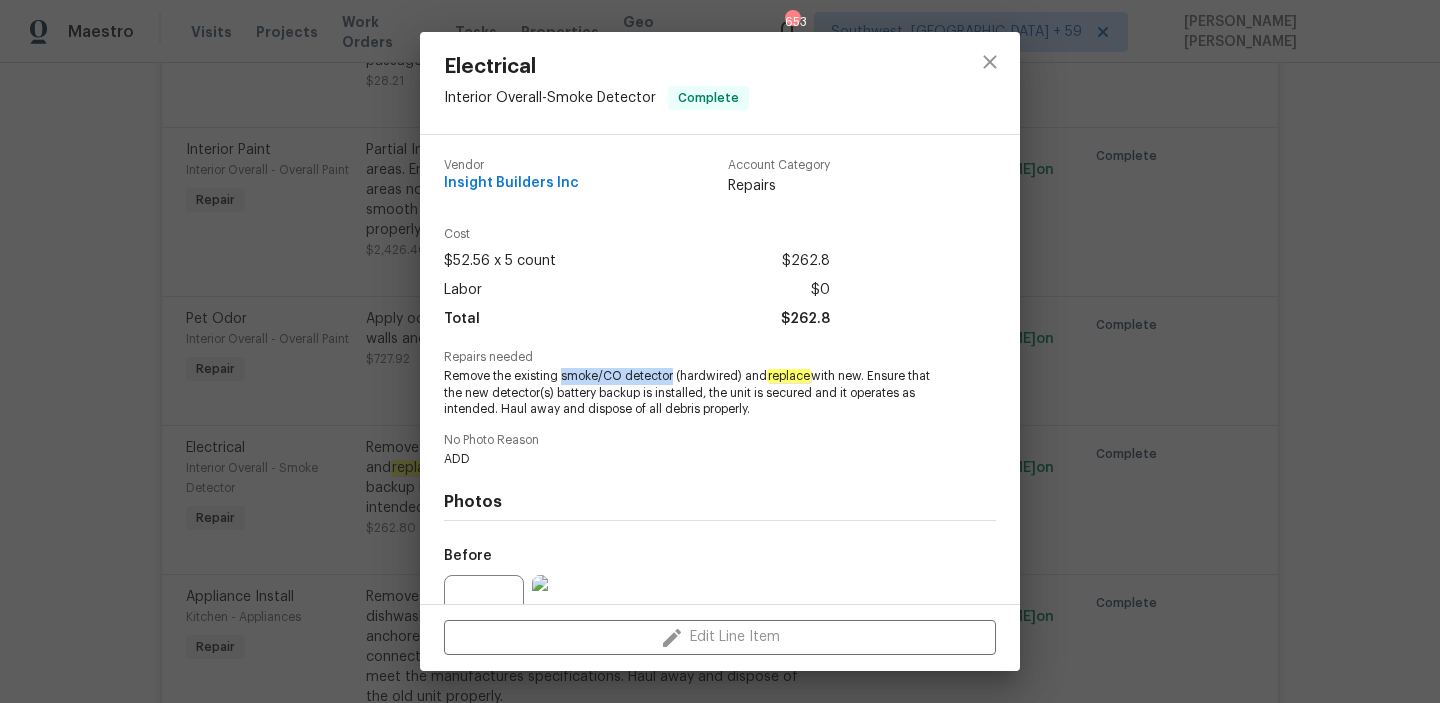 copy on "smoke/CO detector" 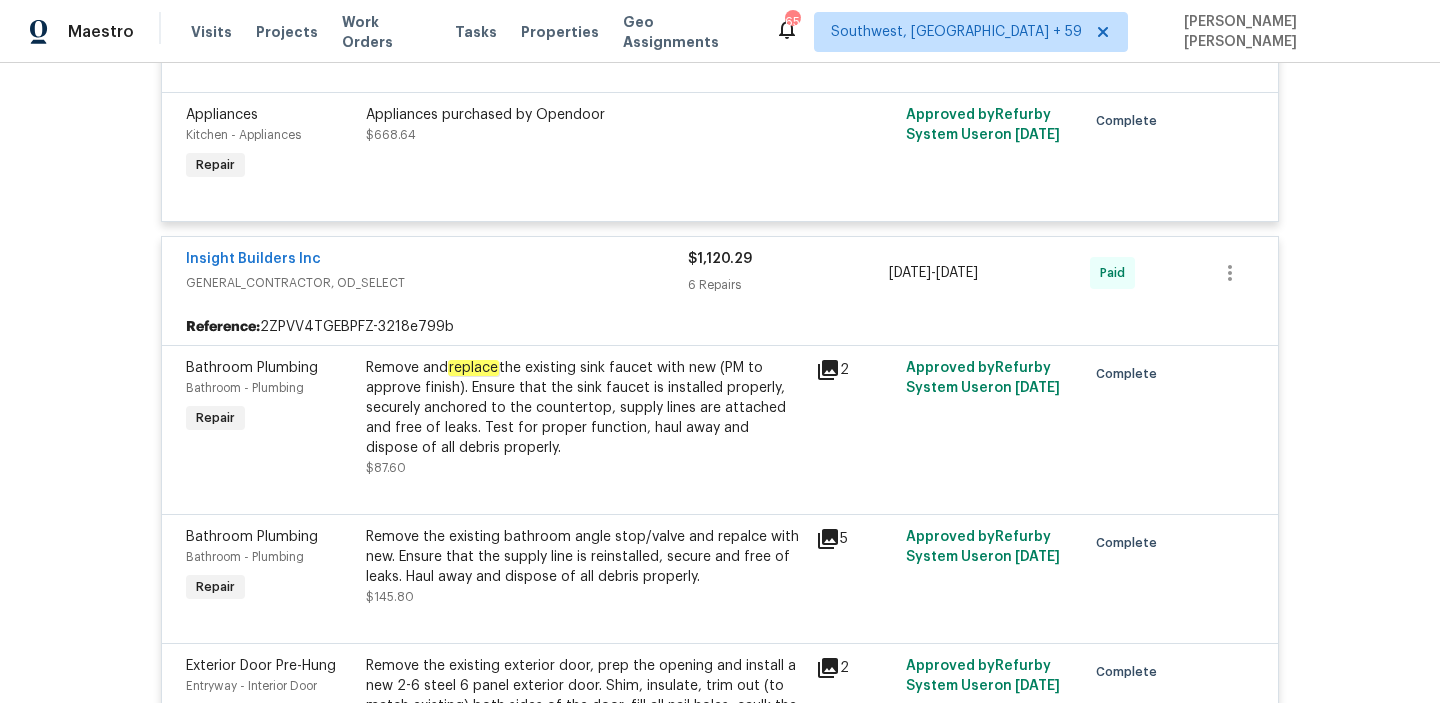 scroll, scrollTop: 8319, scrollLeft: 0, axis: vertical 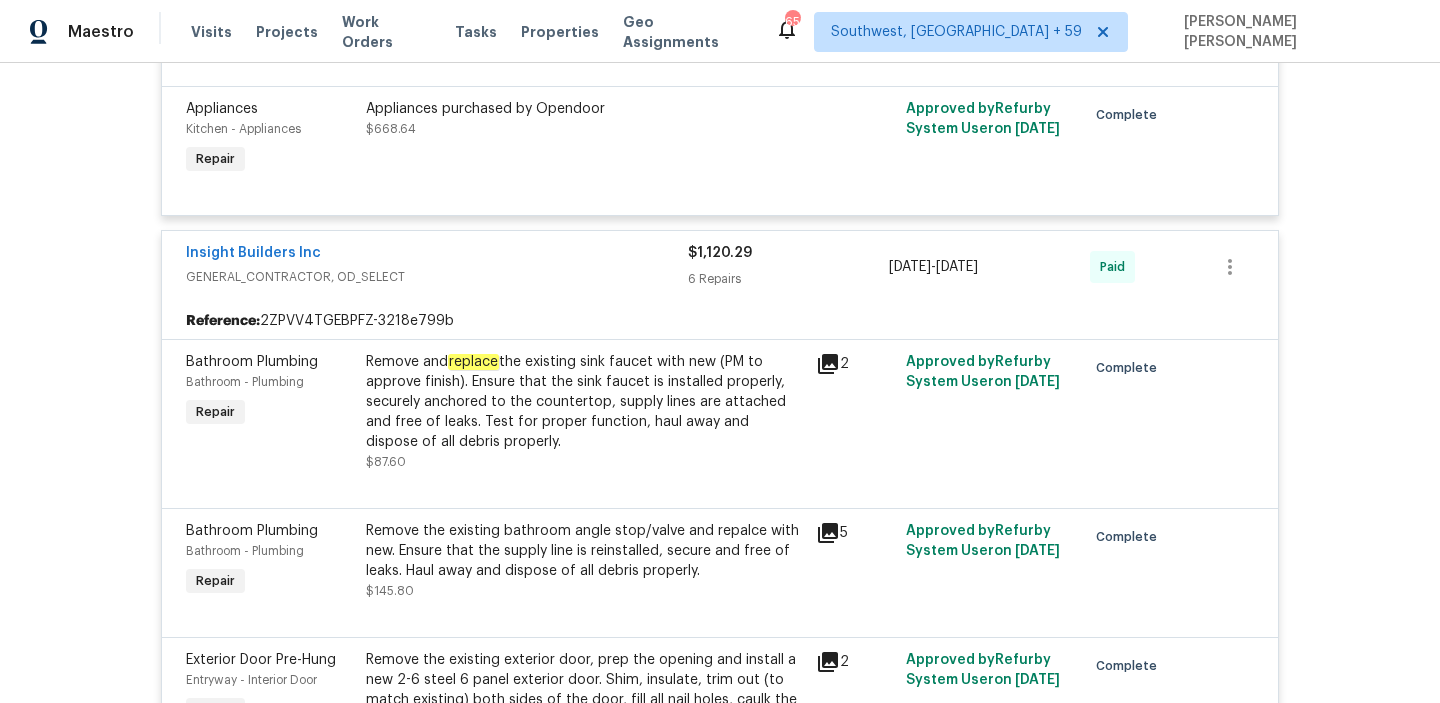 click on "Remove the existing bathroom angle stop/valve and repalce with new. Ensure that the supply line is reinstalled, secure and free of leaks. Haul away and dispose of all debris properly." at bounding box center (585, 551) 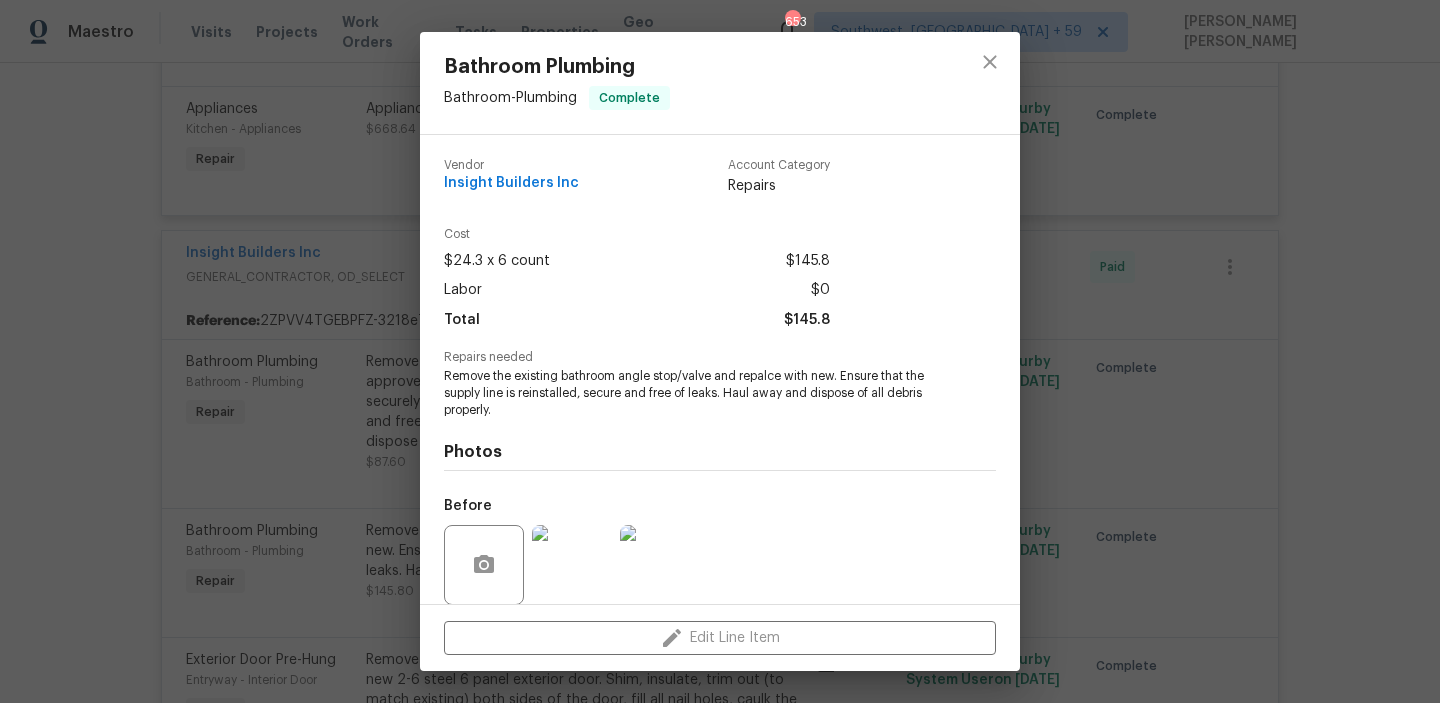 click on "Remove the existing bathroom angle stop/valve and repalce with new. Ensure that the supply line is reinstalled, secure and free of leaks. Haul away and dispose of all debris properly." at bounding box center [692, 393] 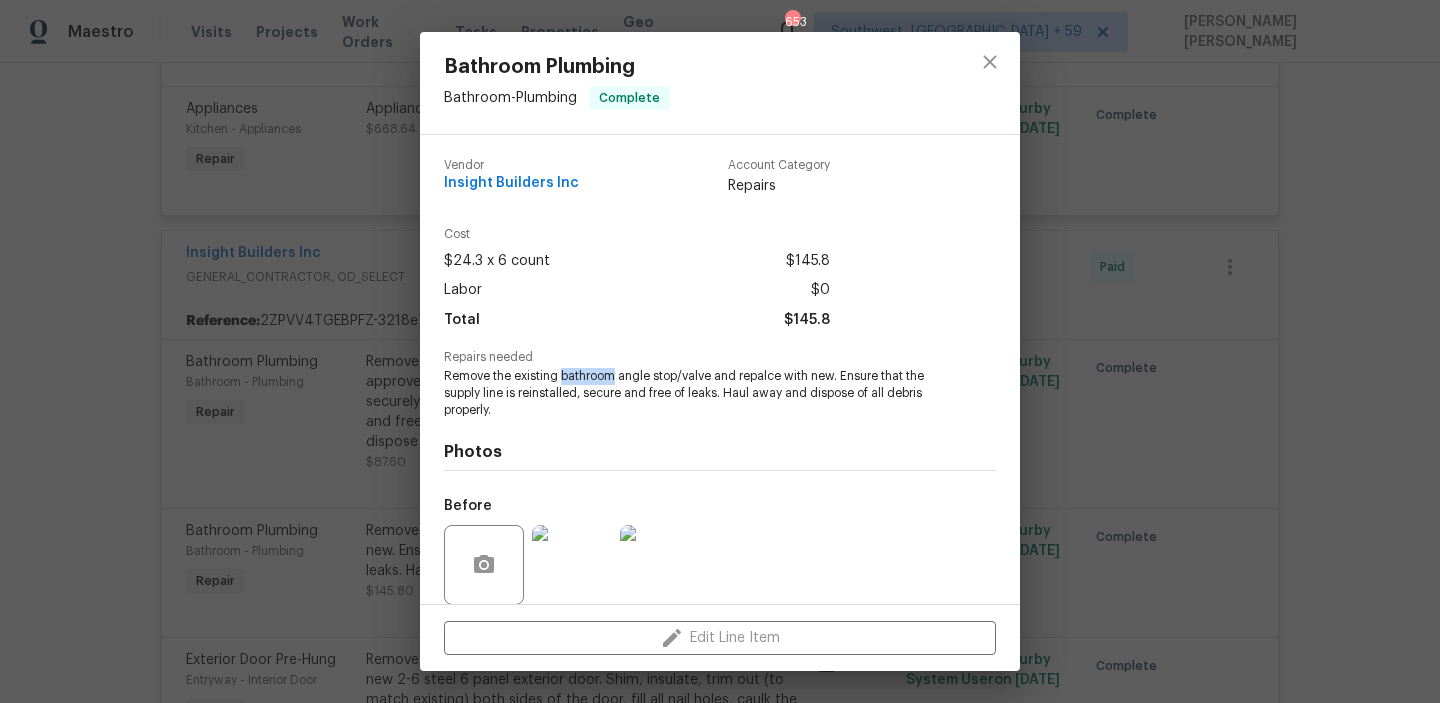 click on "Remove the existing bathroom angle stop/valve and repalce with new. Ensure that the supply line is reinstalled, secure and free of leaks. Haul away and dispose of all debris properly." at bounding box center (692, 393) 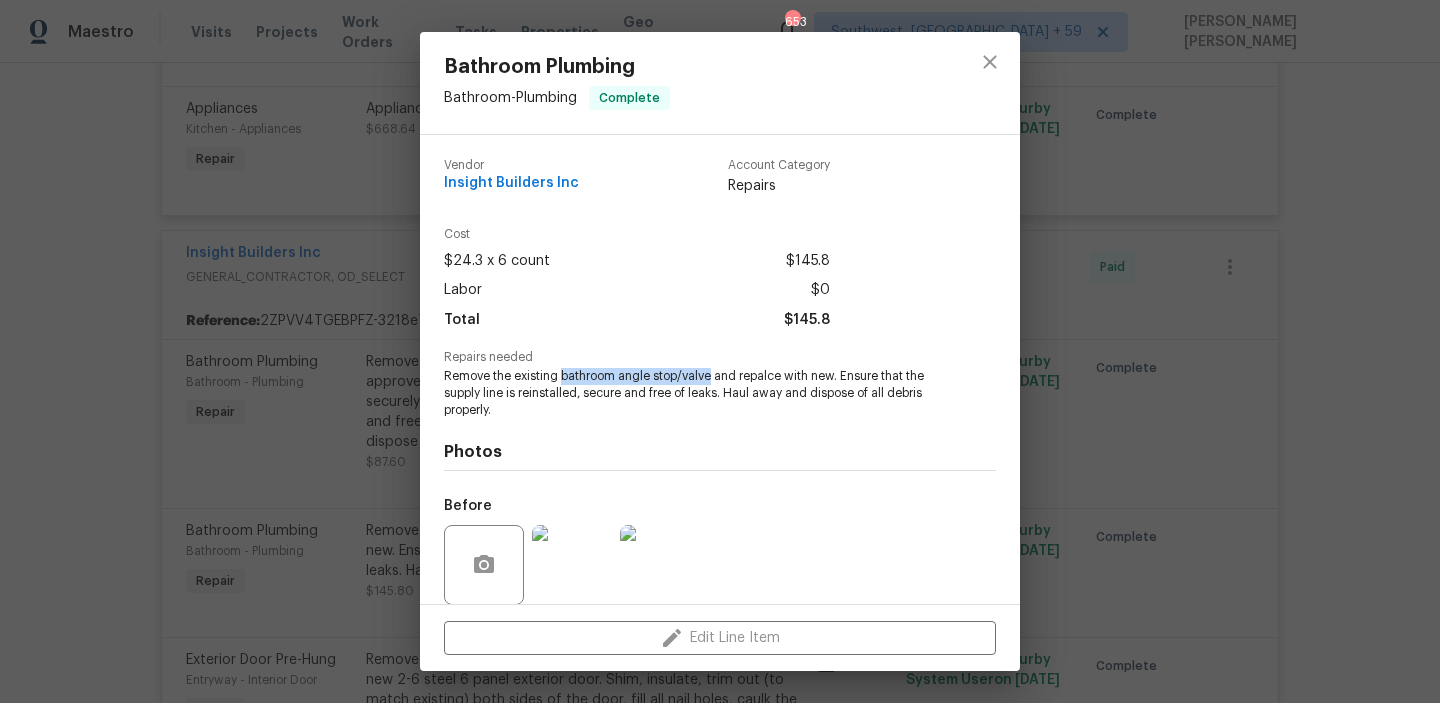 copy on "bathroom angle stop/valve" 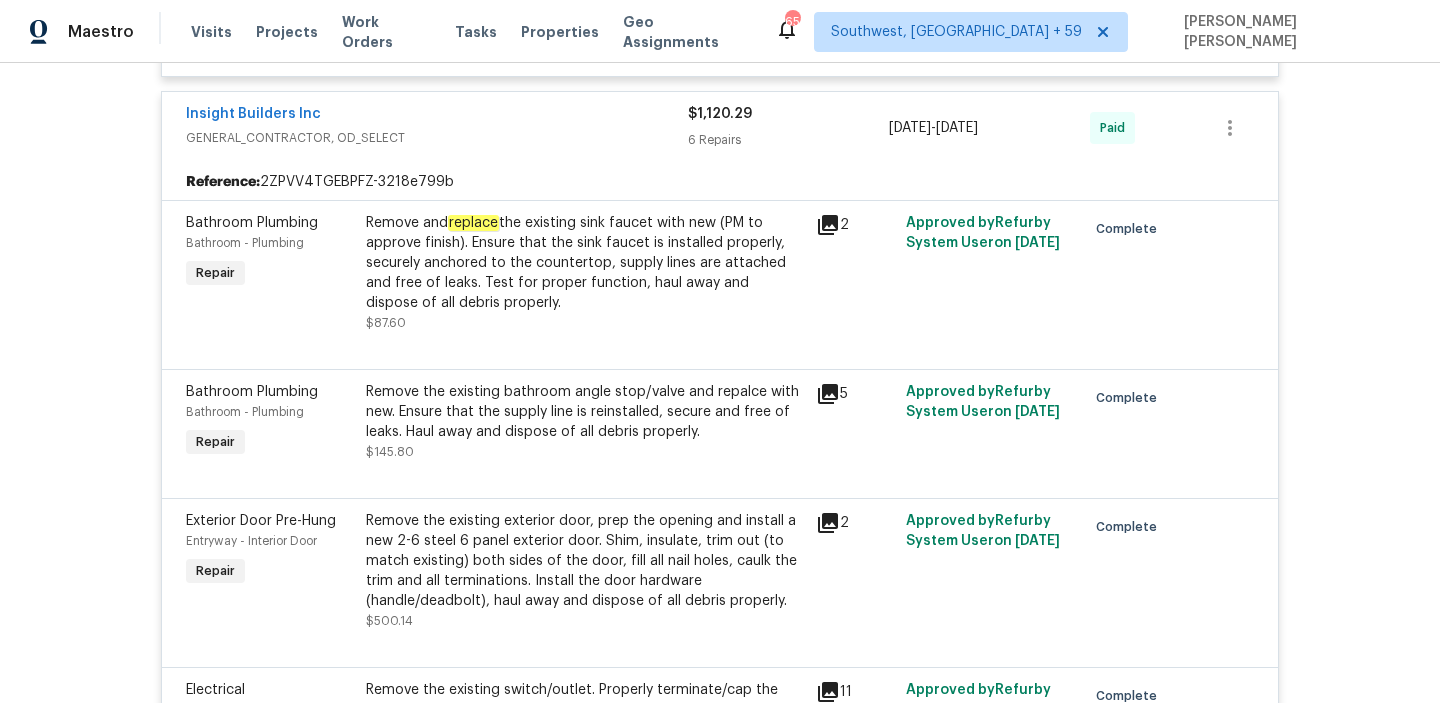 scroll, scrollTop: 8460, scrollLeft: 0, axis: vertical 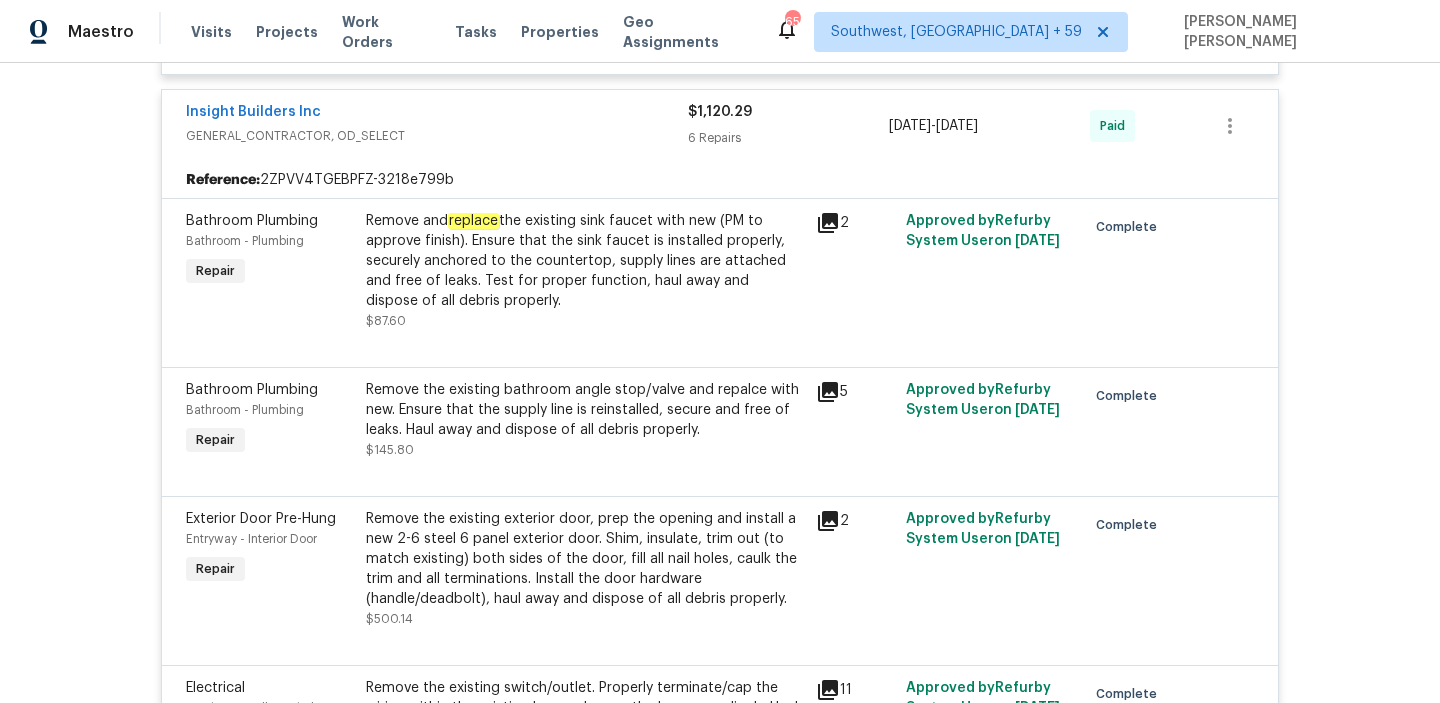 click on "Remove the existing exterior door, prep the opening and install a new 2-6 steel 6 panel exterior door. Shim, insulate, trim out (to match existing) both sides of the door, fill all nail holes, caulk the trim and all terminations. Install the door hardware (handle/deadbolt), haul away and dispose of all debris properly." at bounding box center [585, 559] 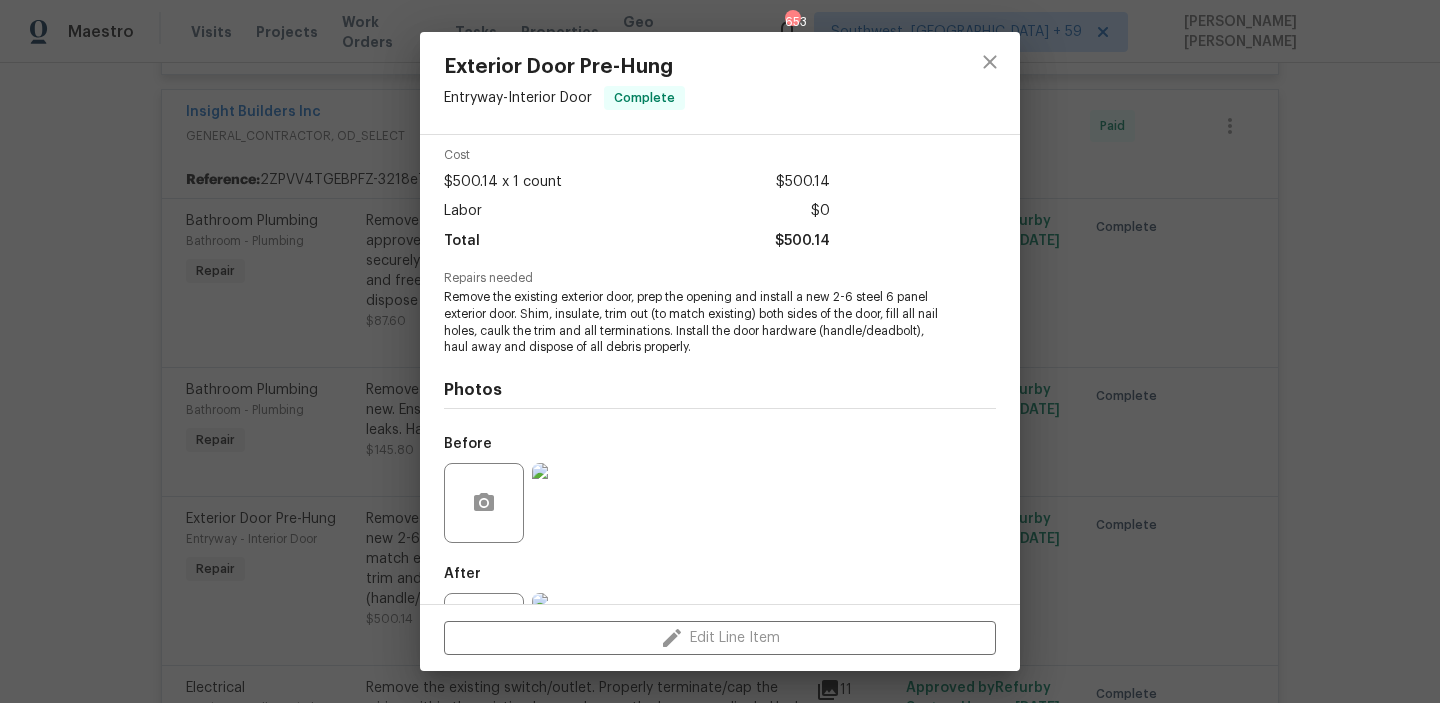scroll, scrollTop: 163, scrollLeft: 0, axis: vertical 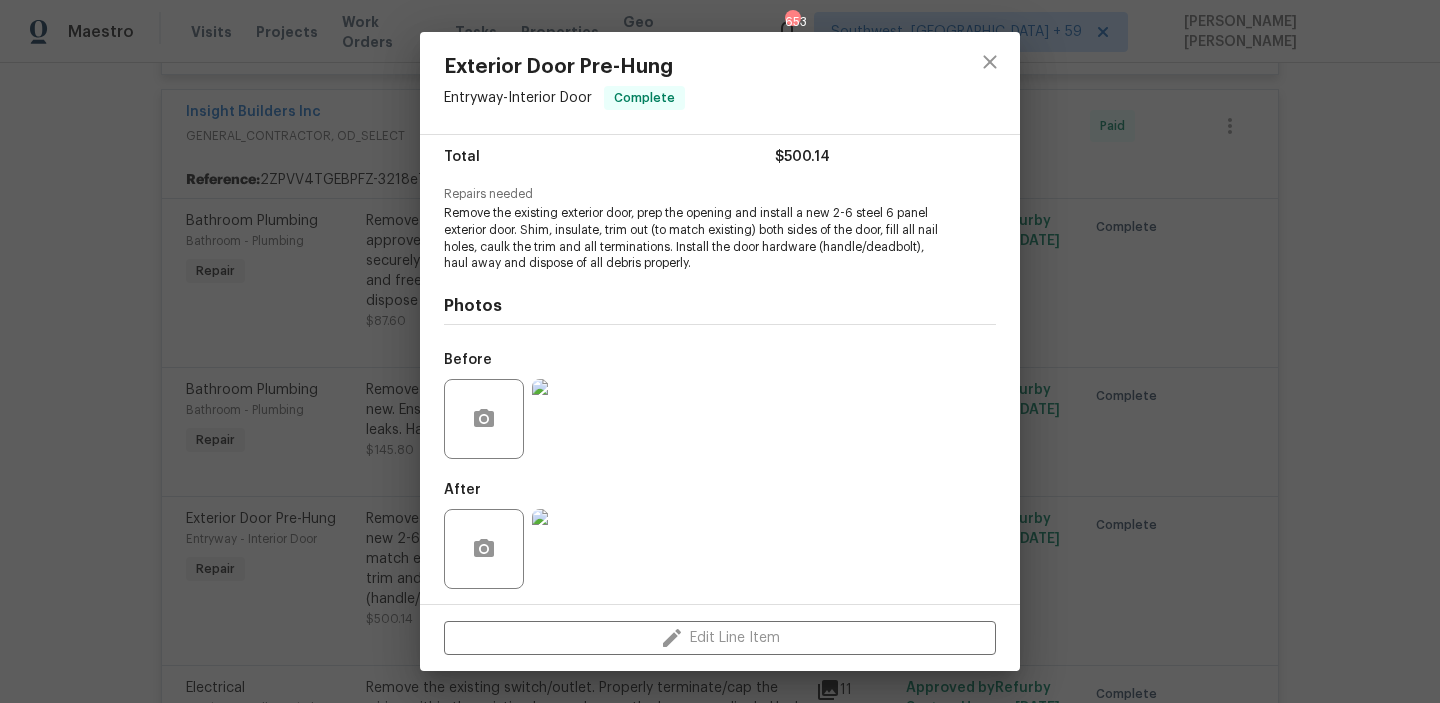 click on "Remove the existing exterior door, prep the opening and install a new 2-6 steel 6 panel exterior door. Shim, insulate, trim out (to match existing) both sides of the door, fill all nail holes, caulk the trim and all terminations. Install the door hardware (handle/deadbolt), haul away and dispose of all debris properly." at bounding box center (692, 238) 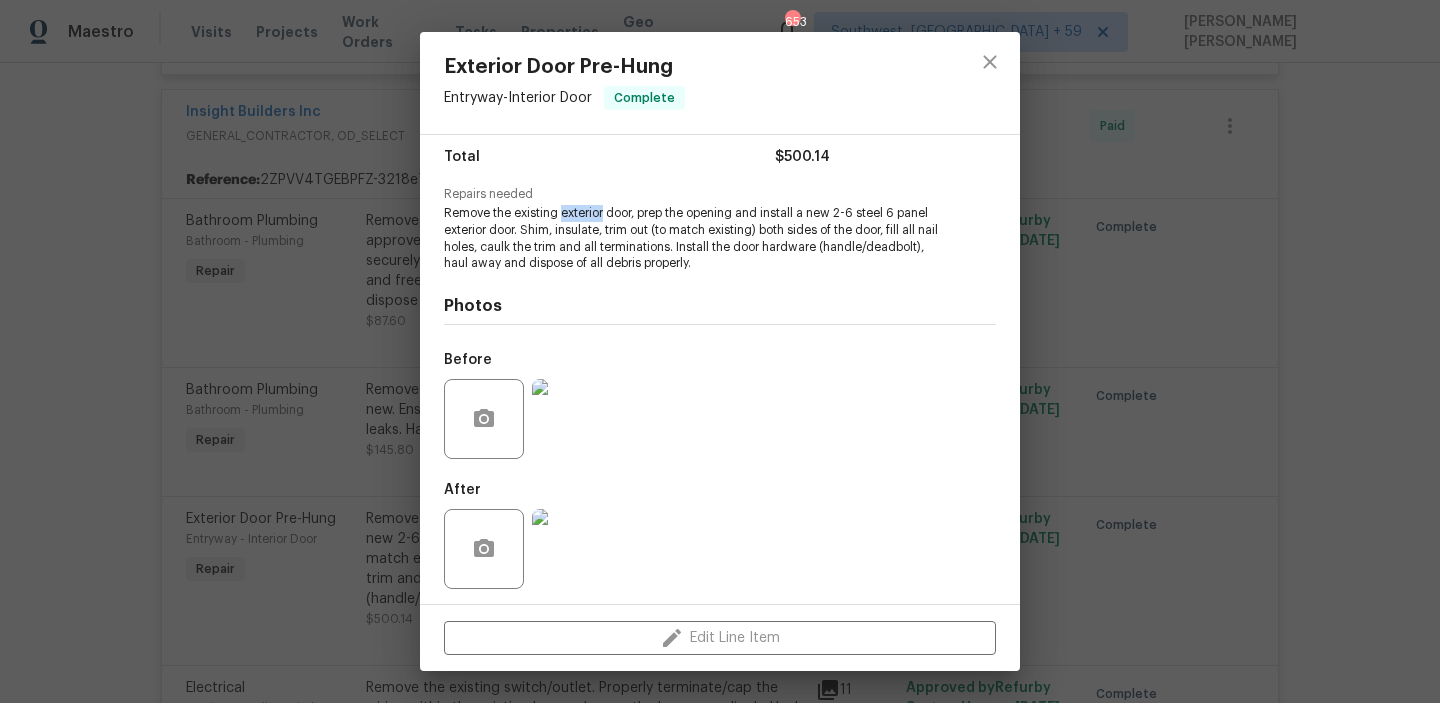 click on "Remove the existing exterior door, prep the opening and install a new 2-6 steel 6 panel exterior door. Shim, insulate, trim out (to match existing) both sides of the door, fill all nail holes, caulk the trim and all terminations. Install the door hardware (handle/deadbolt), haul away and dispose of all debris properly." at bounding box center (692, 238) 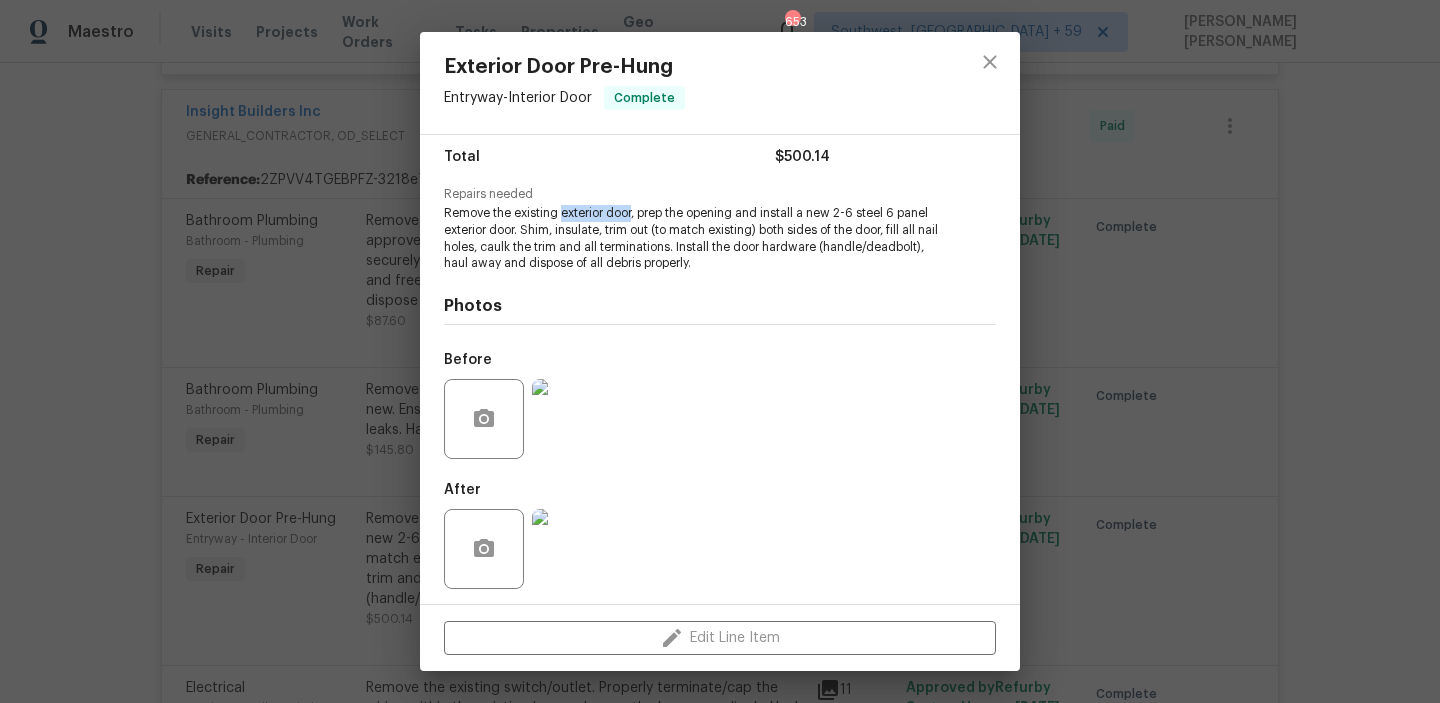 copy on "exterior door" 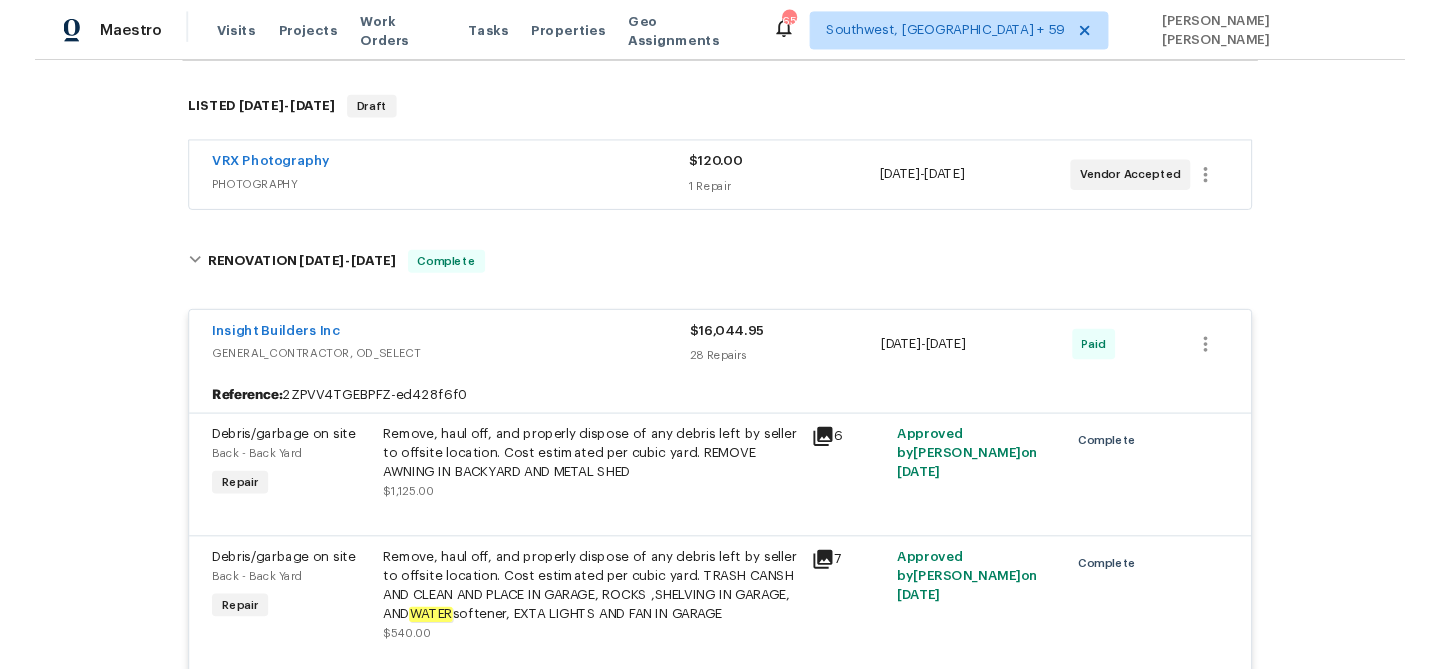 scroll, scrollTop: 300, scrollLeft: 0, axis: vertical 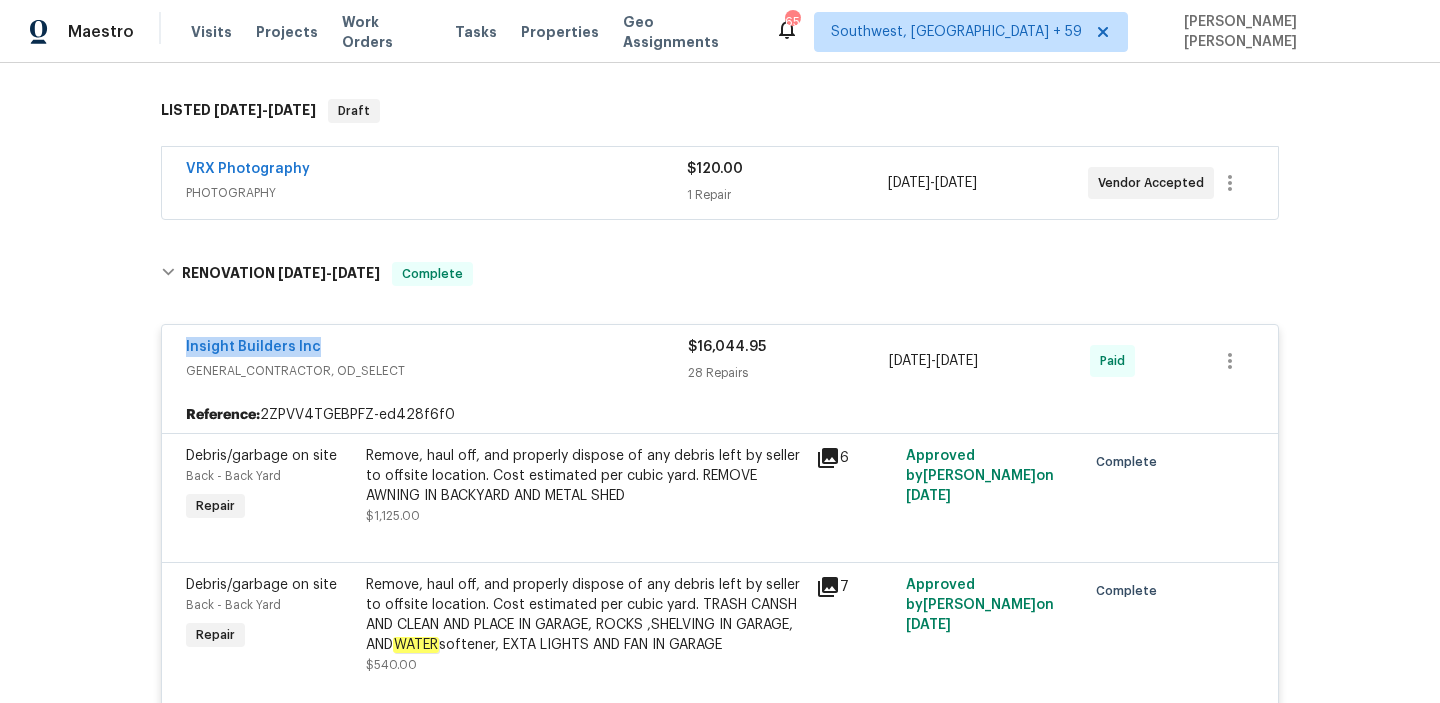 click on "GENERAL_CONTRACTOR, OD_SELECT" at bounding box center (437, 371) 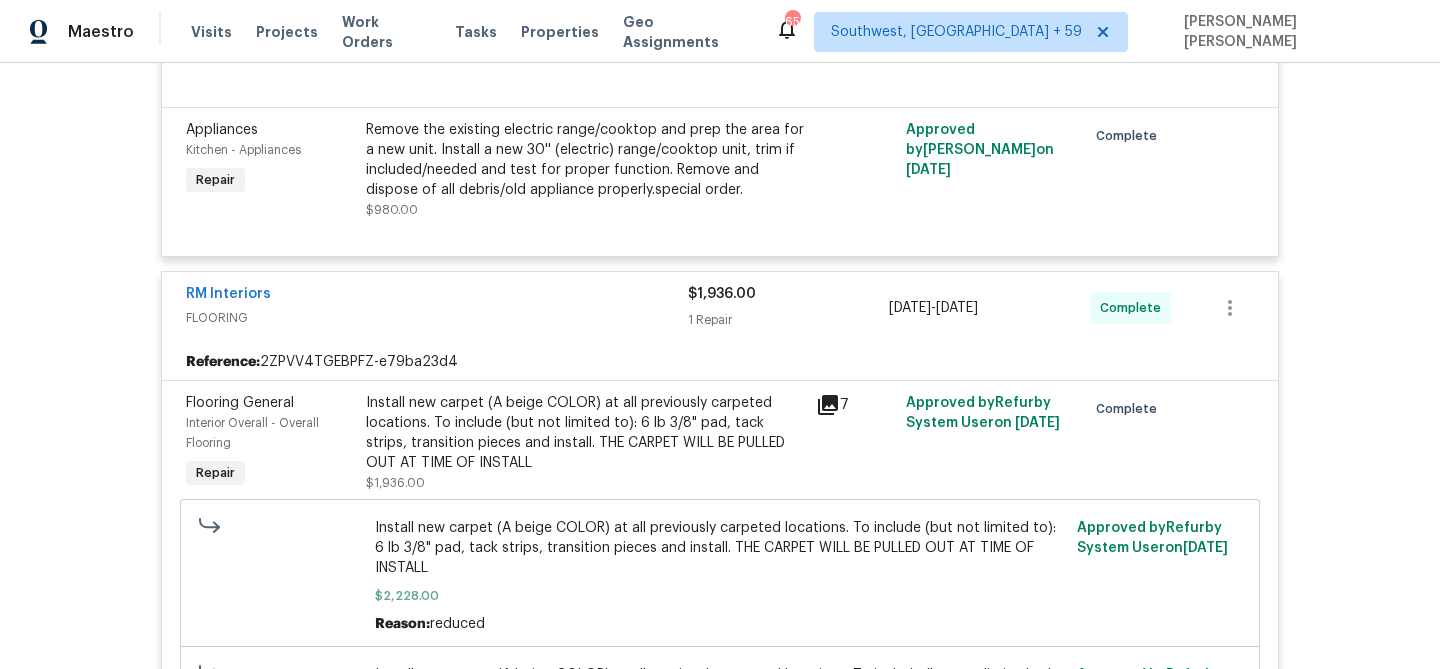 scroll, scrollTop: 411, scrollLeft: 0, axis: vertical 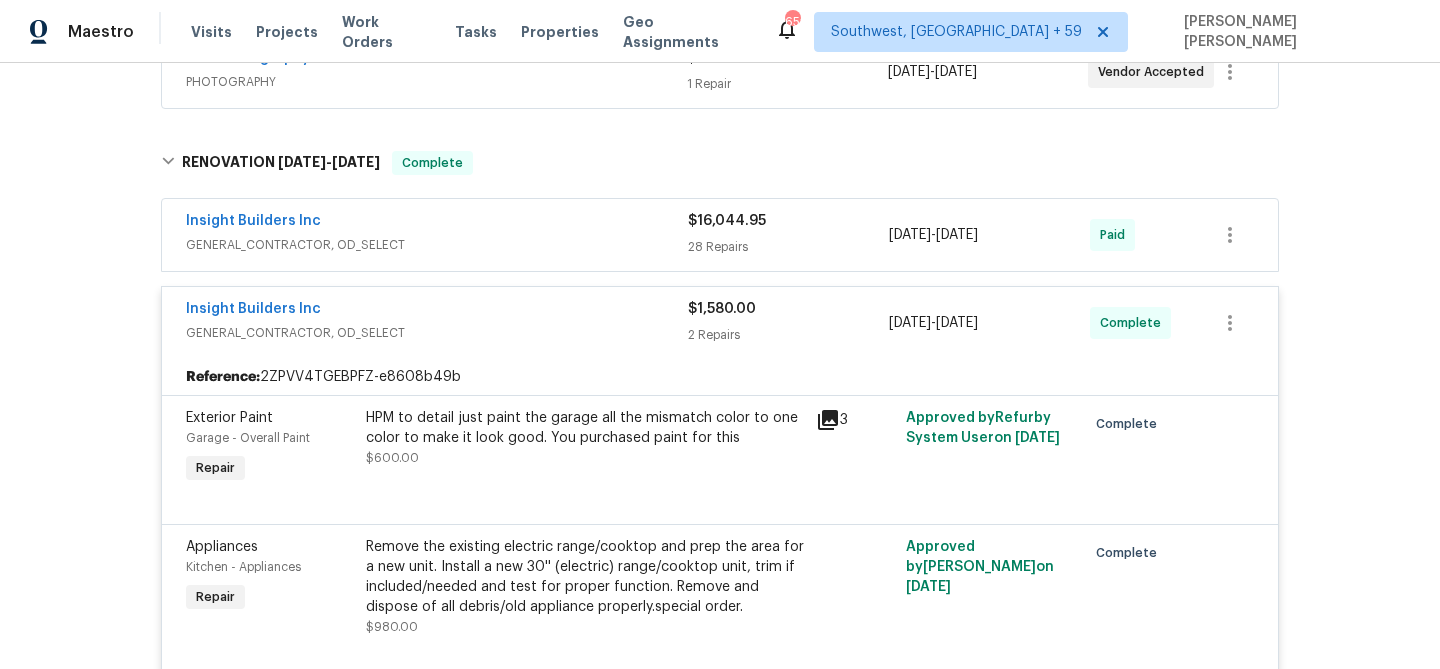 click on "Insight Builders Inc" at bounding box center [437, 311] 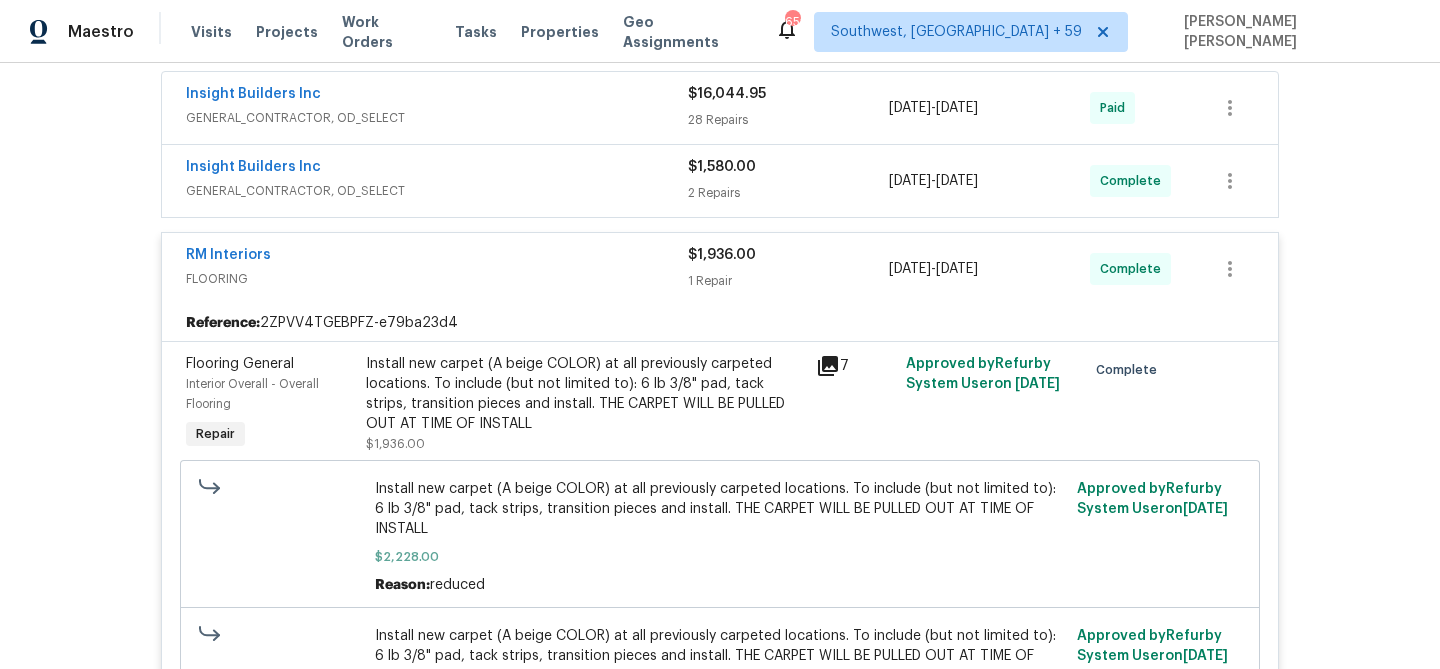 scroll, scrollTop: 583, scrollLeft: 0, axis: vertical 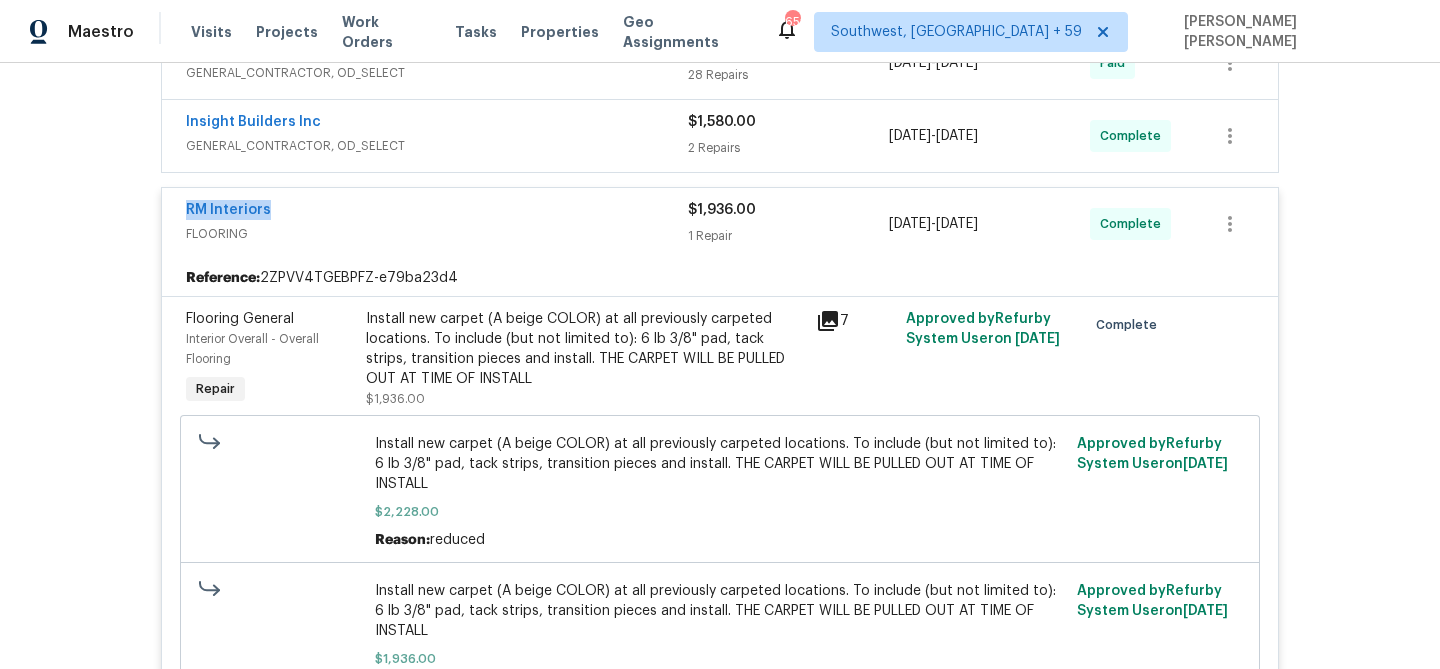 click on "FLOORING" at bounding box center [437, 234] 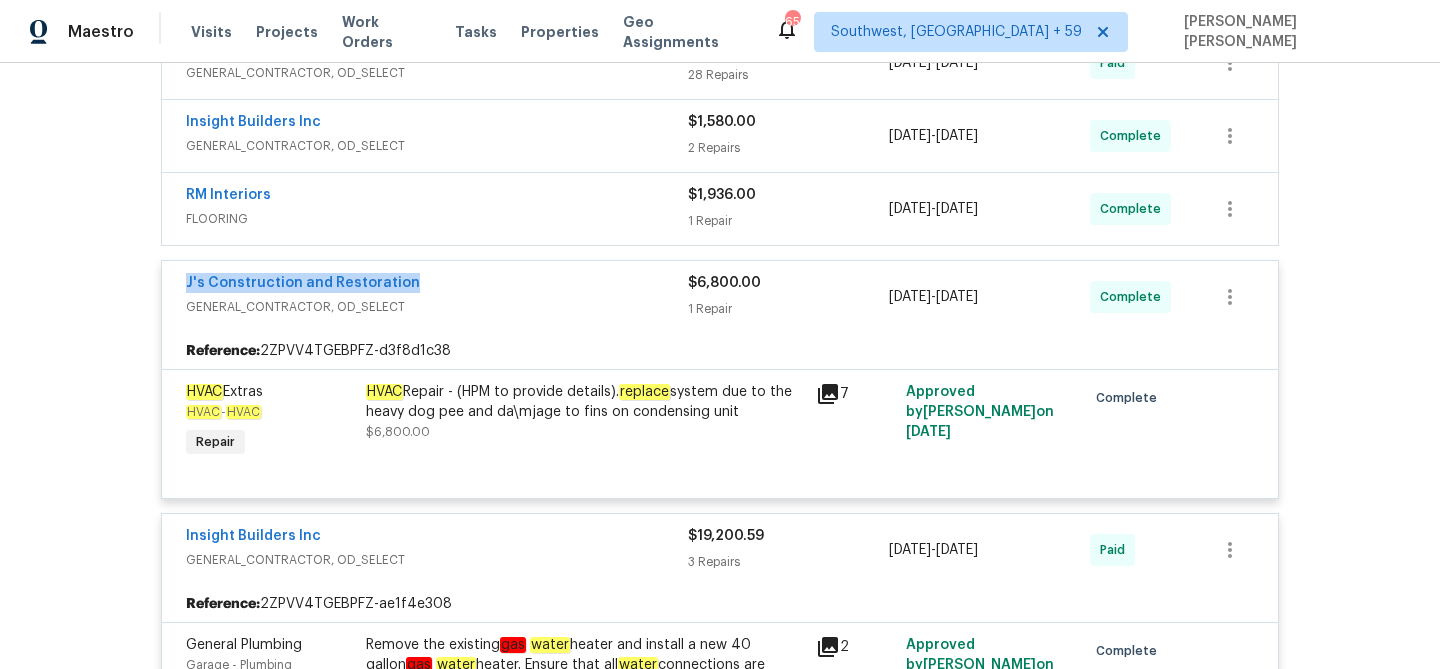 click on "J's Construction and Restoration" at bounding box center [437, 285] 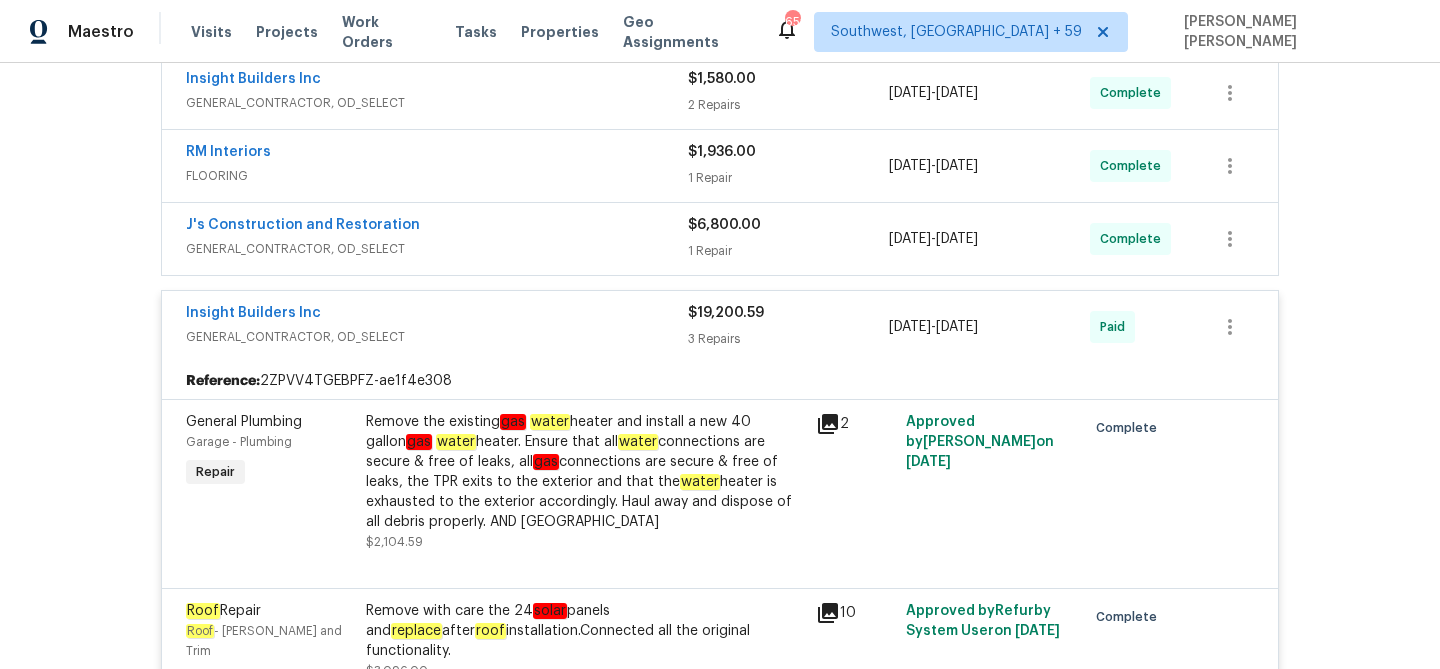 scroll, scrollTop: 632, scrollLeft: 0, axis: vertical 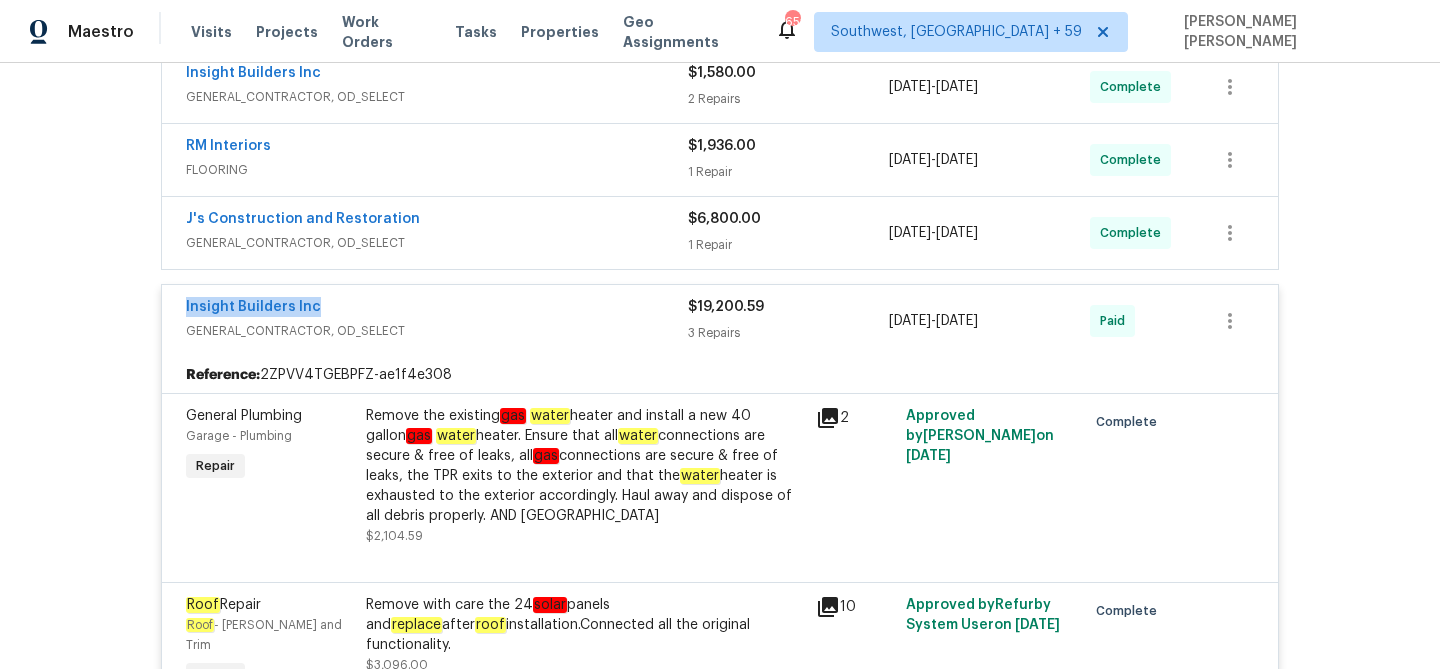 click on "Reference:  2ZPVV4TGEBPFZ-ae1f4e308" at bounding box center (720, 375) 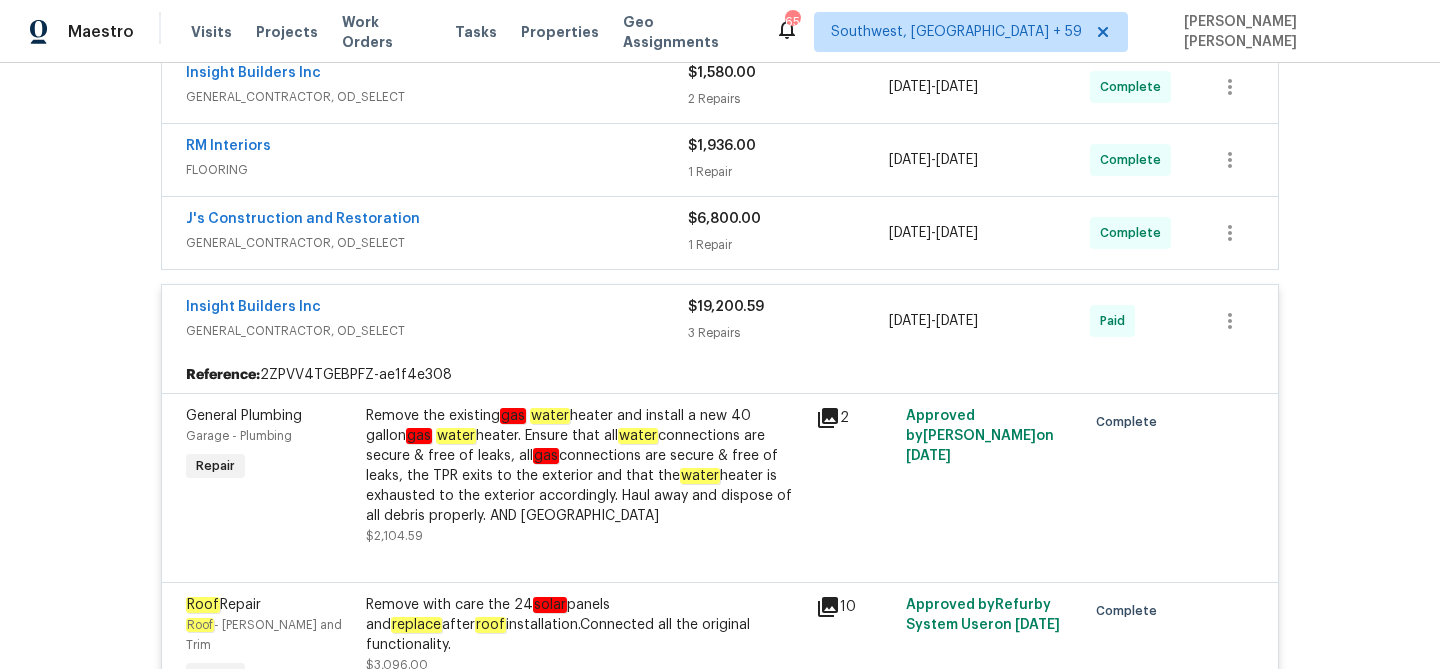 click on "Insight Builders Inc GENERAL_CONTRACTOR, OD_SELECT $19,200.59 3 Repairs 6/12/2025  -  6/19/2025 Paid" at bounding box center [720, 321] 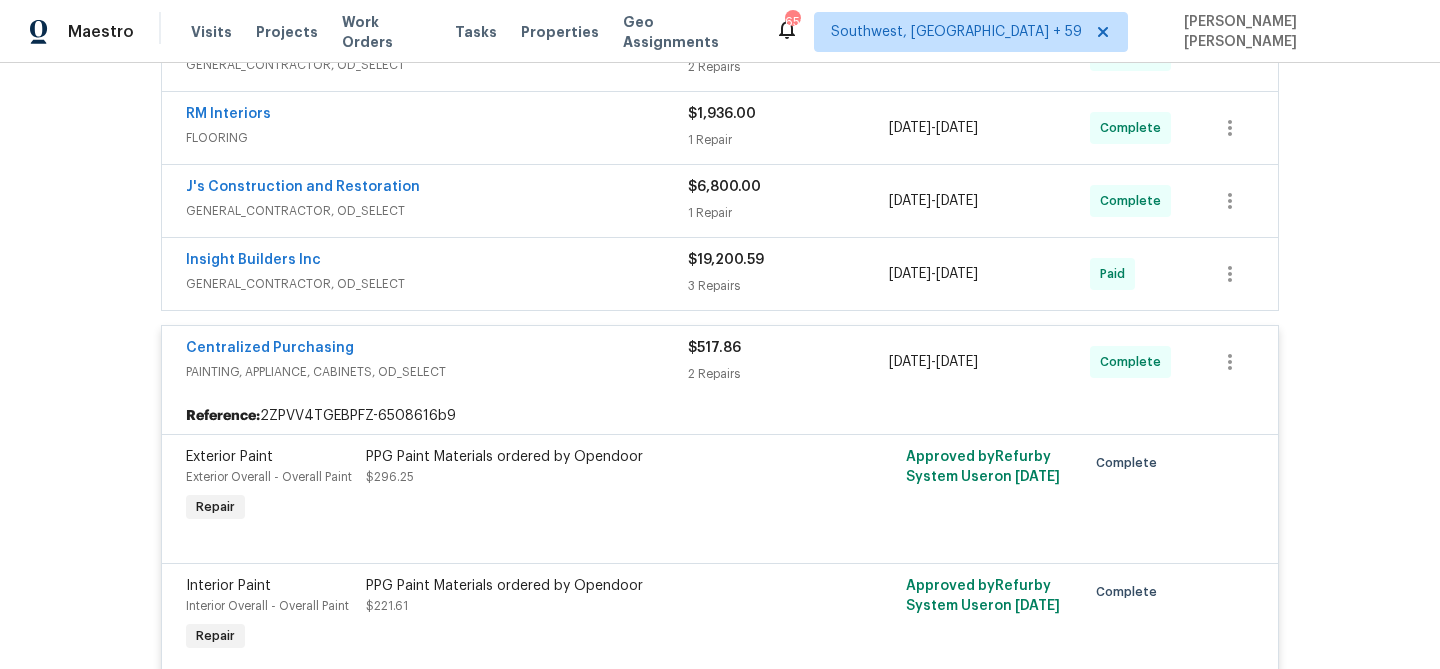 scroll, scrollTop: 643, scrollLeft: 0, axis: vertical 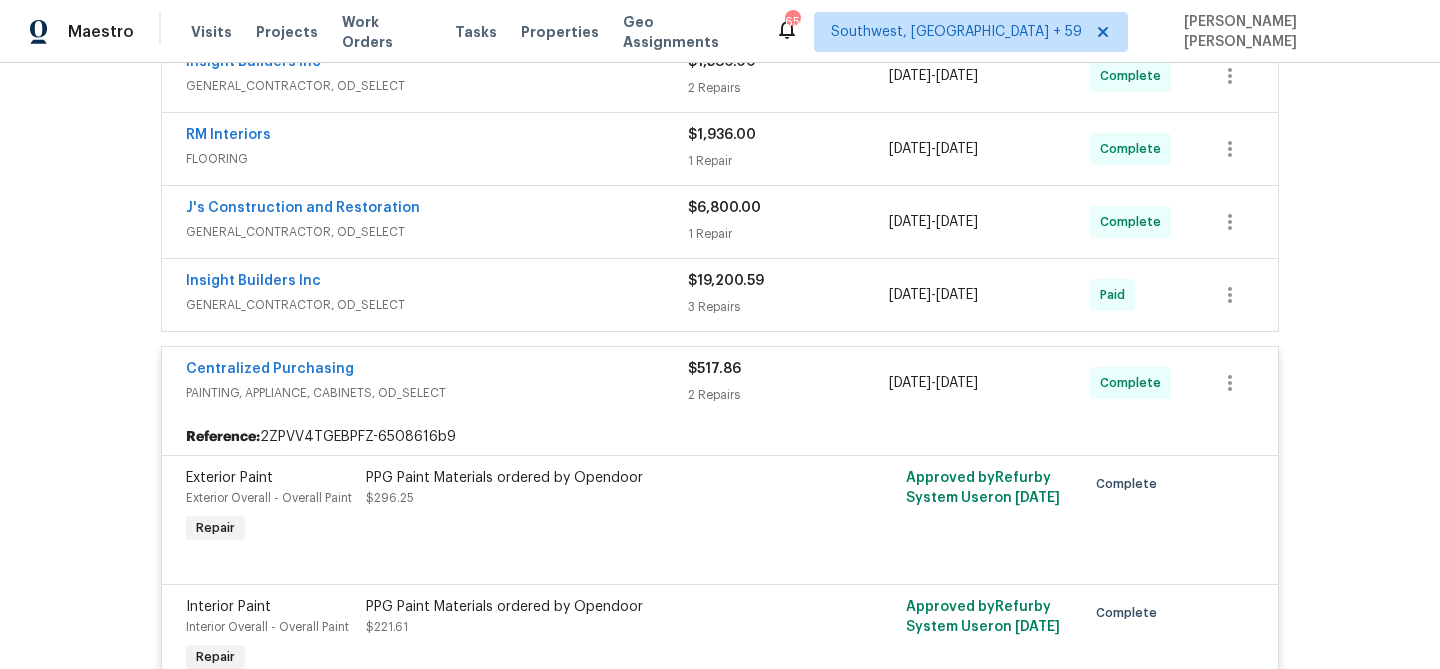 click on "Centralized Purchasing PAINTING, APPLIANCE, CABINETS, OD_SELECT" at bounding box center (437, 383) 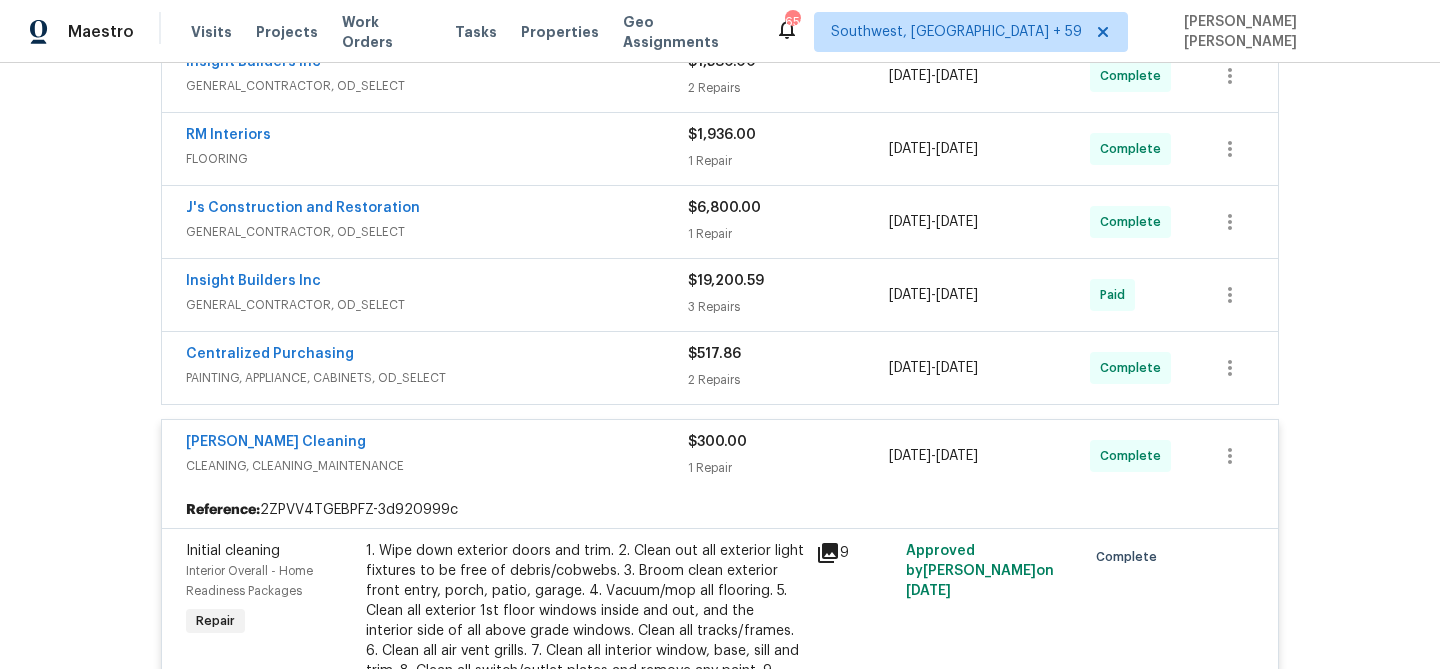 scroll, scrollTop: 660, scrollLeft: 0, axis: vertical 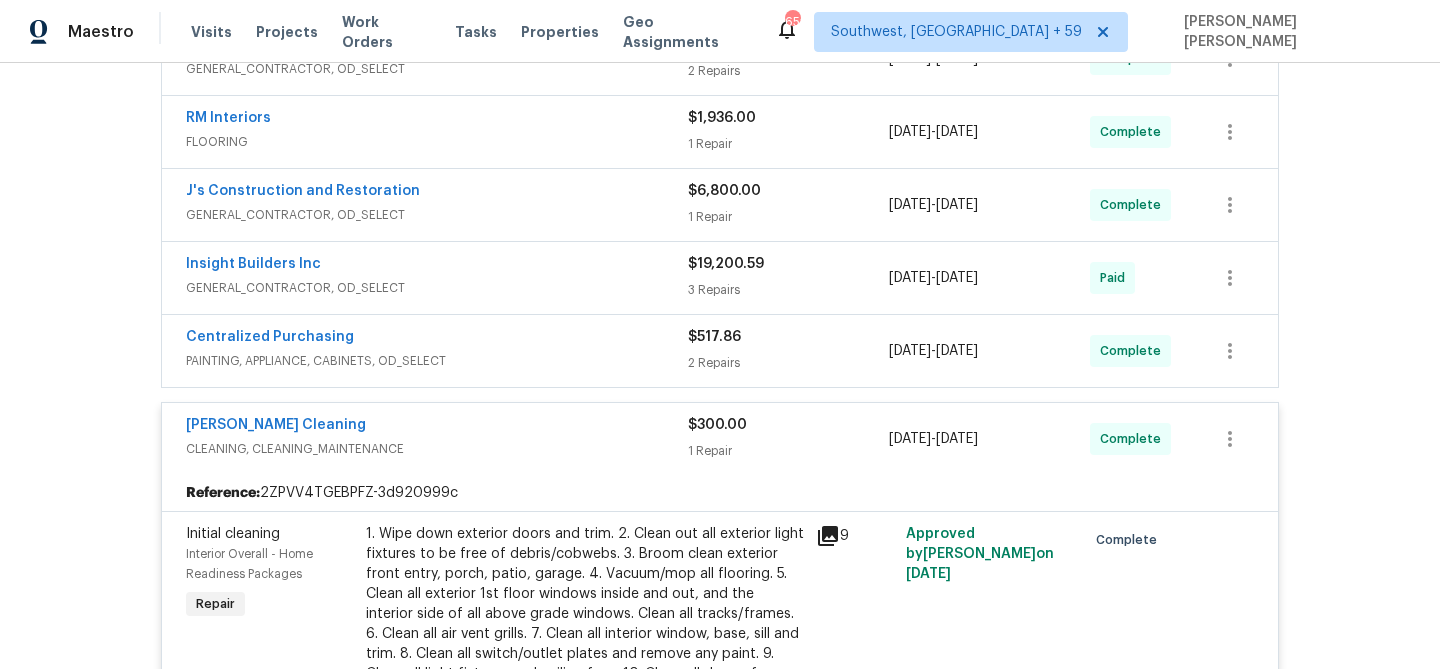 click on "CLEANING, CLEANING_MAINTENANCE" at bounding box center [437, 449] 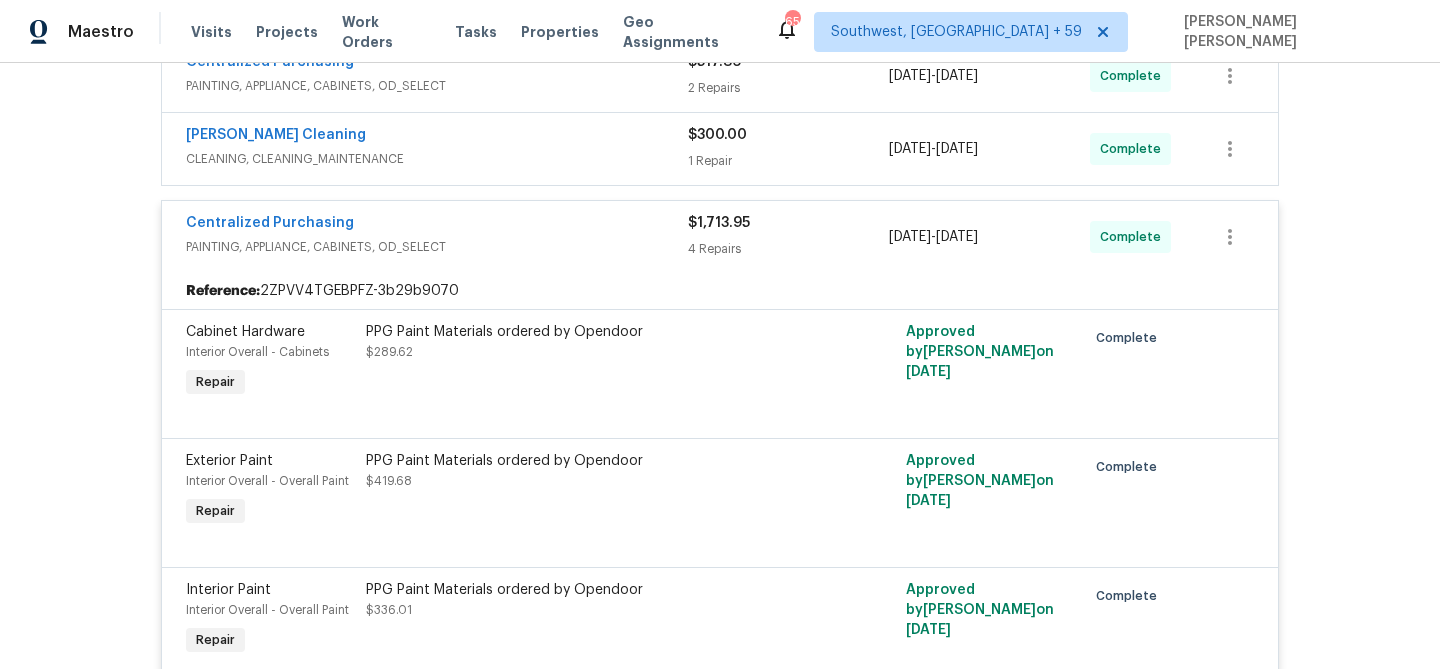 scroll, scrollTop: 911, scrollLeft: 0, axis: vertical 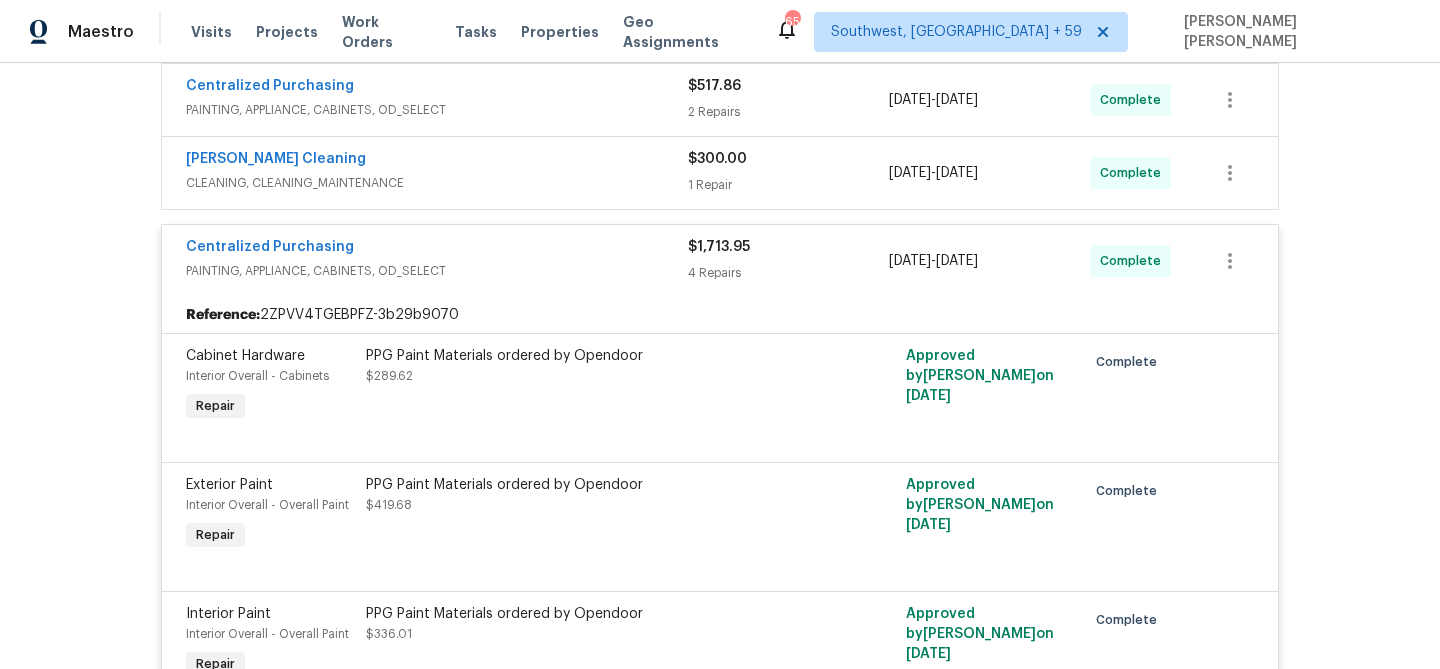 click on "Centralized Purchasing" at bounding box center (437, 249) 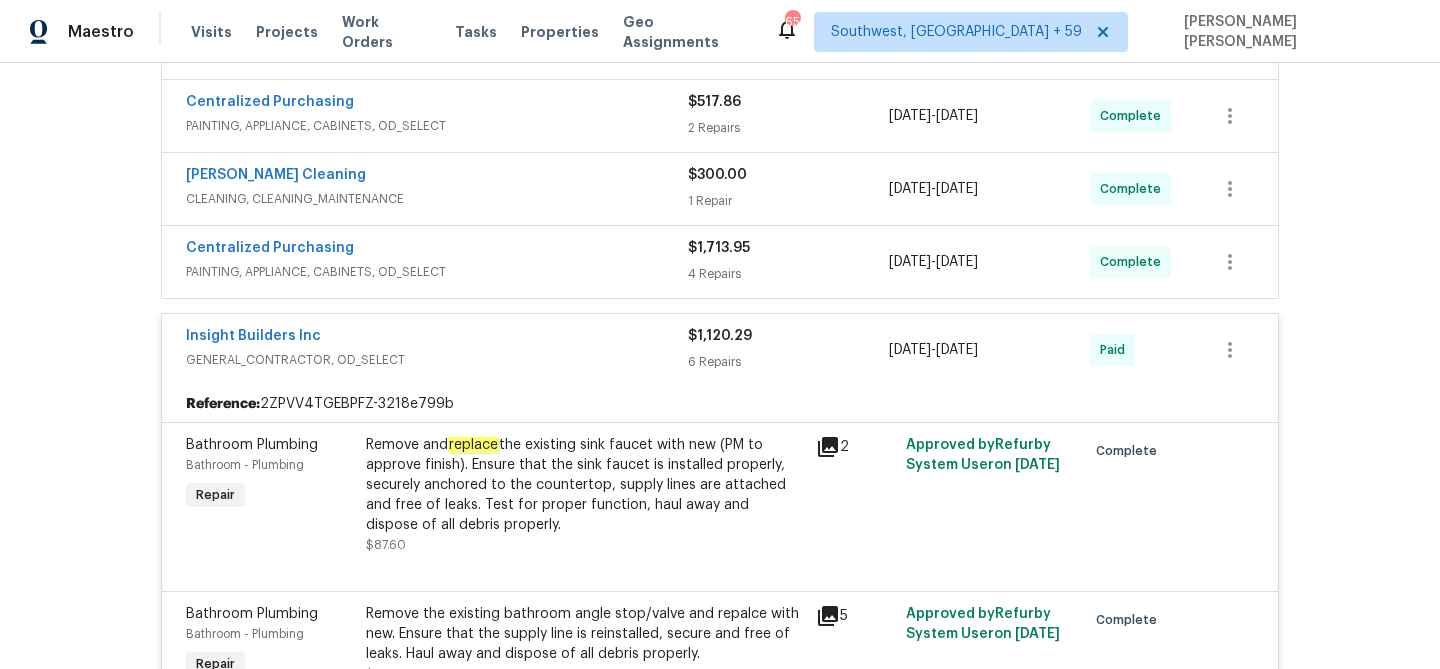 scroll, scrollTop: 902, scrollLeft: 0, axis: vertical 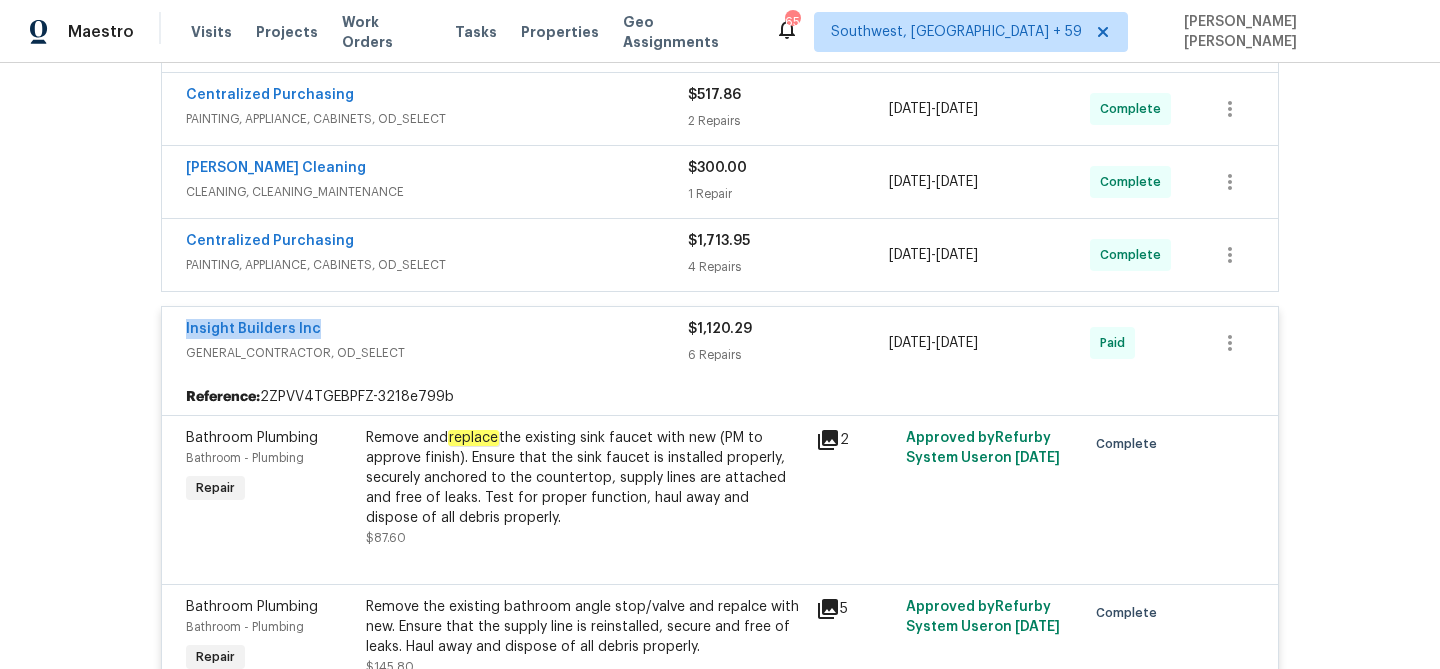 click on "GENERAL_CONTRACTOR, OD_SELECT" at bounding box center [437, 353] 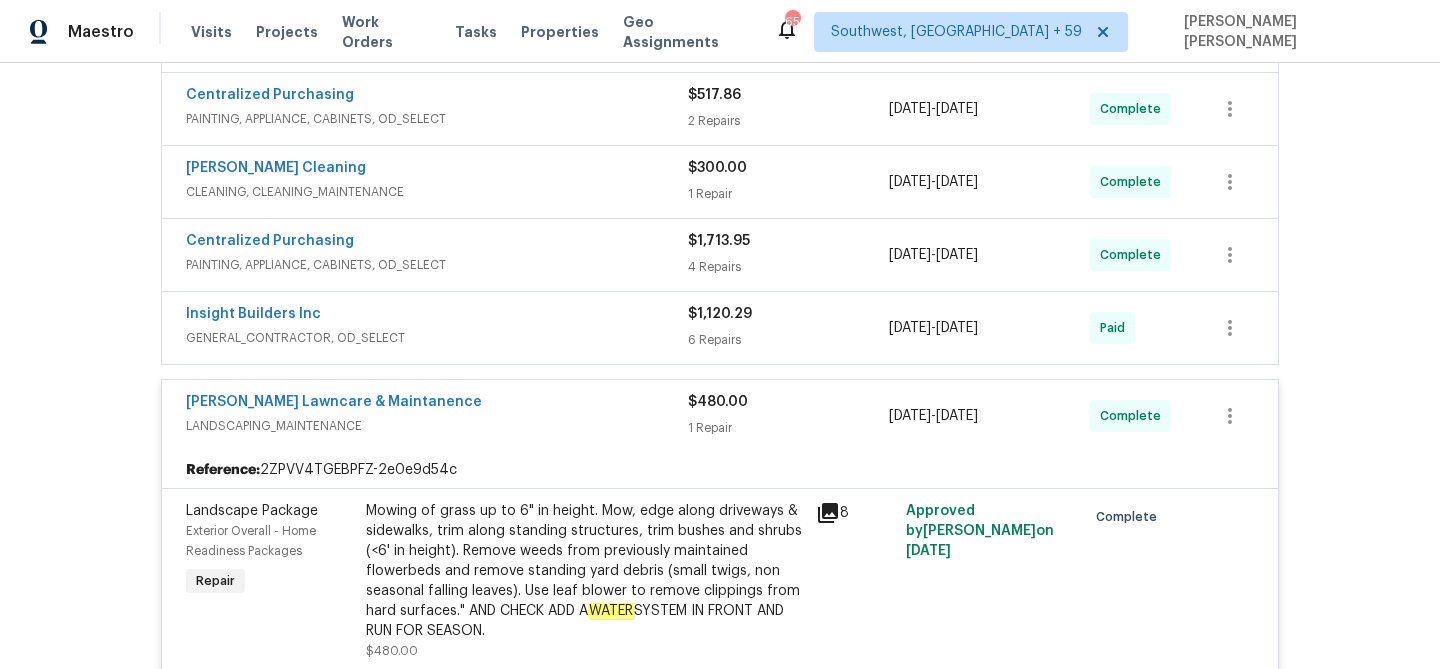 click on "Godinez Lawncare & Maintanence LANDSCAPING_MAINTENANCE $480.00 1 Repair 6/12/2025  -  6/17/2025 Complete" at bounding box center [720, 416] 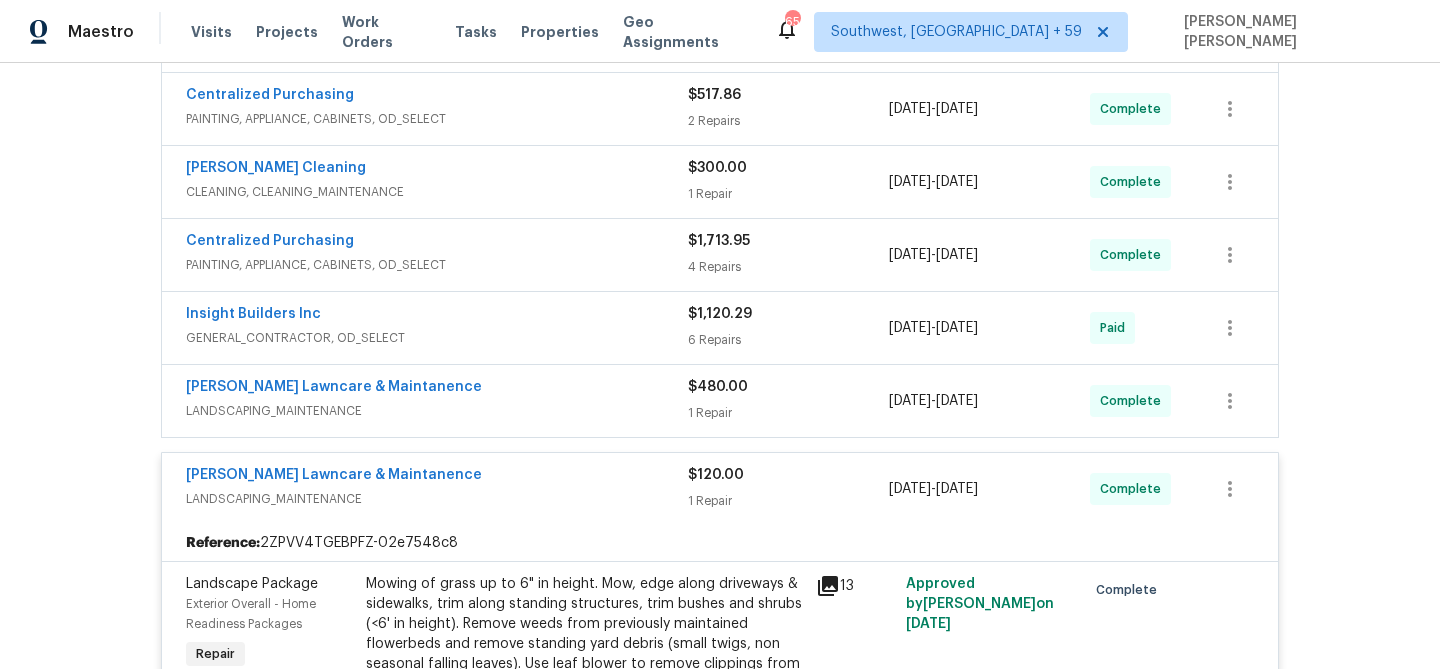 scroll, scrollTop: 935, scrollLeft: 0, axis: vertical 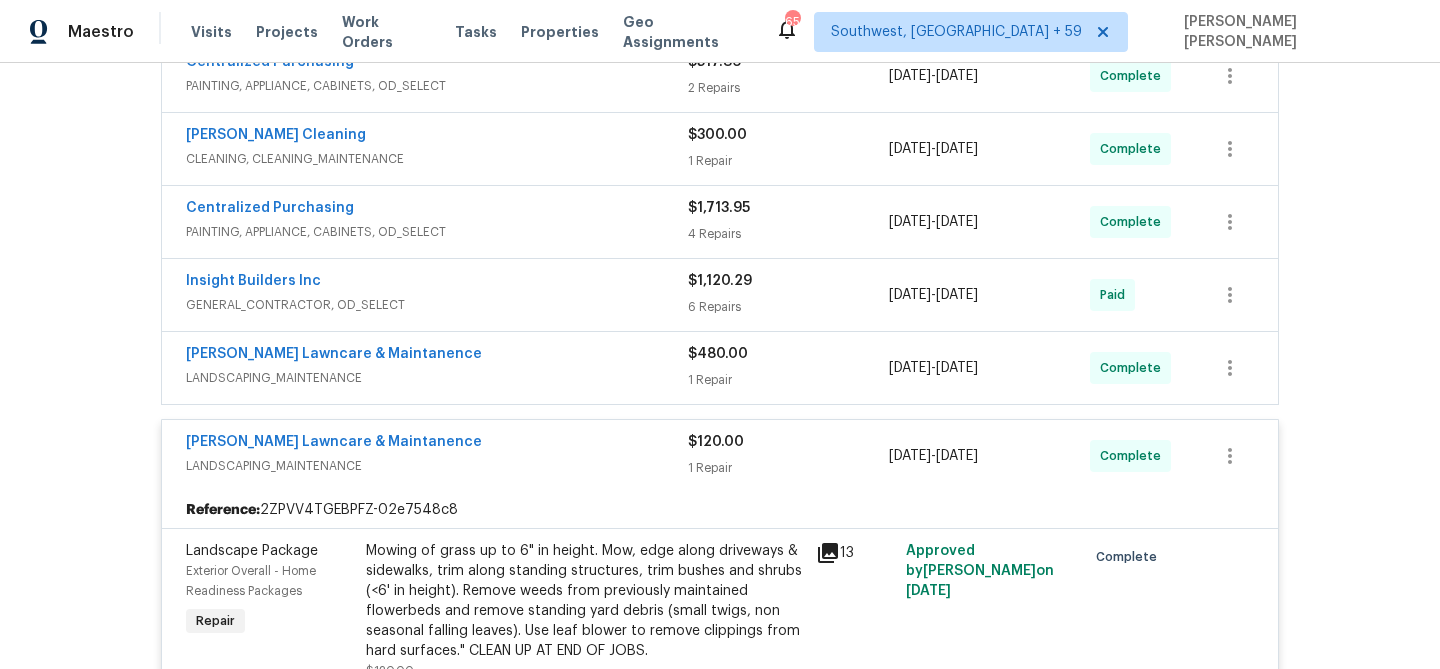 click on "Godinez Lawncare & Maintanence" at bounding box center (437, 444) 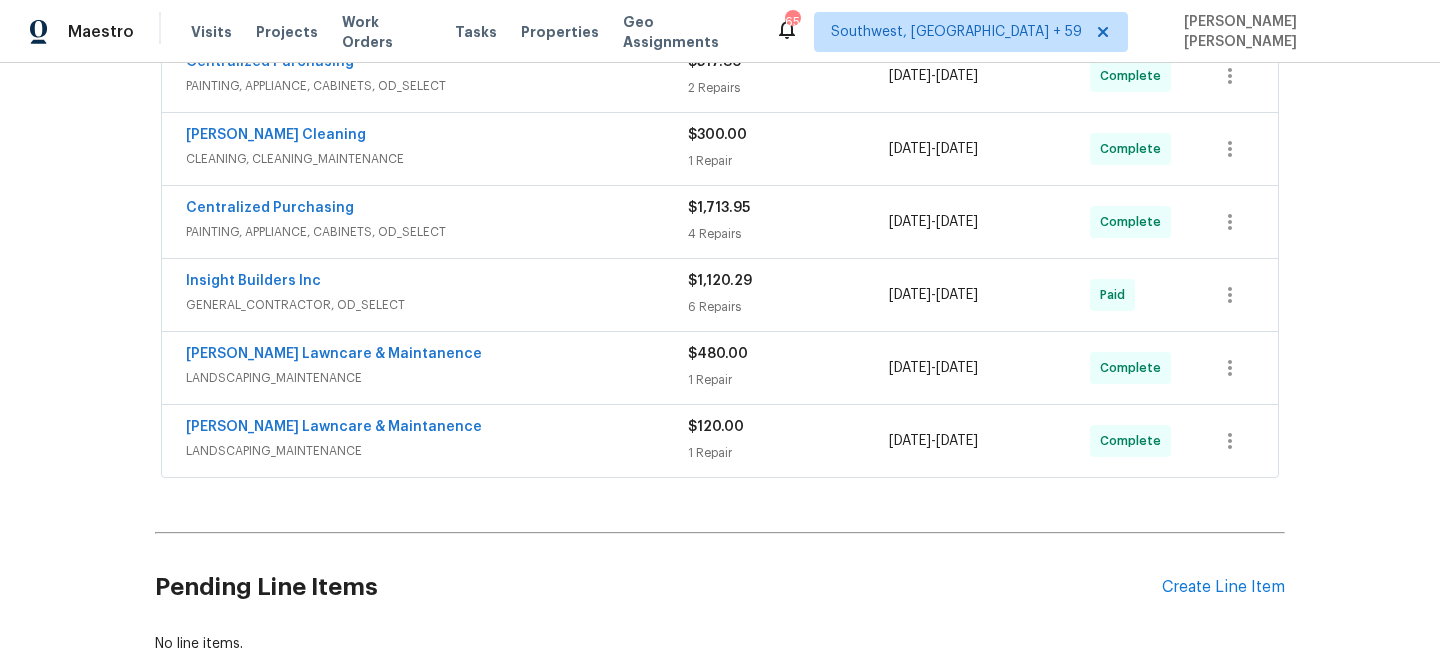 scroll, scrollTop: 951, scrollLeft: 0, axis: vertical 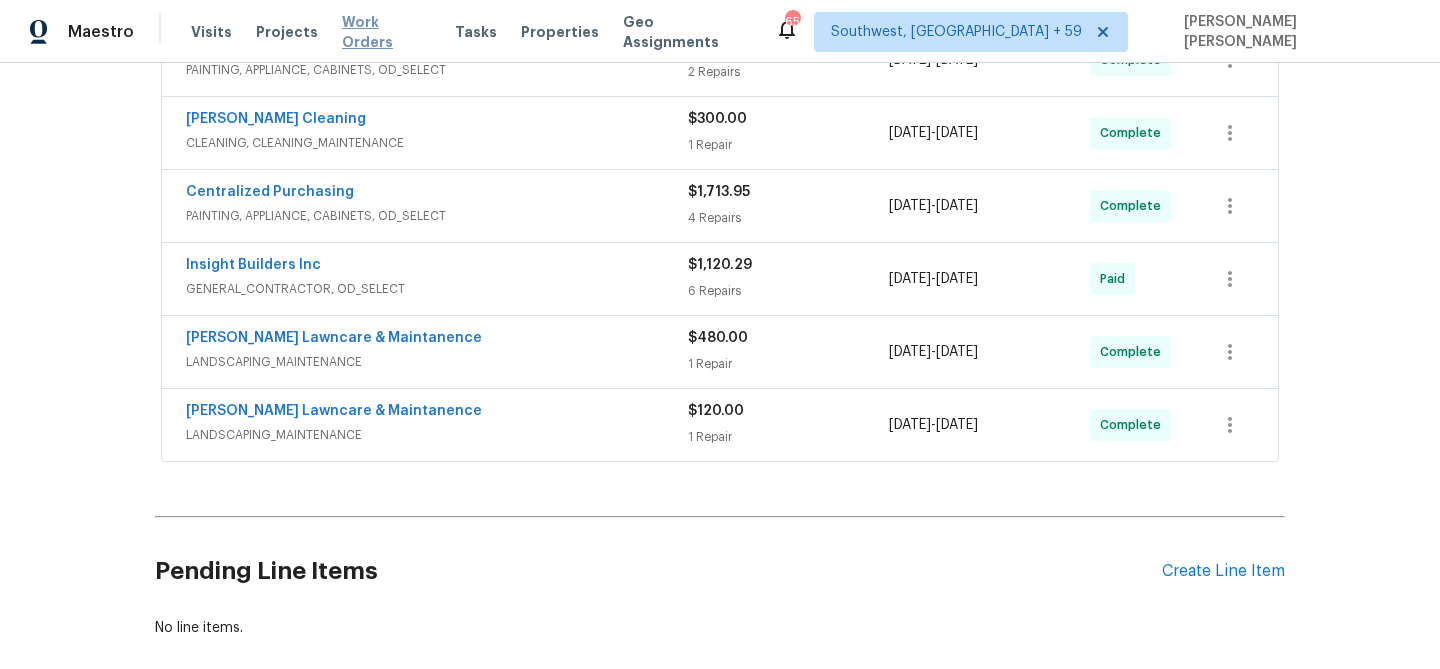 click on "Work Orders" at bounding box center (386, 32) 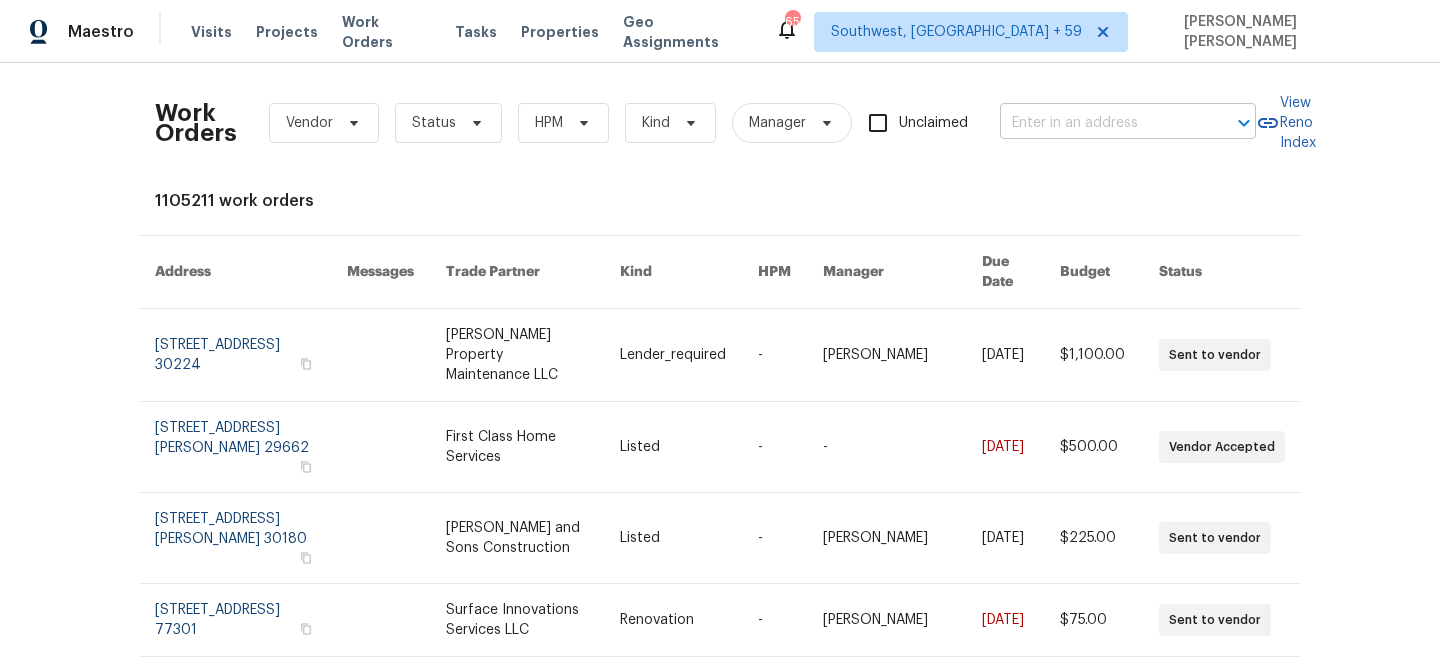 click at bounding box center [1100, 123] 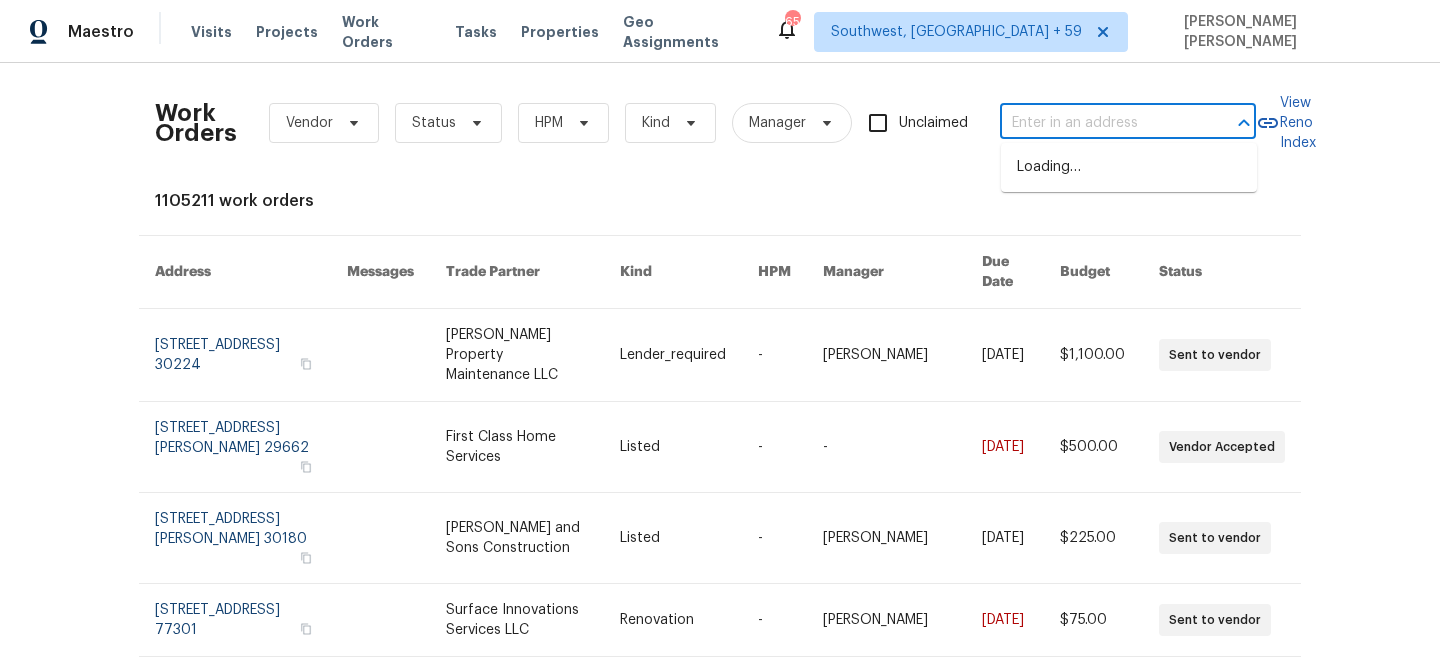 paste on "4416 S Vivian St, Morrison, CO 80465" 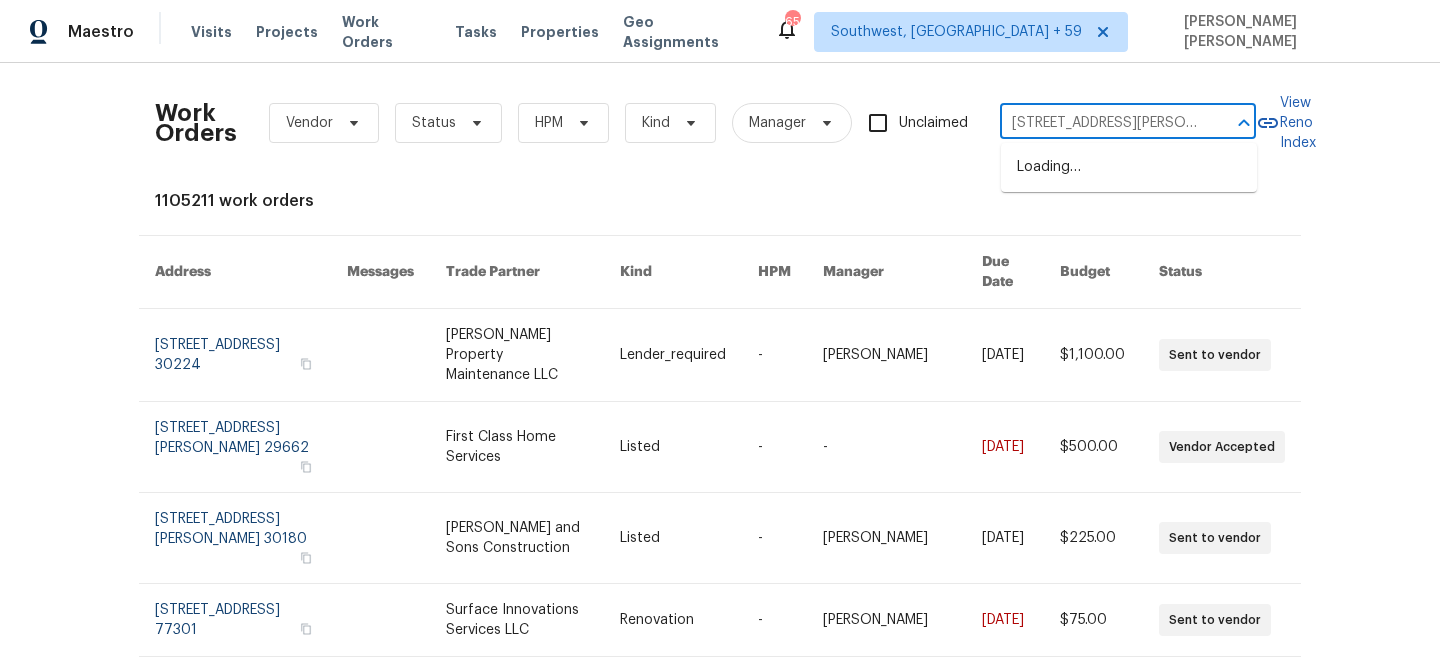 scroll, scrollTop: 0, scrollLeft: 58, axis: horizontal 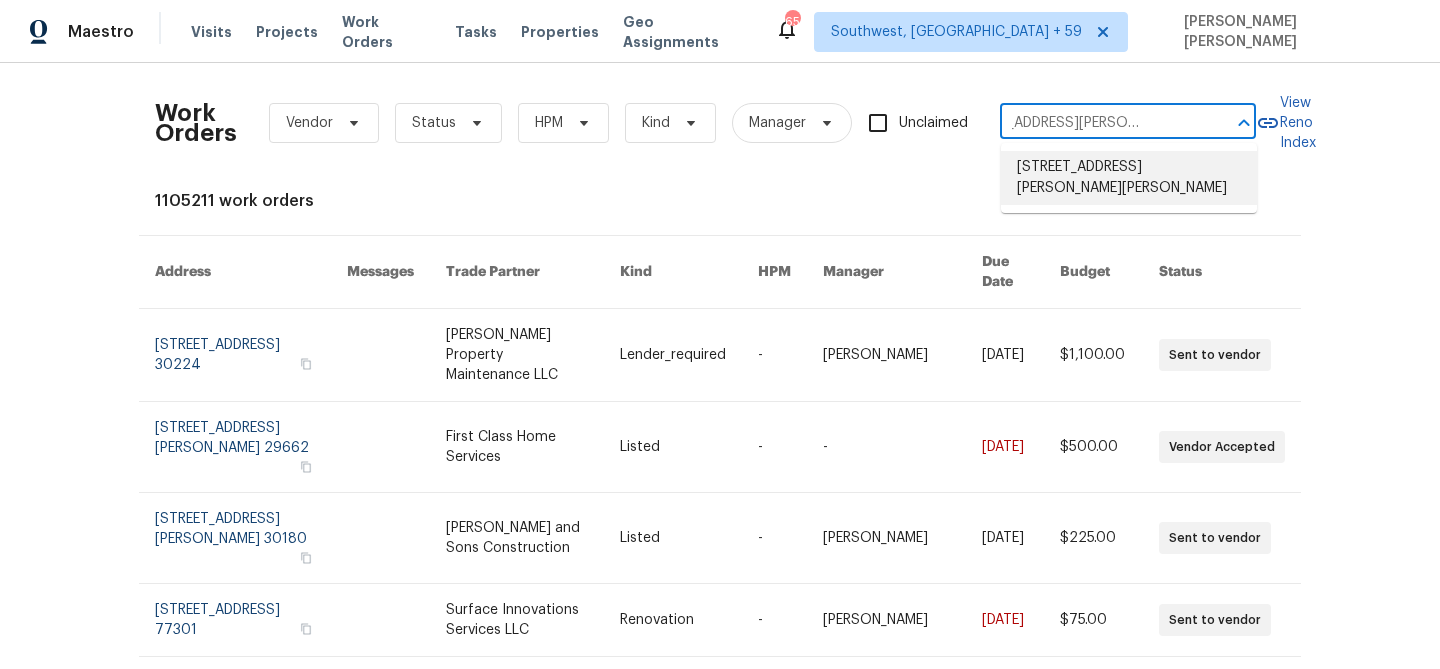 click on "4416 S Vivian St, Morrison, CO 80465" at bounding box center (1129, 178) 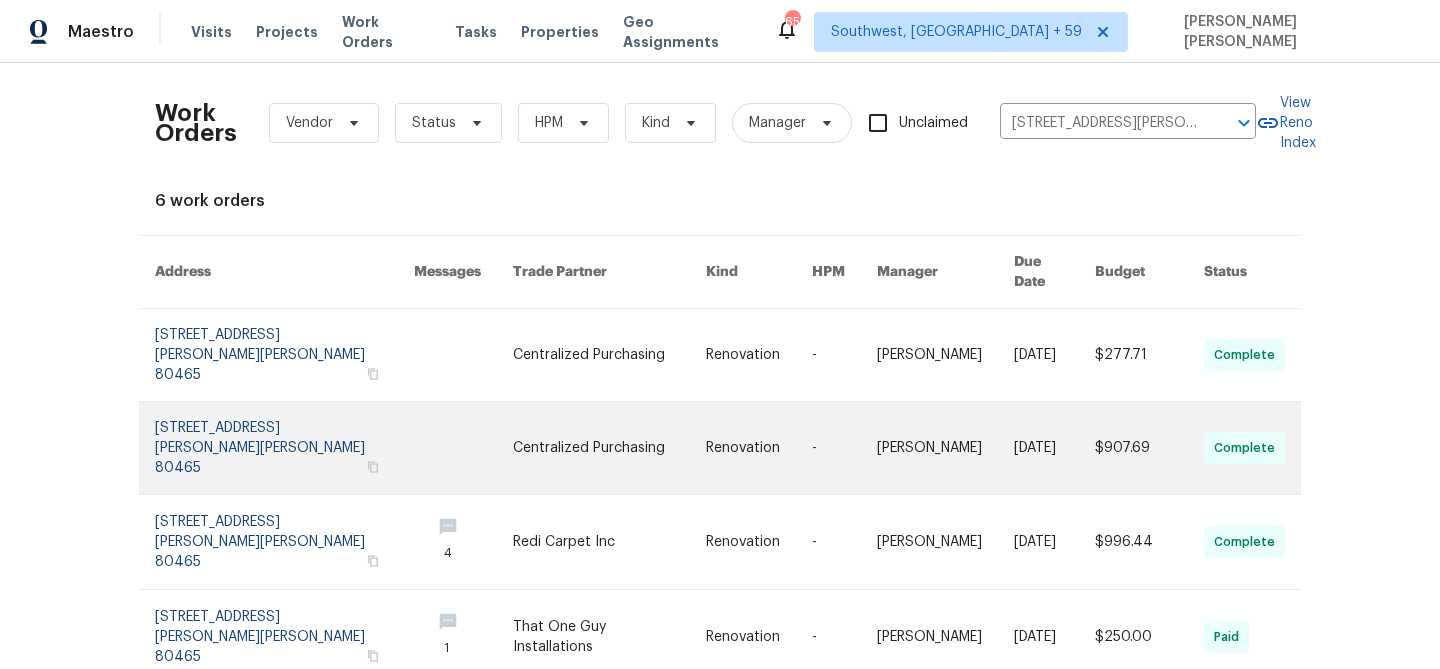 click at bounding box center [1054, 448] 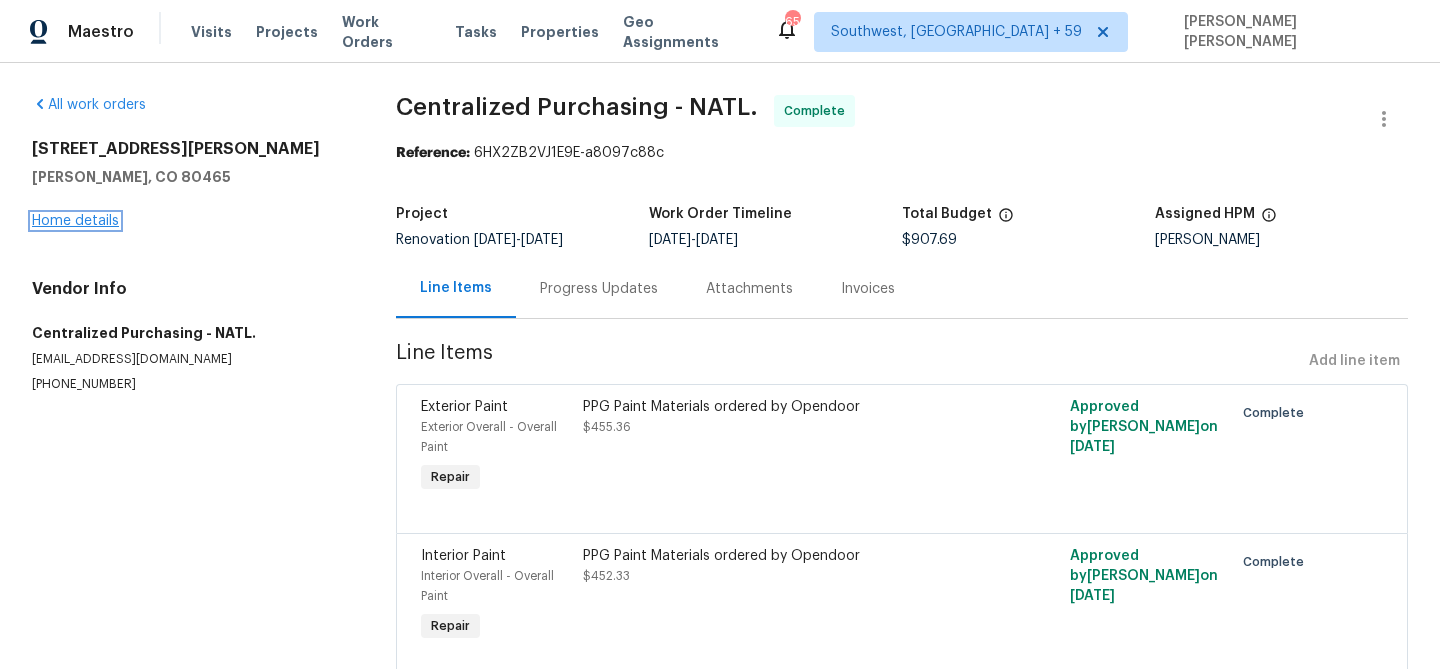 click on "Home details" at bounding box center (75, 221) 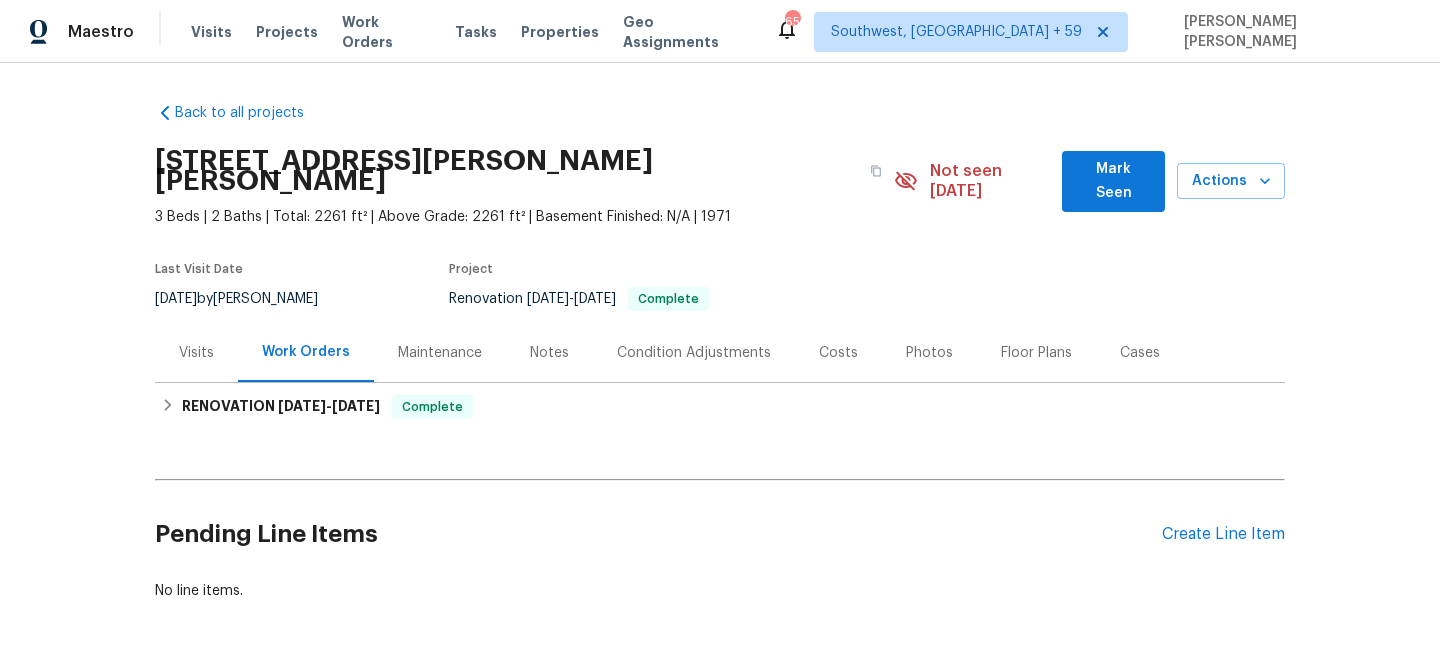 click on "Visits" at bounding box center (196, 353) 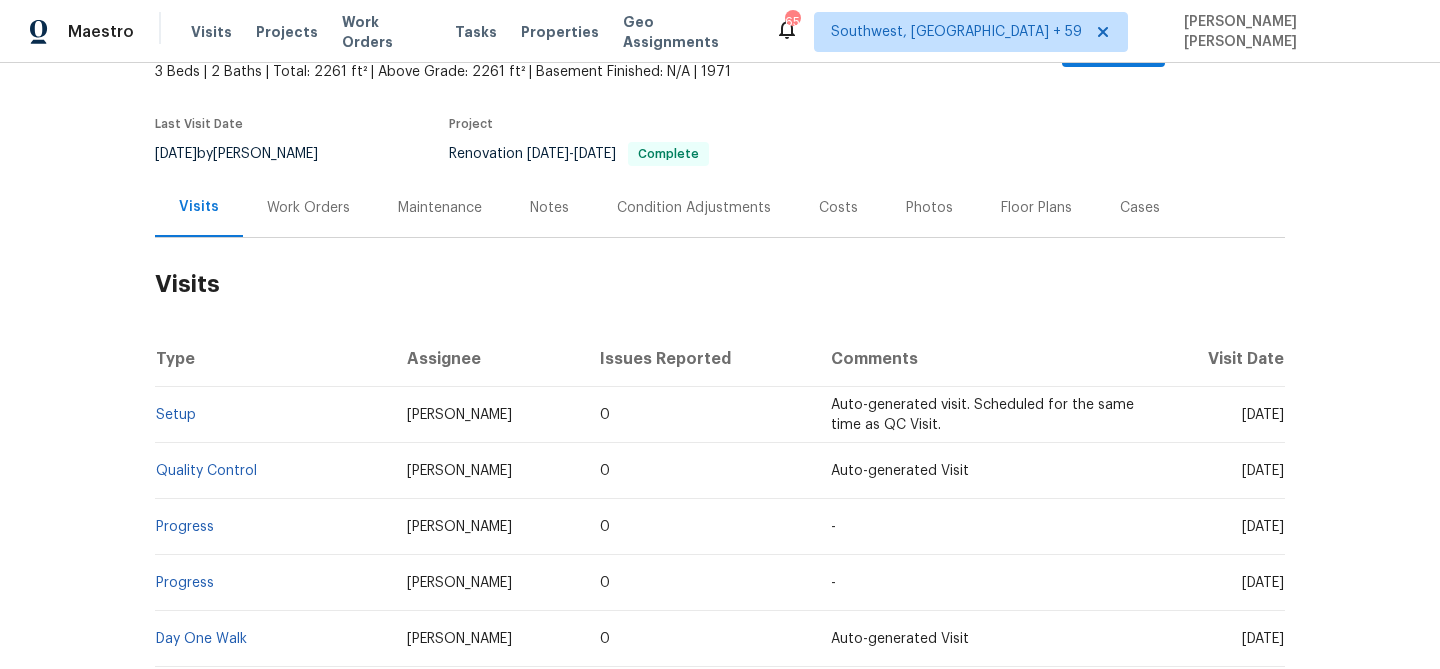 scroll, scrollTop: 150, scrollLeft: 0, axis: vertical 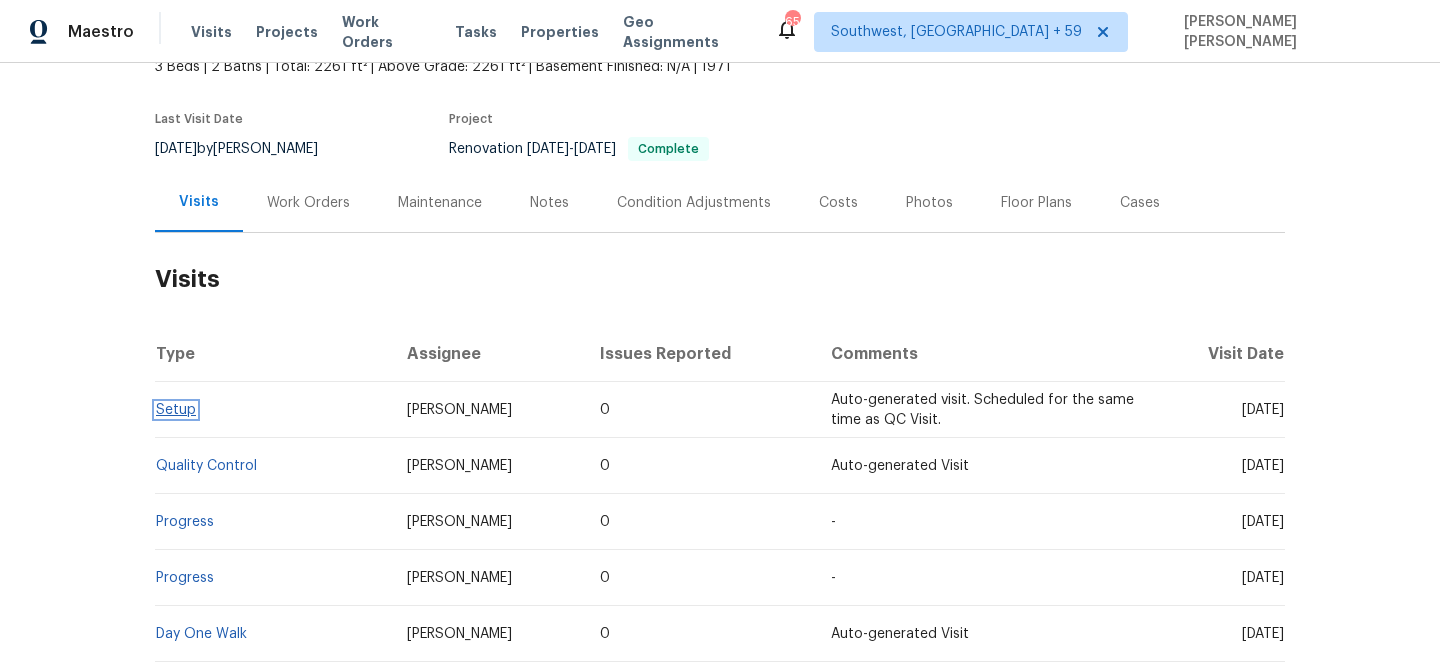 click on "Setup" at bounding box center (176, 410) 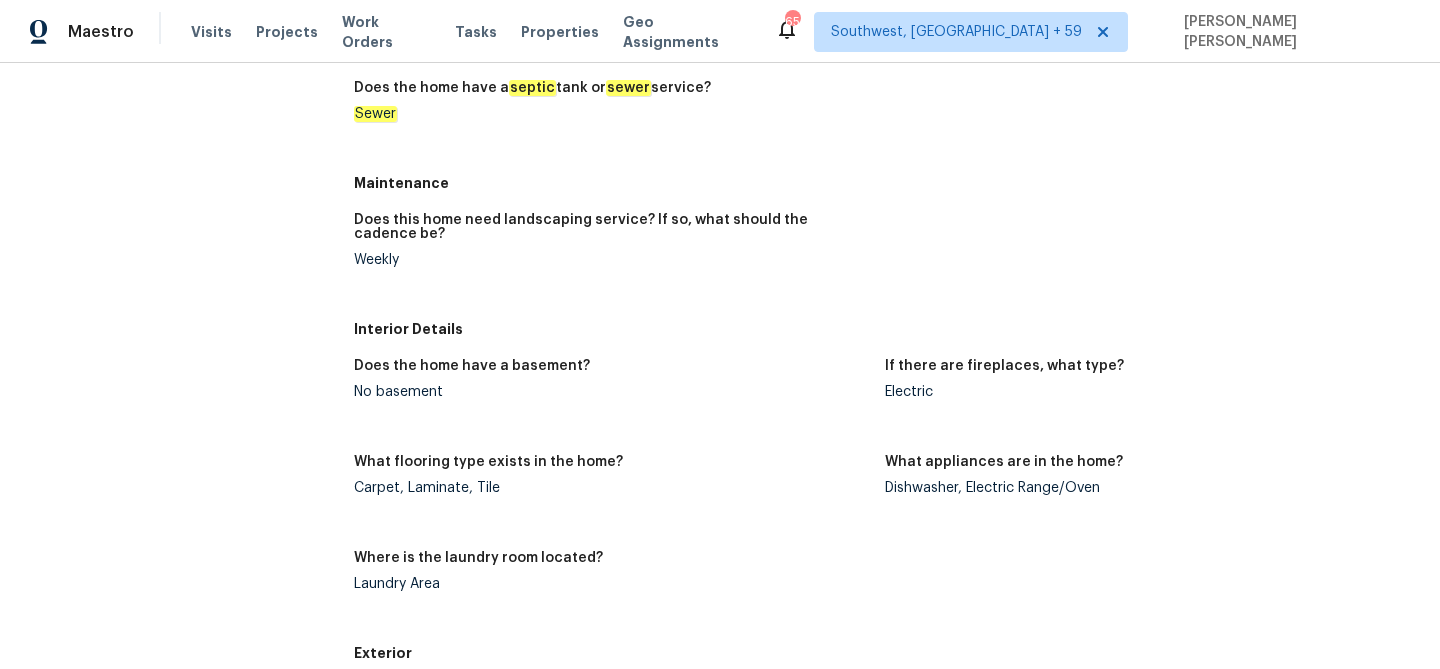 scroll, scrollTop: 0, scrollLeft: 0, axis: both 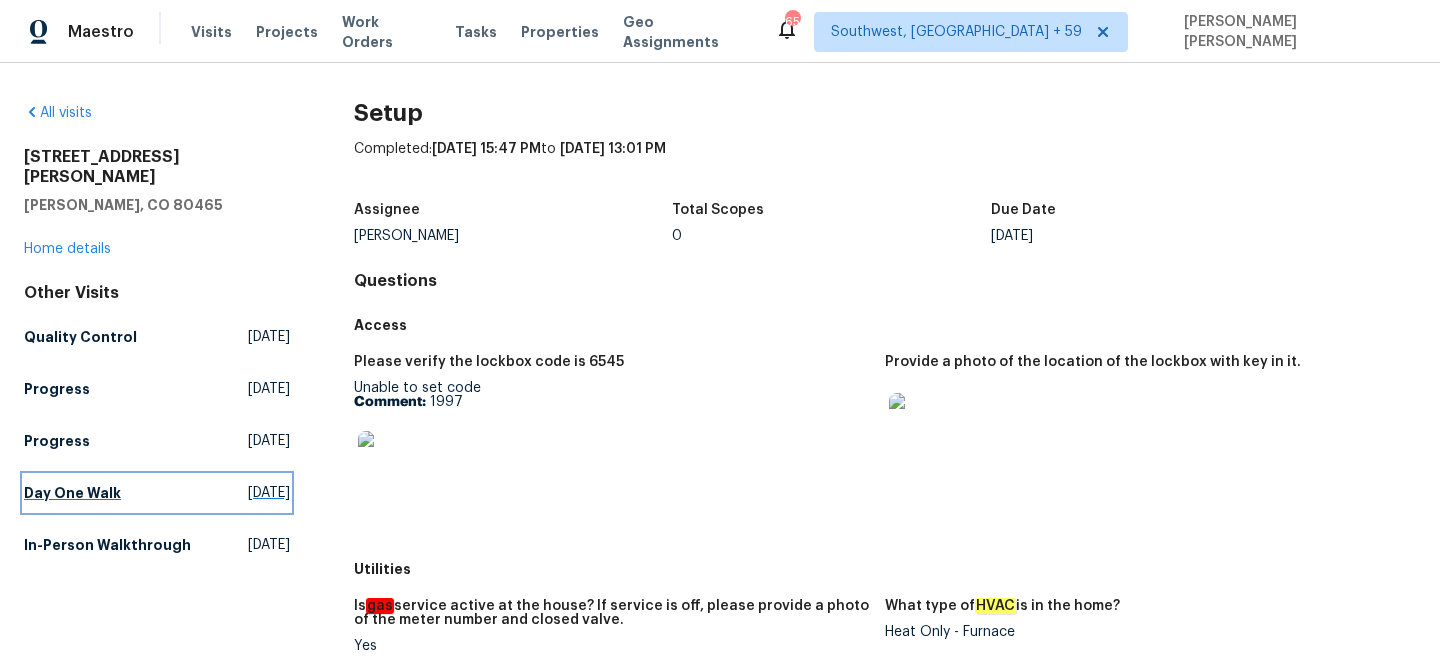 click on "Day One Walk Mon, Jun 23 2025" at bounding box center [157, 493] 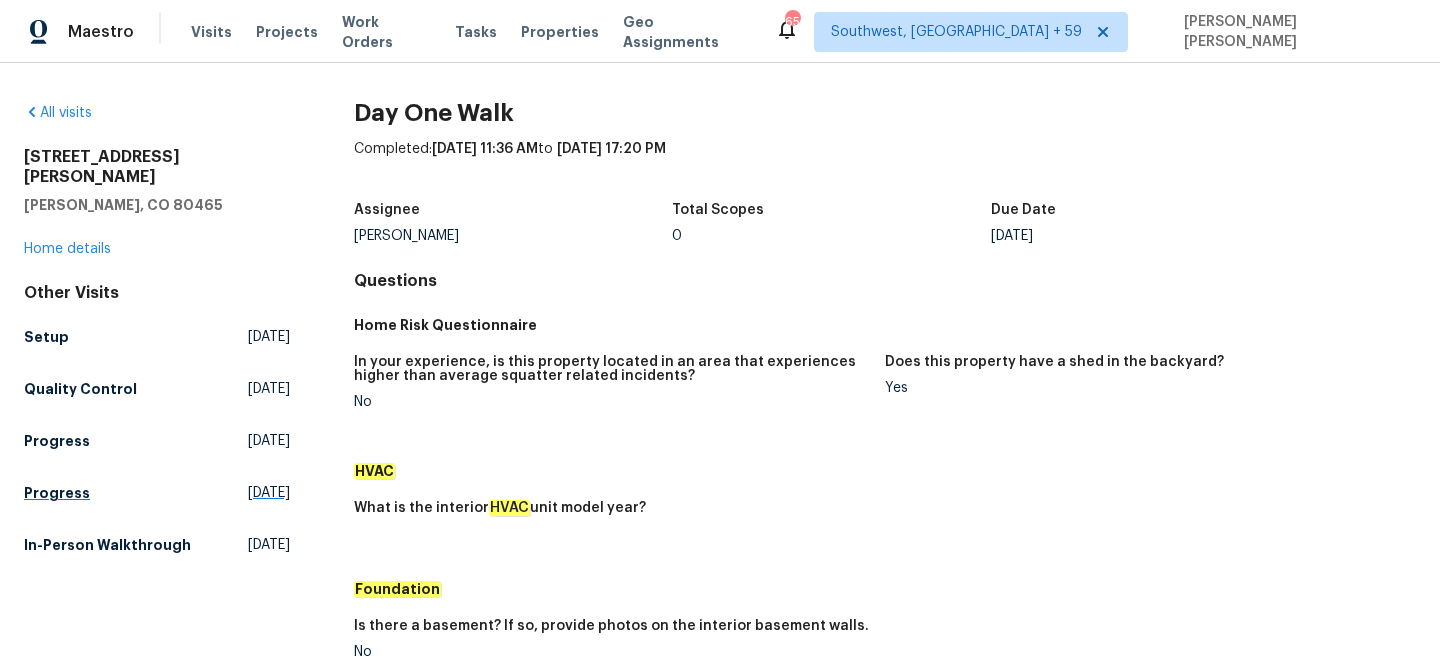 scroll, scrollTop: 524, scrollLeft: 0, axis: vertical 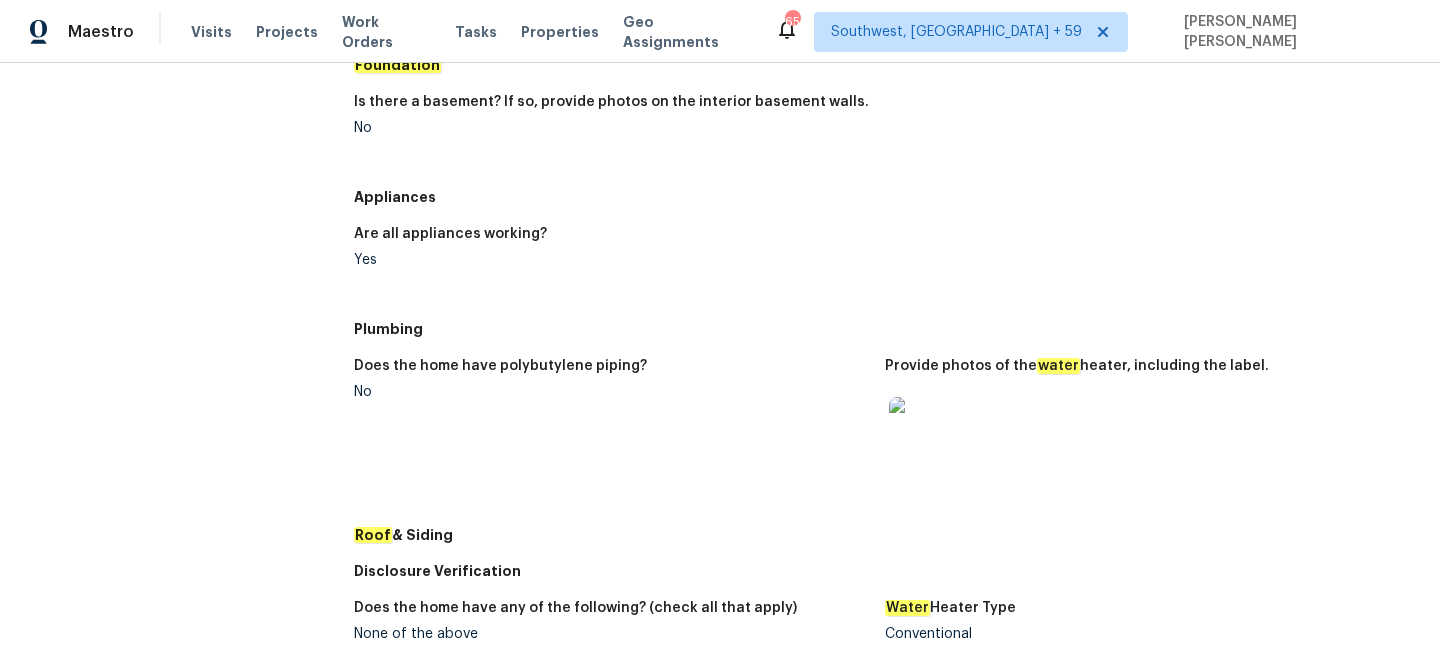 click at bounding box center [921, 429] 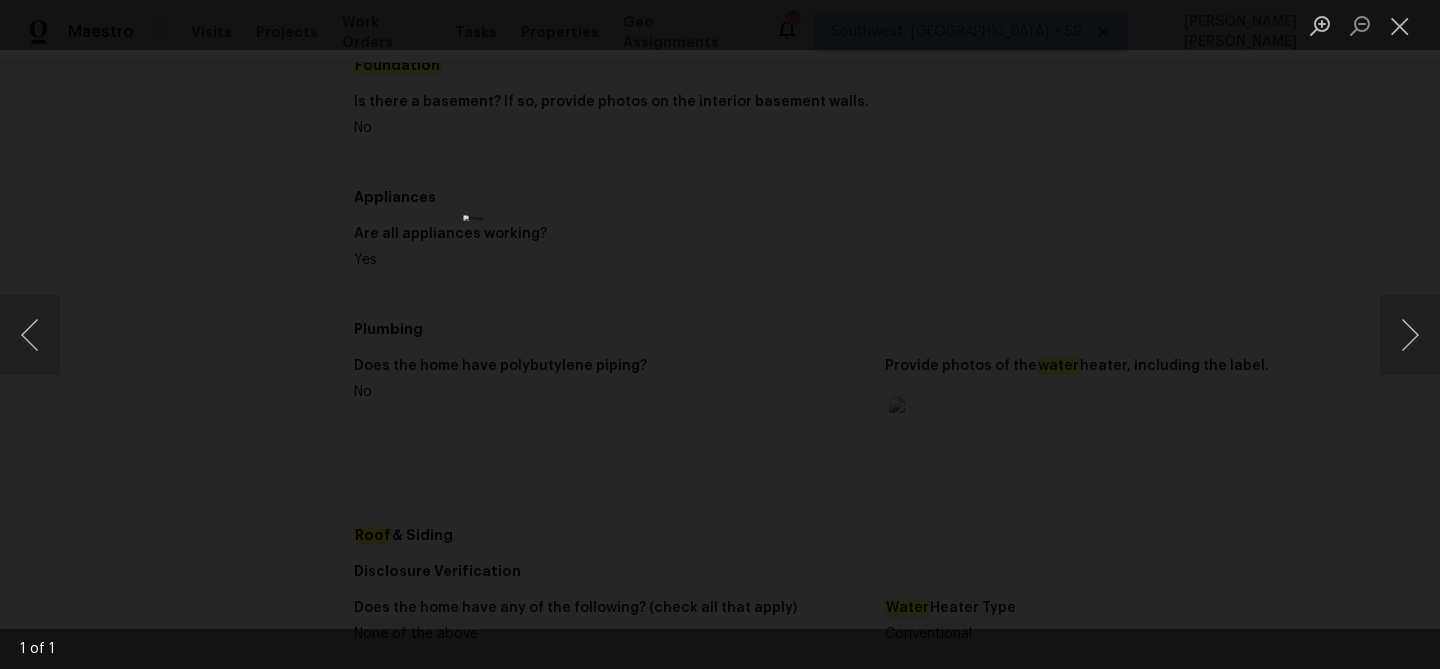 click at bounding box center (720, 334) 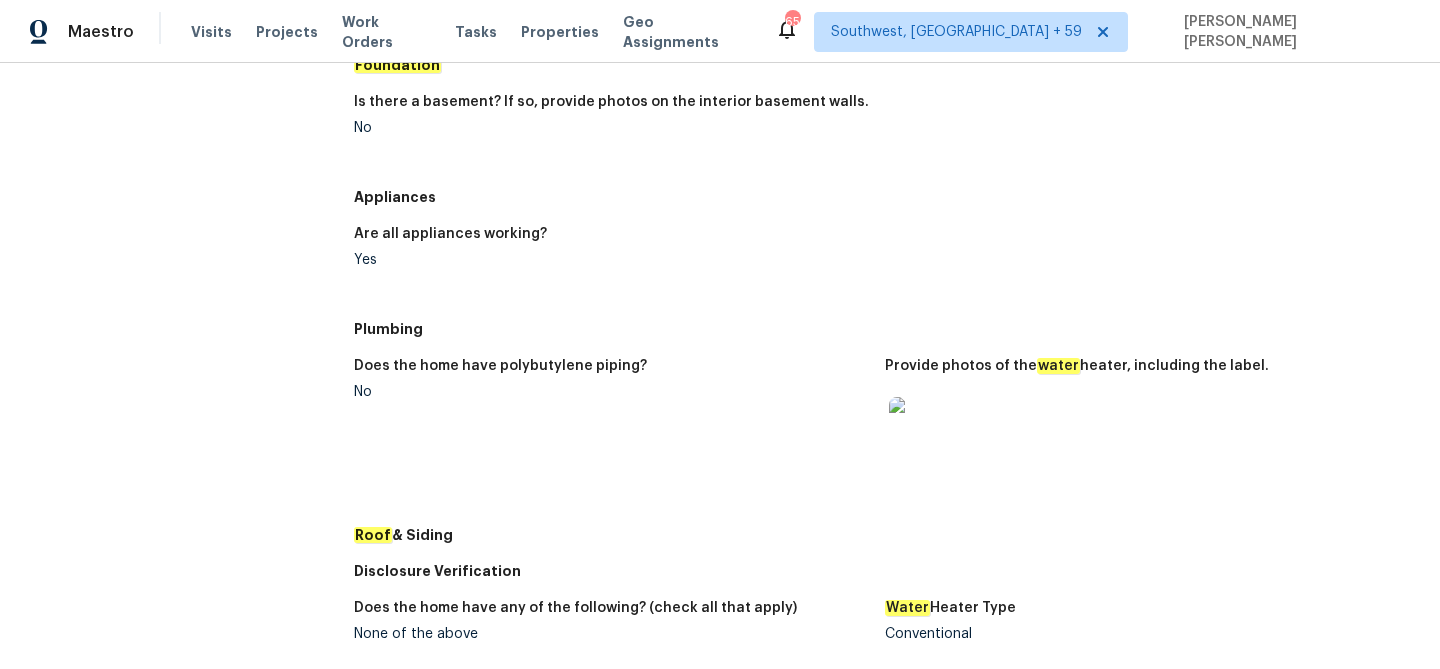 scroll, scrollTop: 0, scrollLeft: 0, axis: both 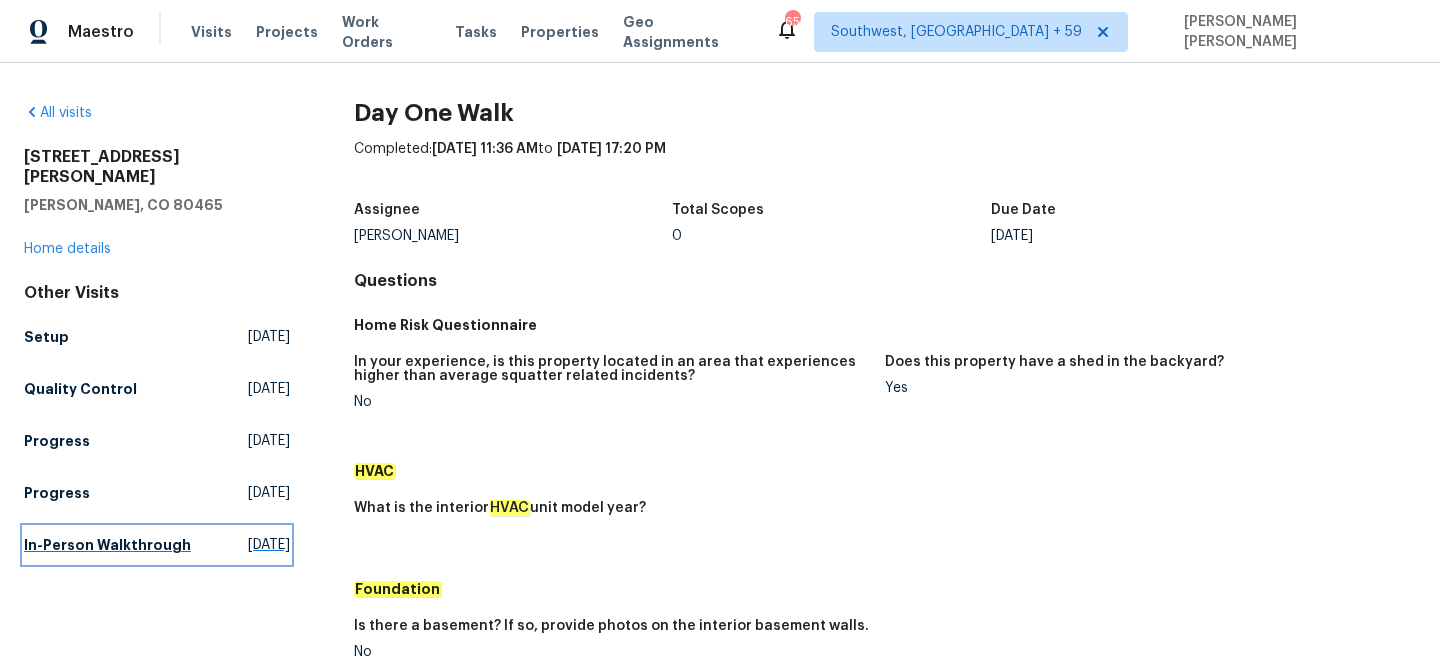 click on "In-Person Walkthrough" at bounding box center (107, 545) 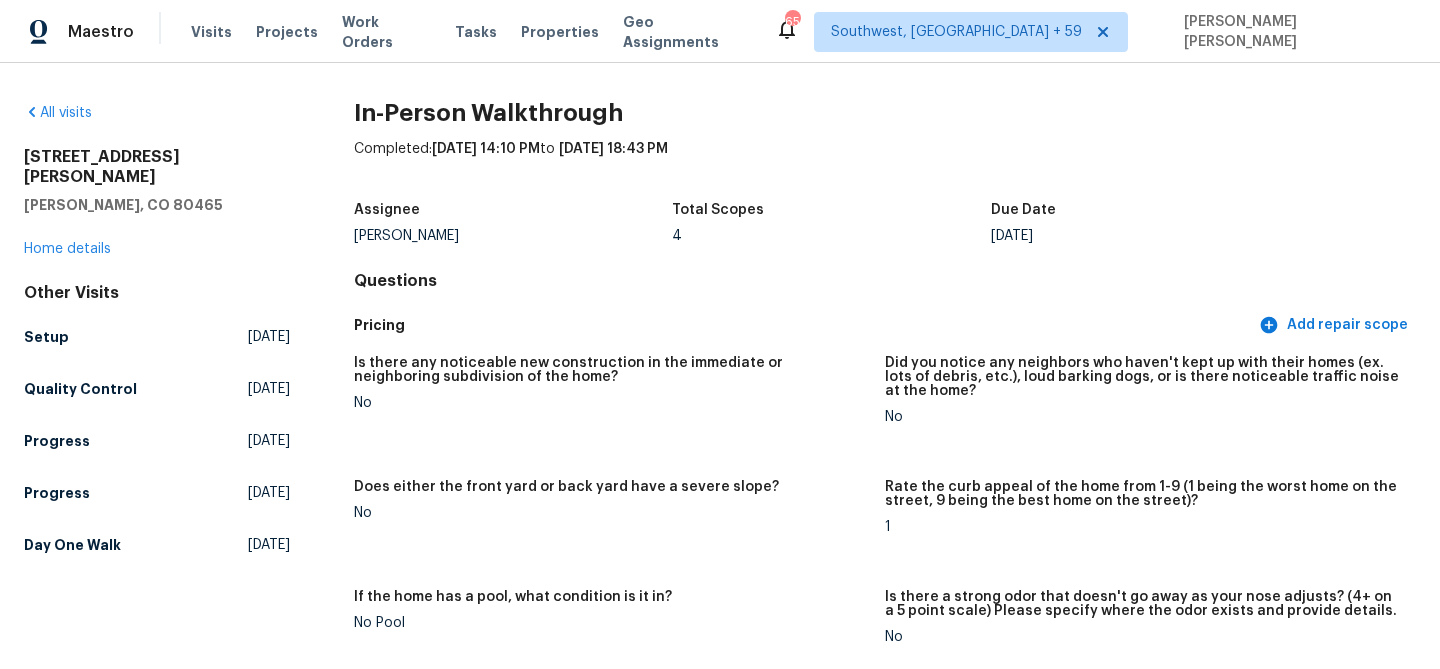 scroll, scrollTop: 3128, scrollLeft: 0, axis: vertical 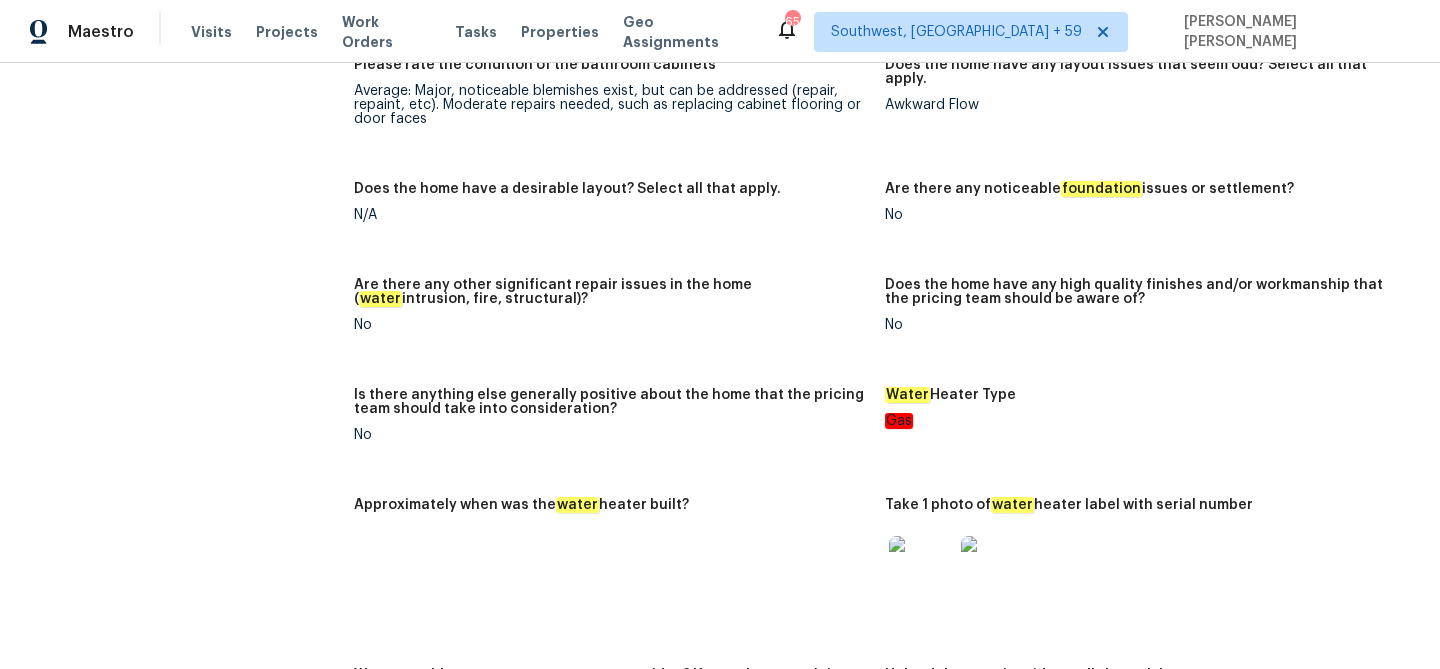 click at bounding box center [993, 568] 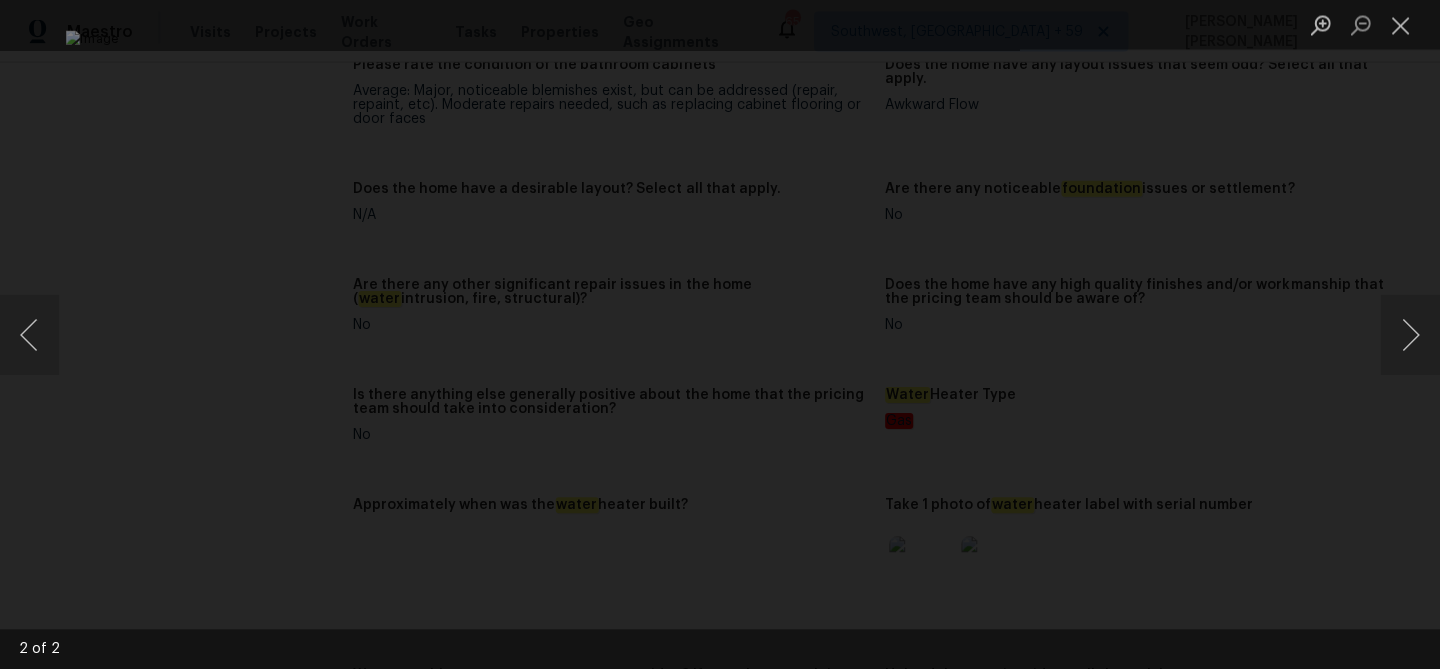 scroll, scrollTop: 0, scrollLeft: 0, axis: both 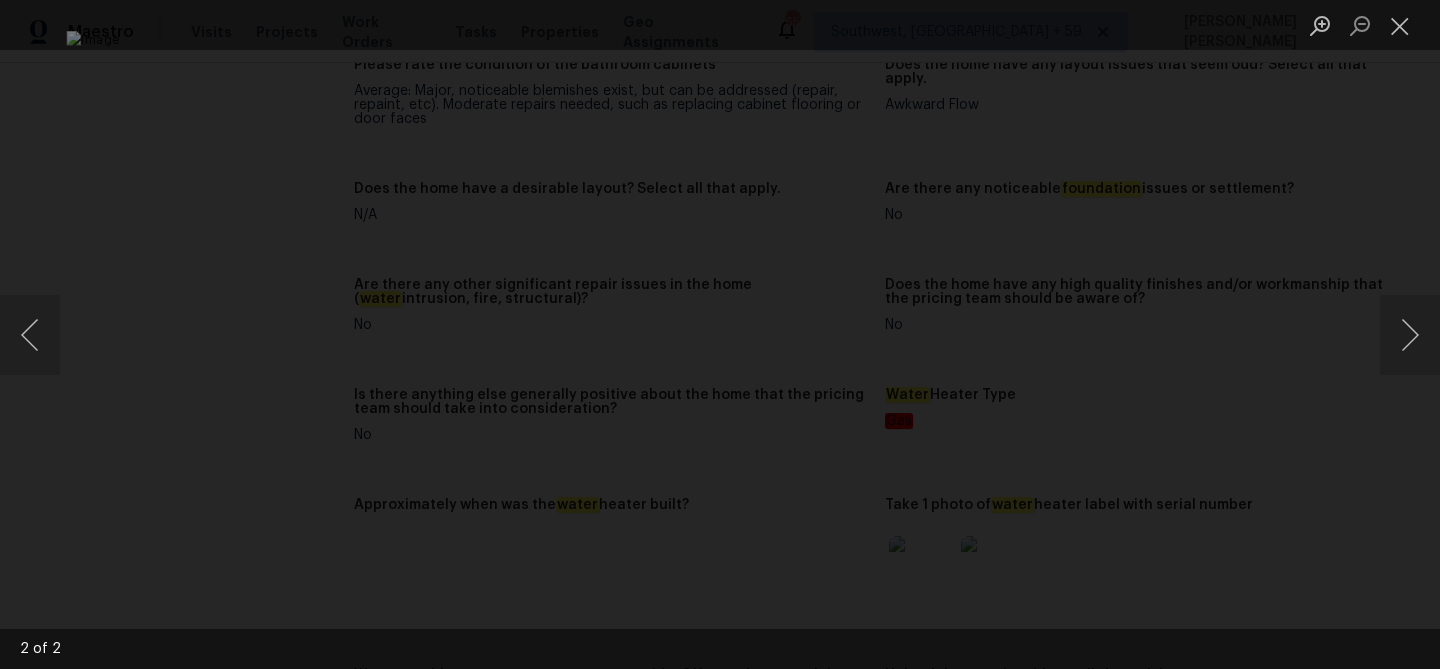 click at bounding box center (720, 334) 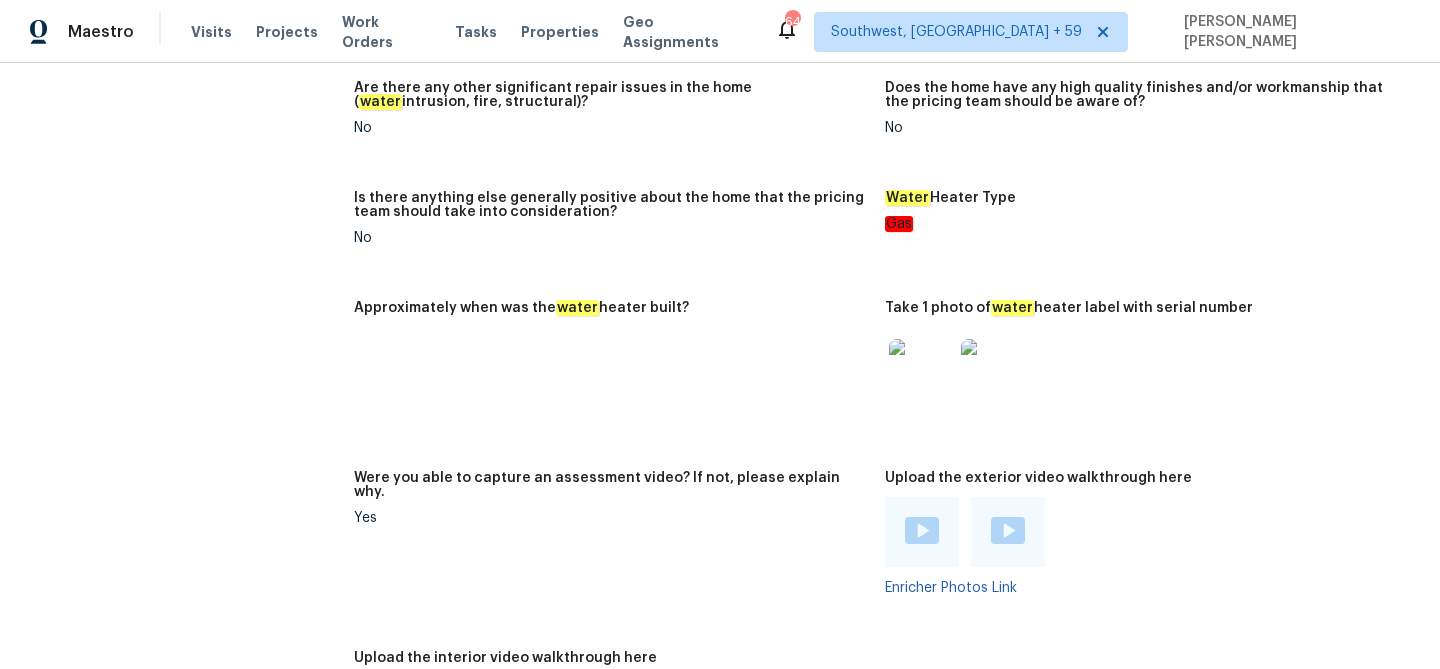 scroll, scrollTop: 2206, scrollLeft: 0, axis: vertical 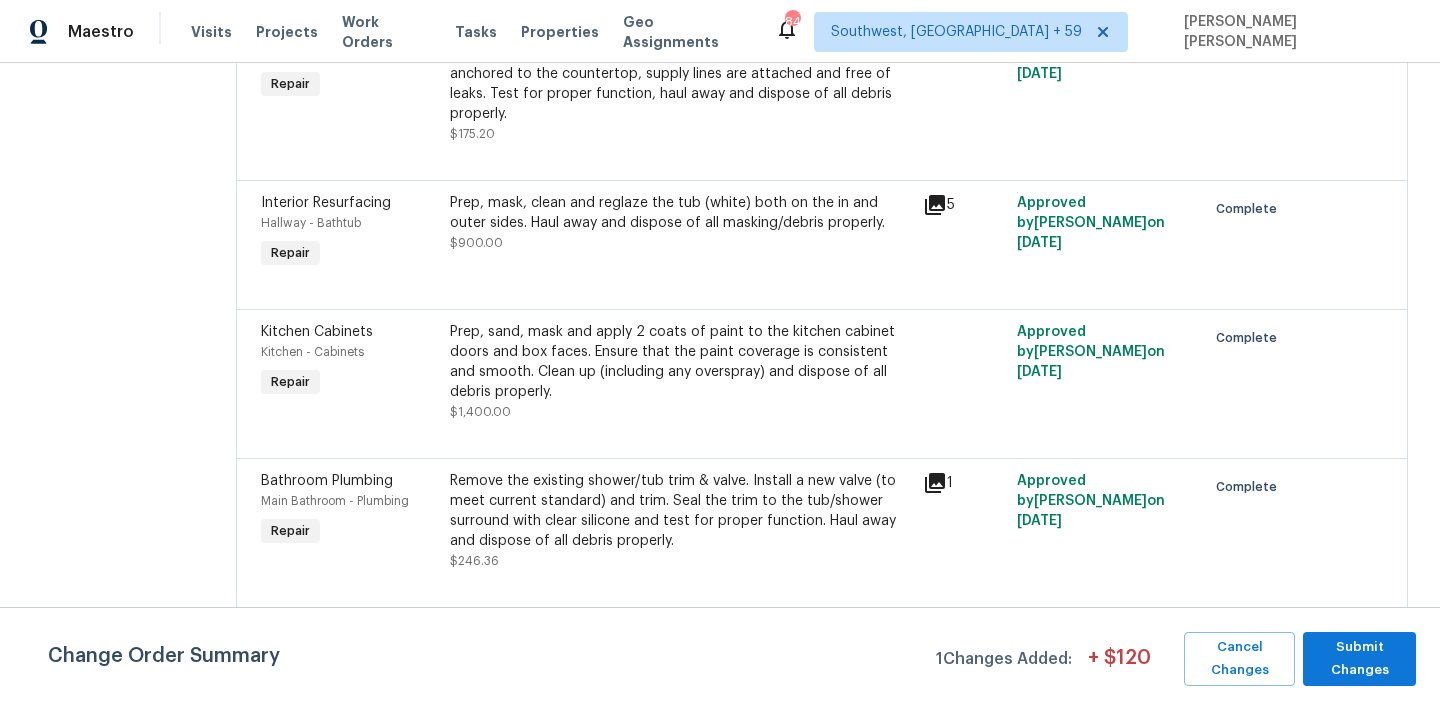 click on "Prep, mask, clean and reglaze the tub (white) both on the in and outer sides. Haul away and dispose of all masking/debris properly." at bounding box center (680, 213) 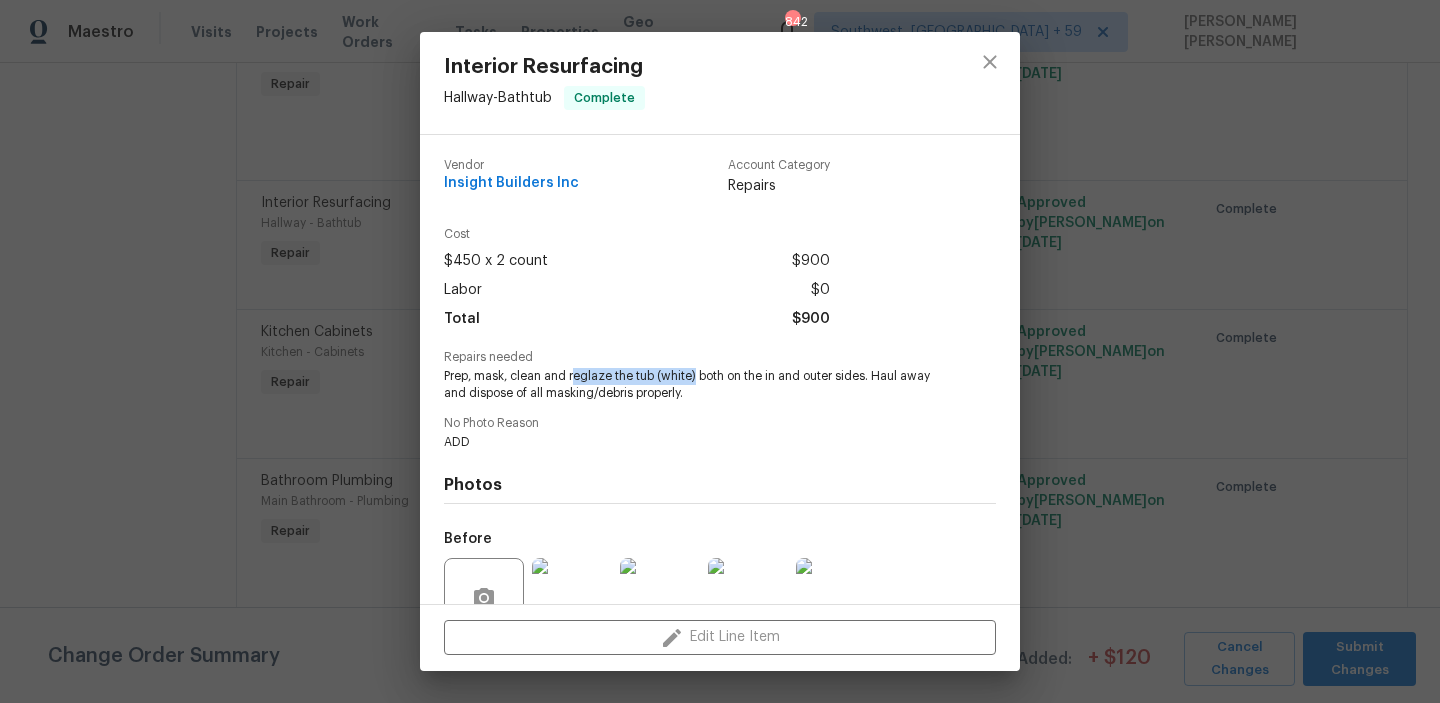 drag, startPoint x: 575, startPoint y: 377, endPoint x: 696, endPoint y: 375, distance: 121.016525 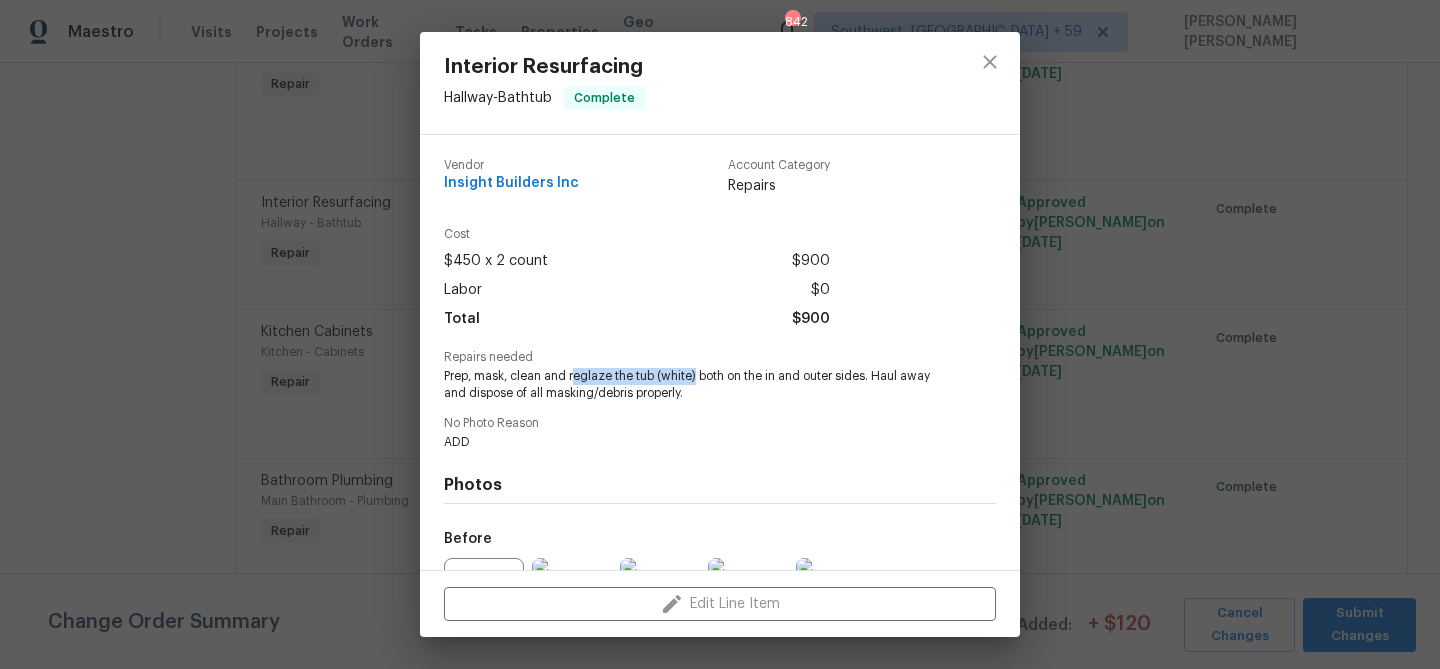 click on "Vendor Insight Builders Inc Account Category Repairs Cost $450 x 2 count $900 Labor $0 Total $900 Repairs needed Prep, mask, clean and reglaze the tub (white) both on the in and outer sides. Haul away and dispose of all masking/debris properly. No Photo Reason ADD Photos Before  +1 After  +1" at bounding box center [720, 352] 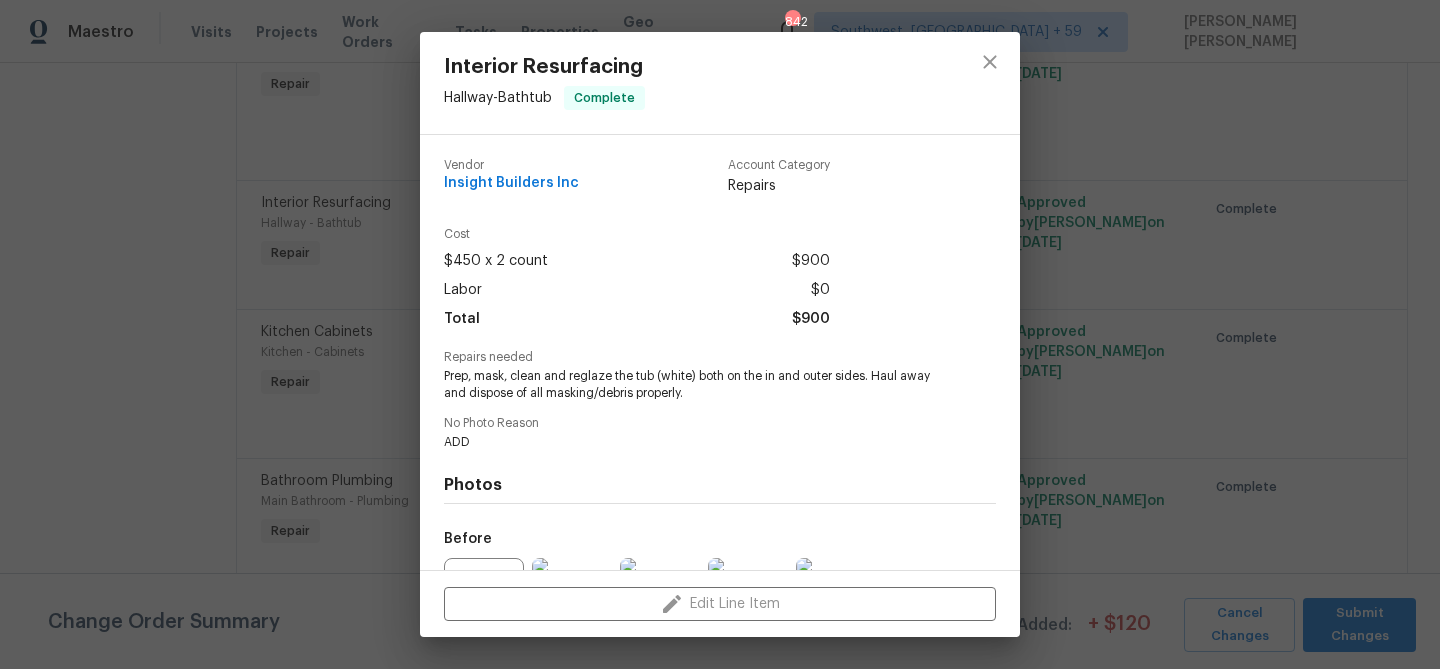 click on "Interior Resurfacing Hallway  -  Bathtub Complete Vendor Insight Builders Inc Account Category Repairs Cost $450 x 2 count $900 Labor $0 Total $900 Repairs needed Prep, mask, clean and reglaze the tub (white) both on the in and outer sides. Haul away and dispose of all masking/debris properly. No Photo Reason ADD Photos Before  +1 After  +1  Edit Line Item" at bounding box center (720, 334) 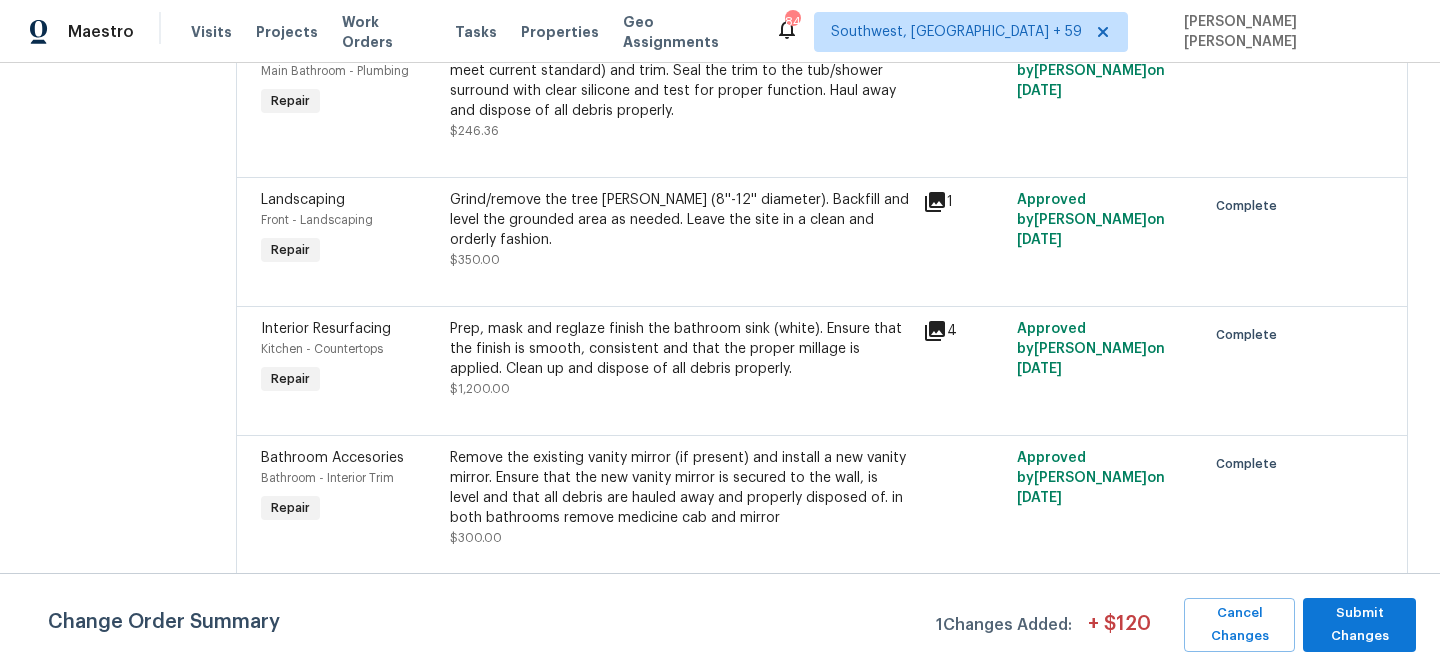 scroll, scrollTop: 1855, scrollLeft: 0, axis: vertical 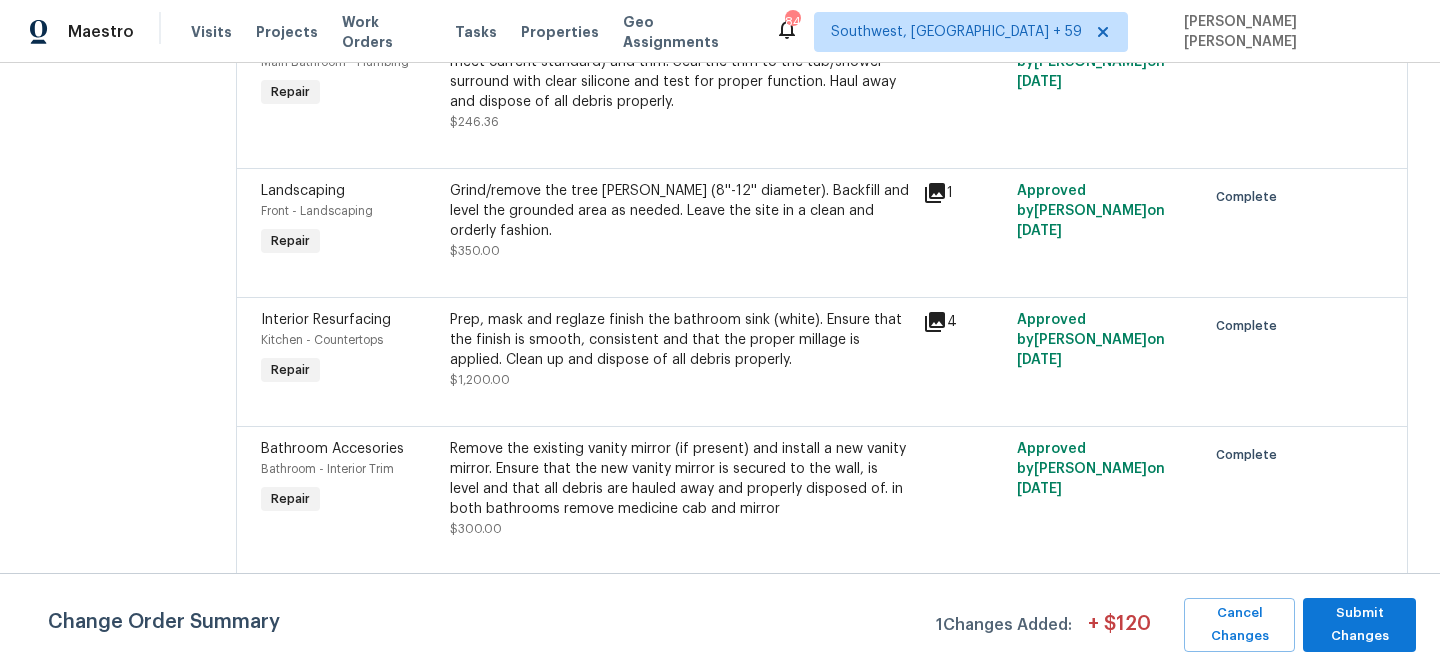 click on "Prep, mask and reglaze finish the bathroom sink (white). Ensure that the finish is smooth, consistent and that the proper millage is applied. Clean up and dispose of all debris properly." at bounding box center [680, 340] 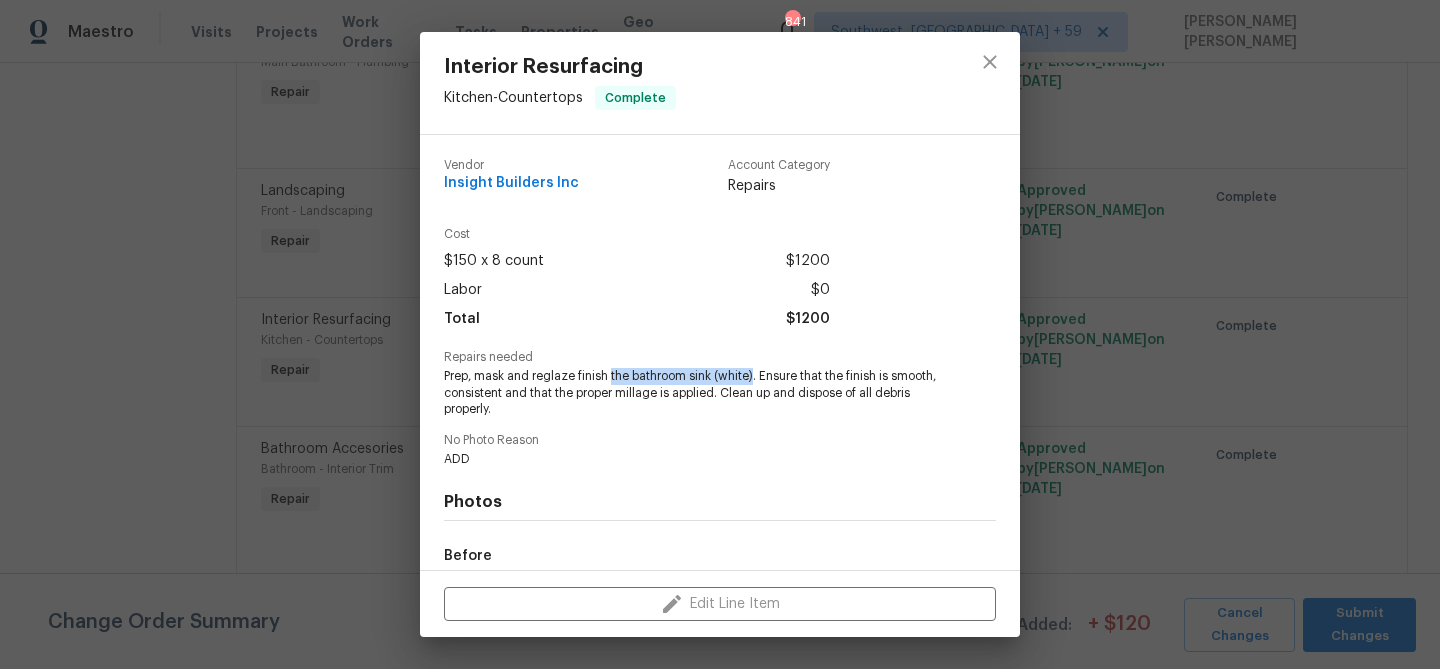 drag, startPoint x: 611, startPoint y: 378, endPoint x: 752, endPoint y: 371, distance: 141.17365 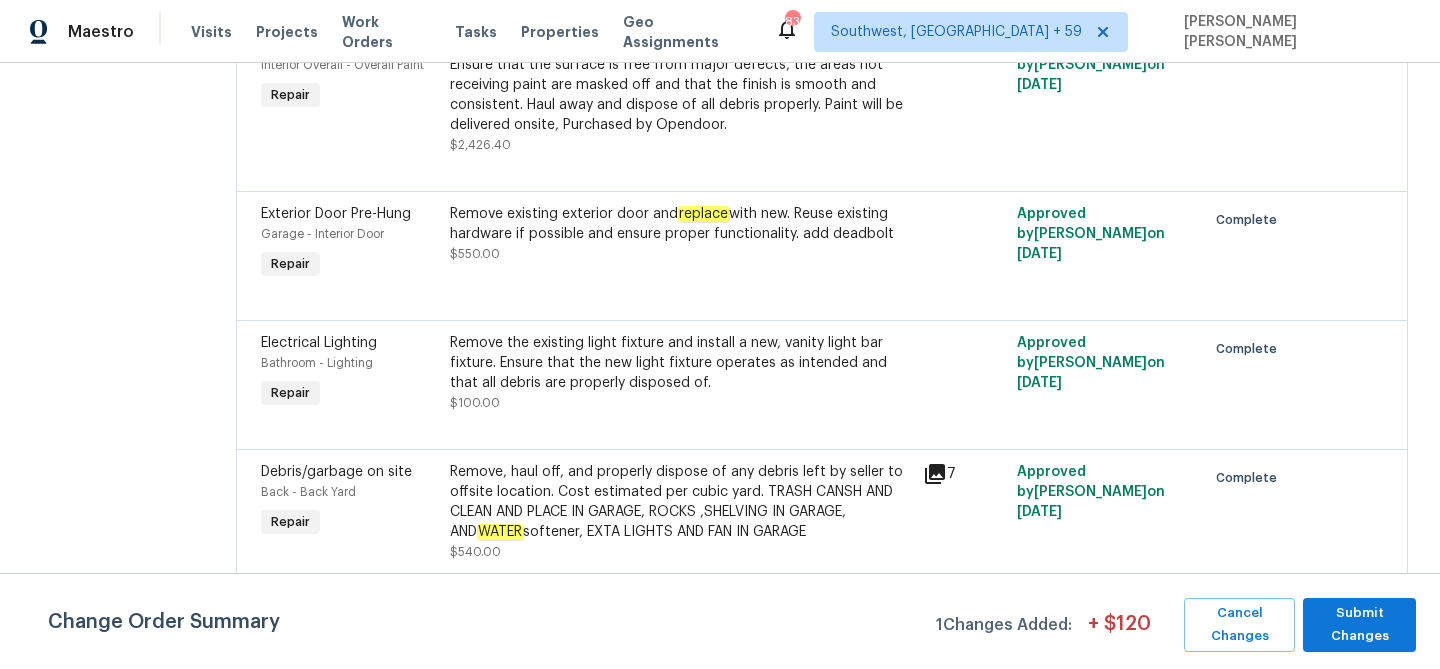 scroll, scrollTop: 0, scrollLeft: 0, axis: both 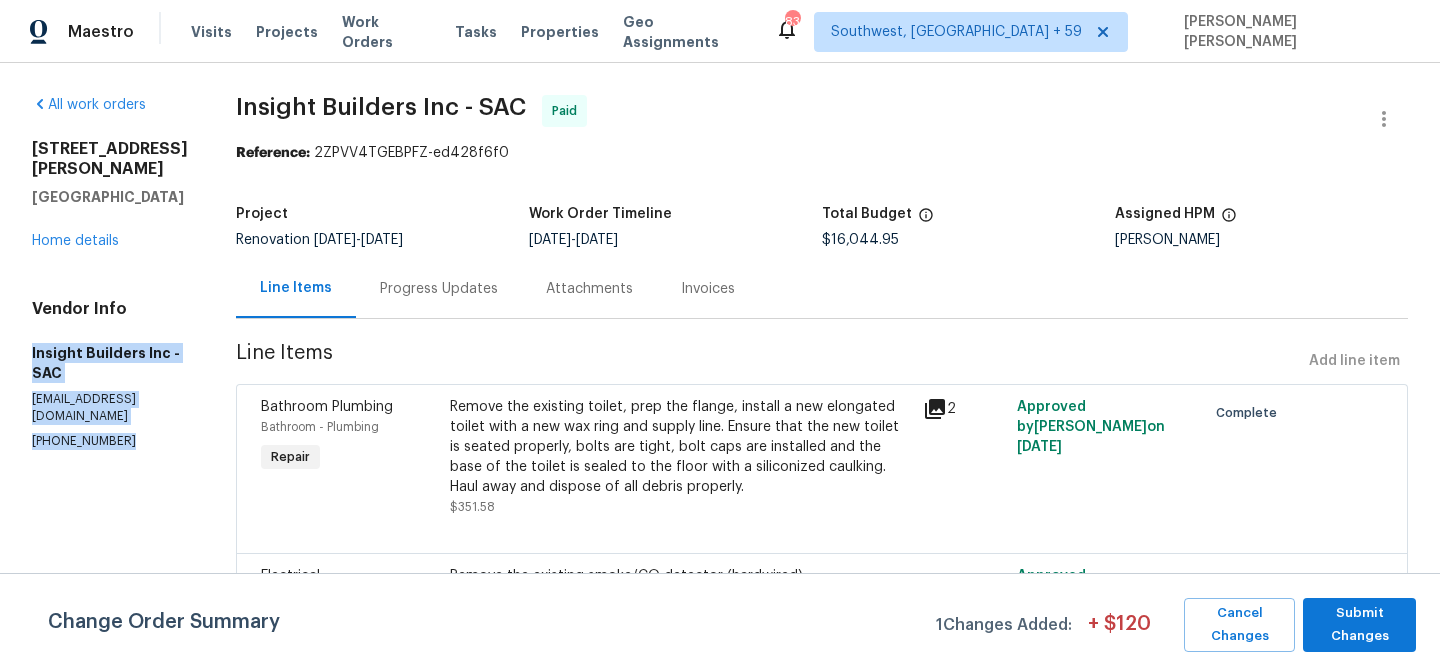 drag, startPoint x: 31, startPoint y: 336, endPoint x: 126, endPoint y: 406, distance: 118.004234 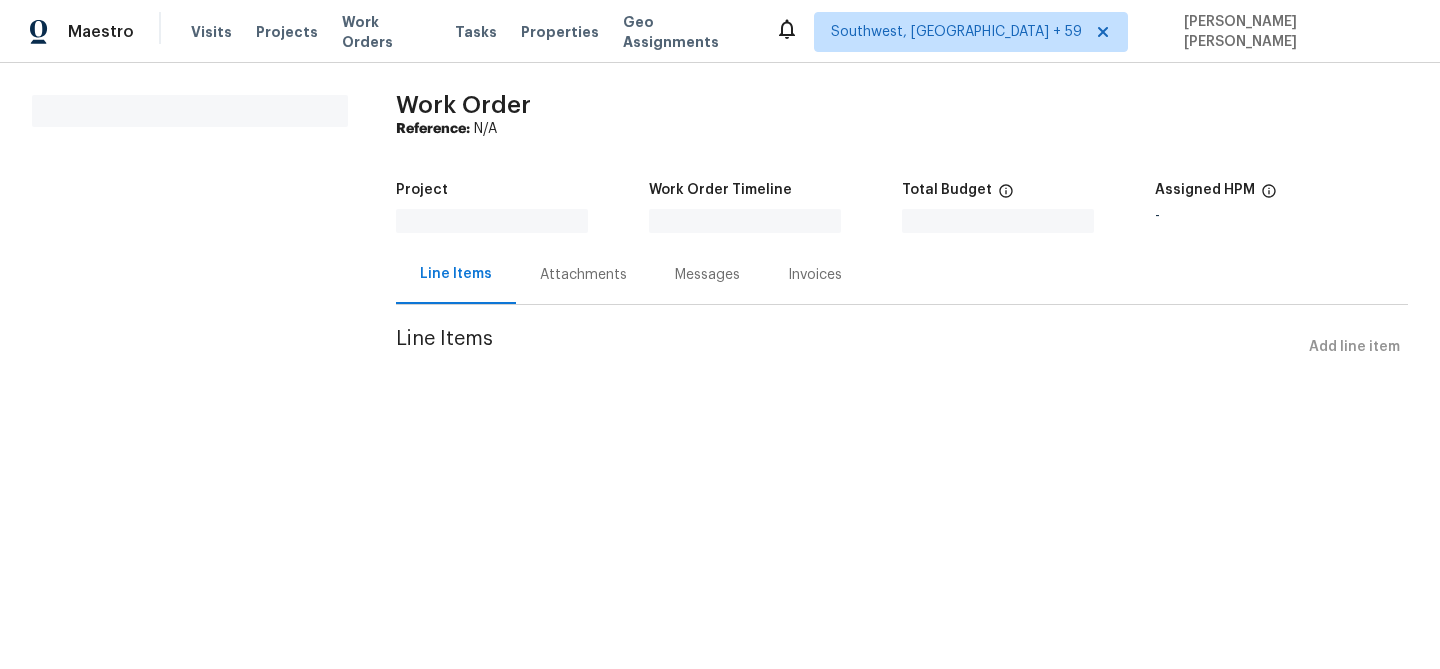 scroll, scrollTop: 0, scrollLeft: 0, axis: both 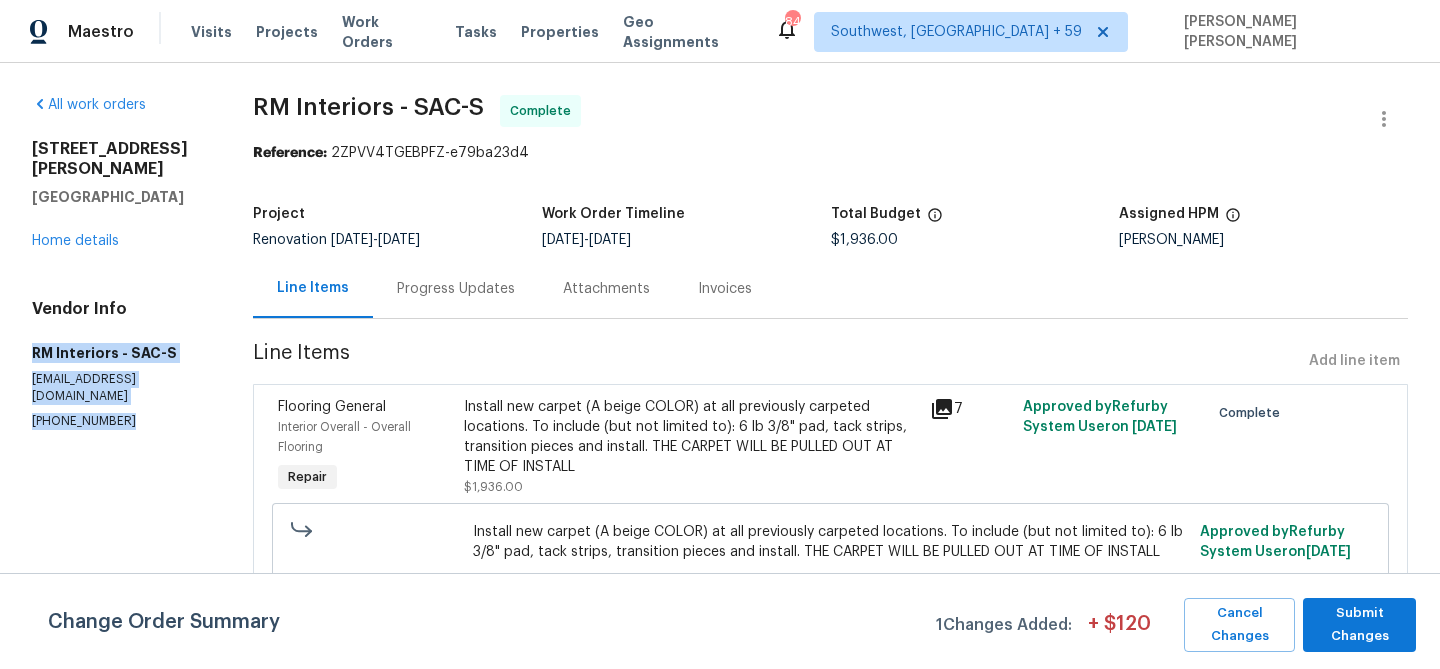 drag, startPoint x: 33, startPoint y: 332, endPoint x: 116, endPoint y: 382, distance: 96.89685 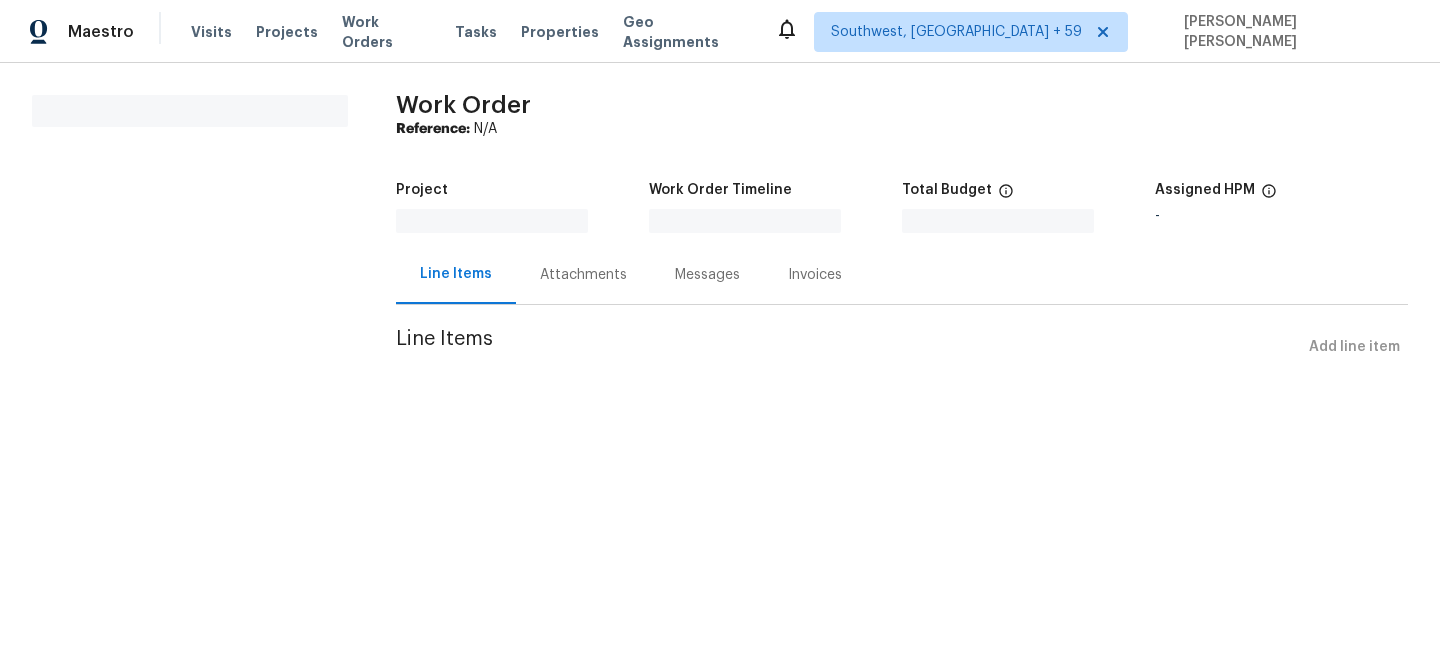 scroll, scrollTop: 0, scrollLeft: 0, axis: both 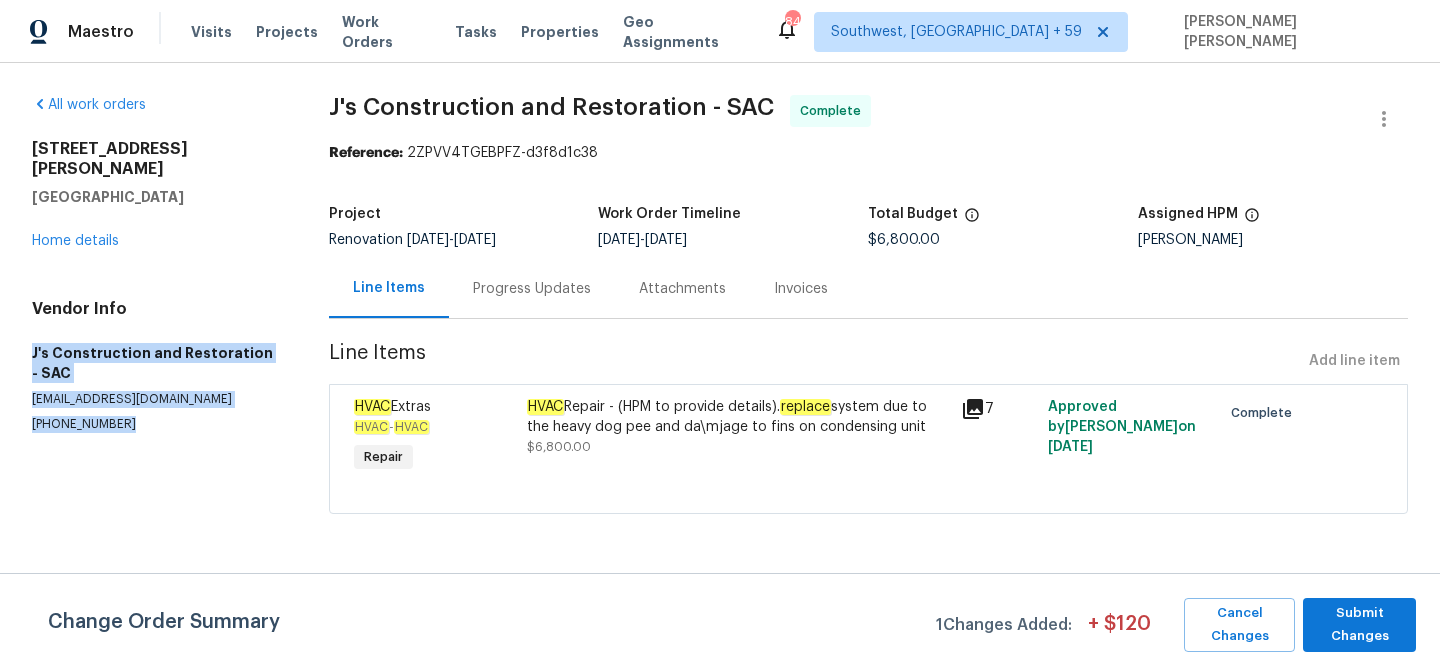 drag, startPoint x: 34, startPoint y: 332, endPoint x: 118, endPoint y: 406, distance: 111.94642 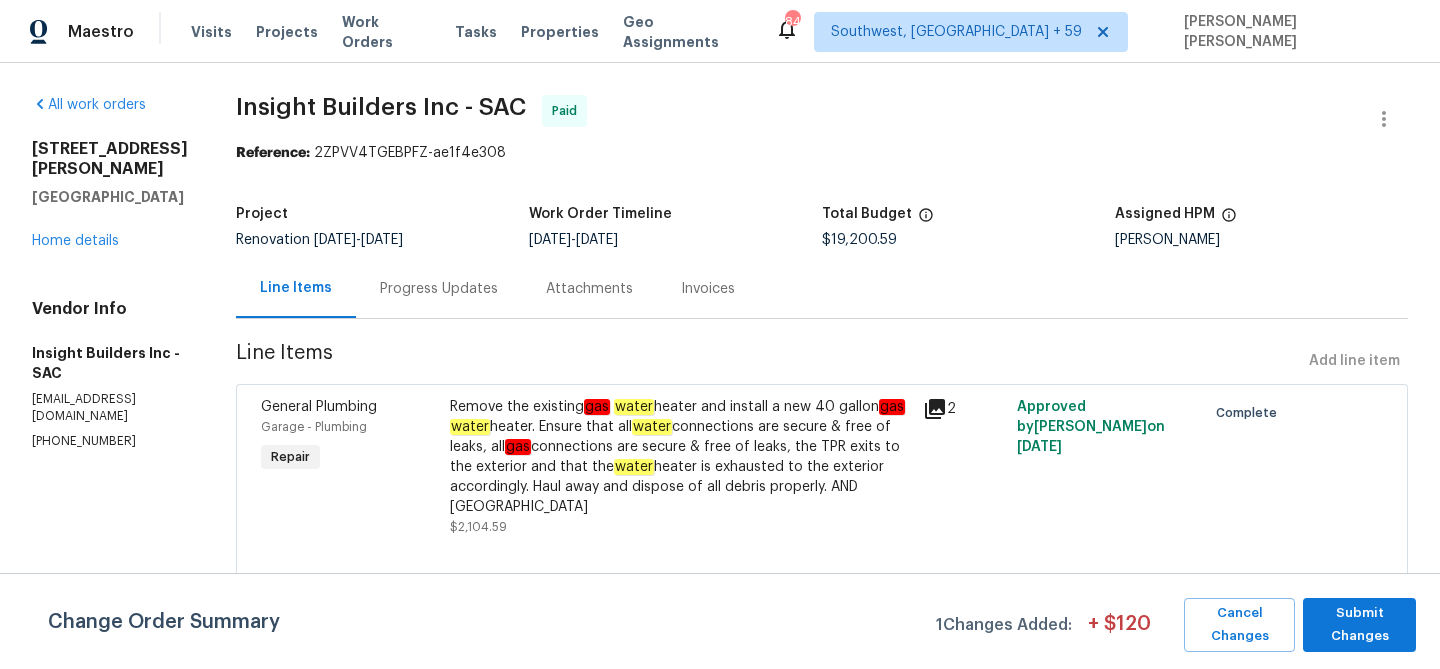 scroll, scrollTop: 0, scrollLeft: 0, axis: both 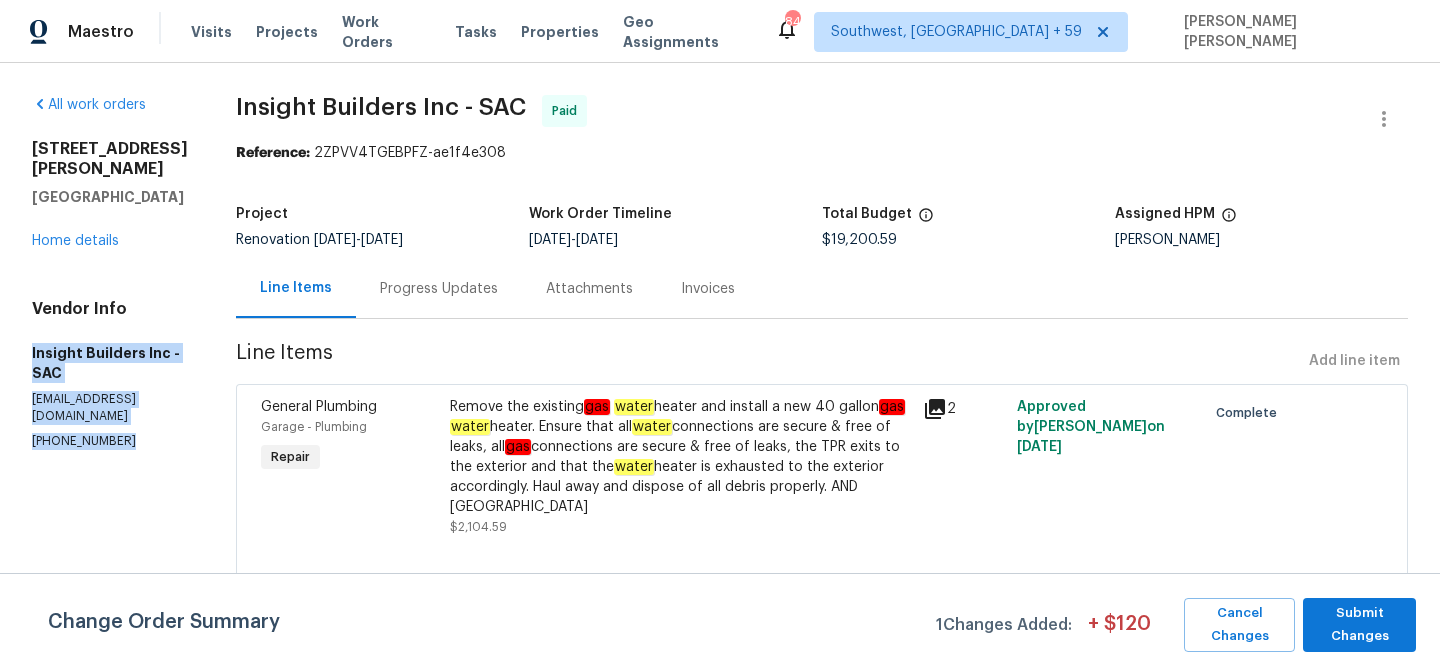 drag, startPoint x: 32, startPoint y: 333, endPoint x: 119, endPoint y: 403, distance: 111.66467 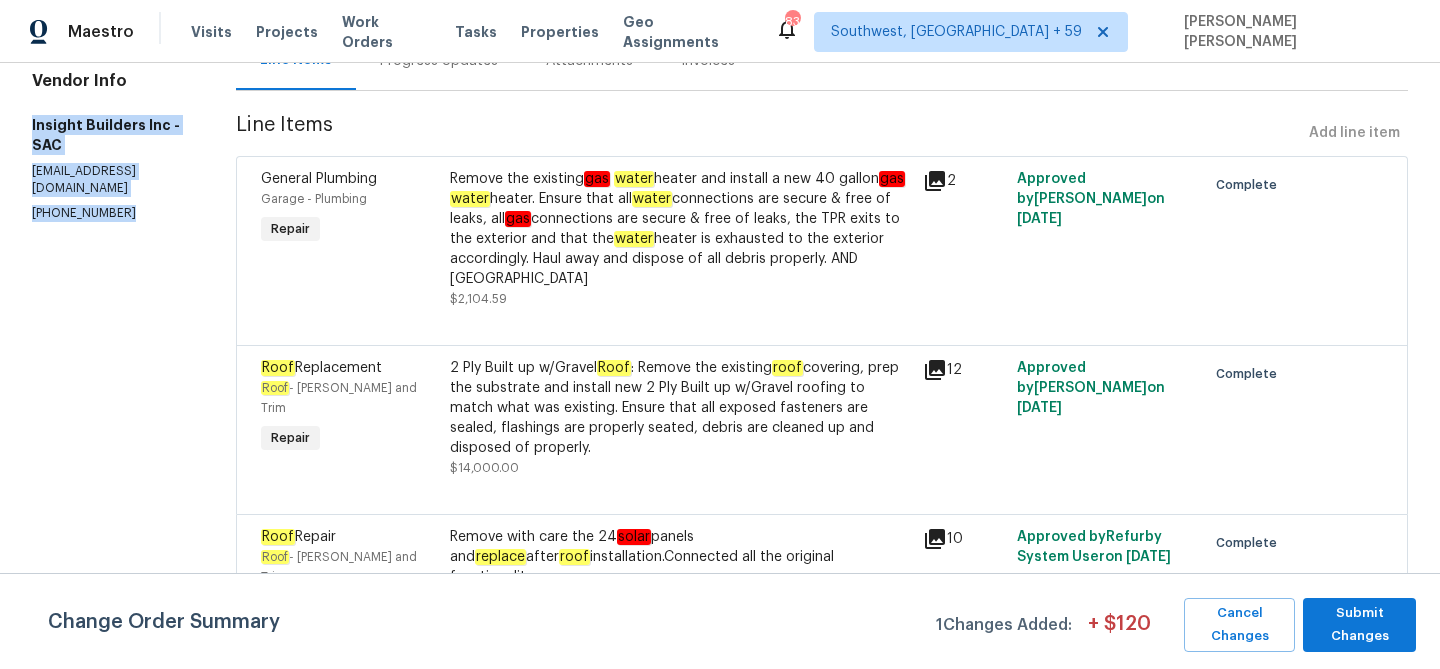 scroll, scrollTop: 260, scrollLeft: 0, axis: vertical 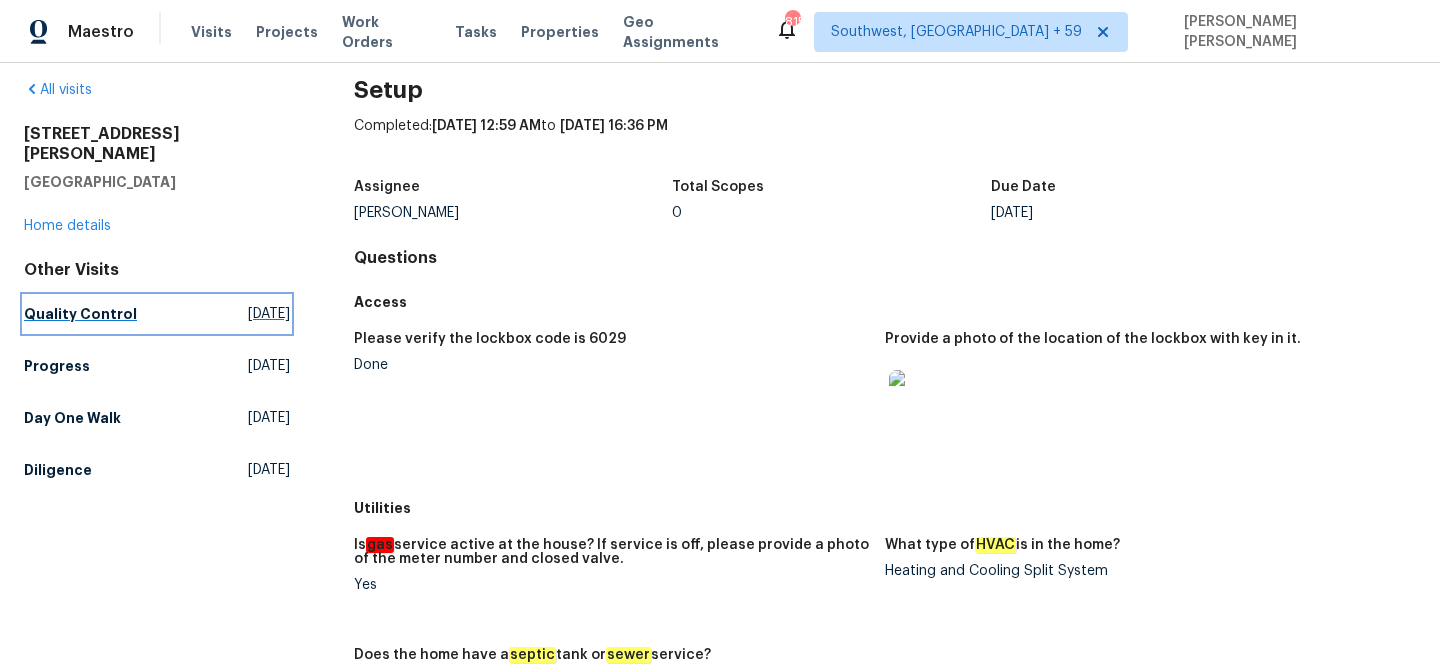 click on "Quality Control [DATE]" at bounding box center (157, 314) 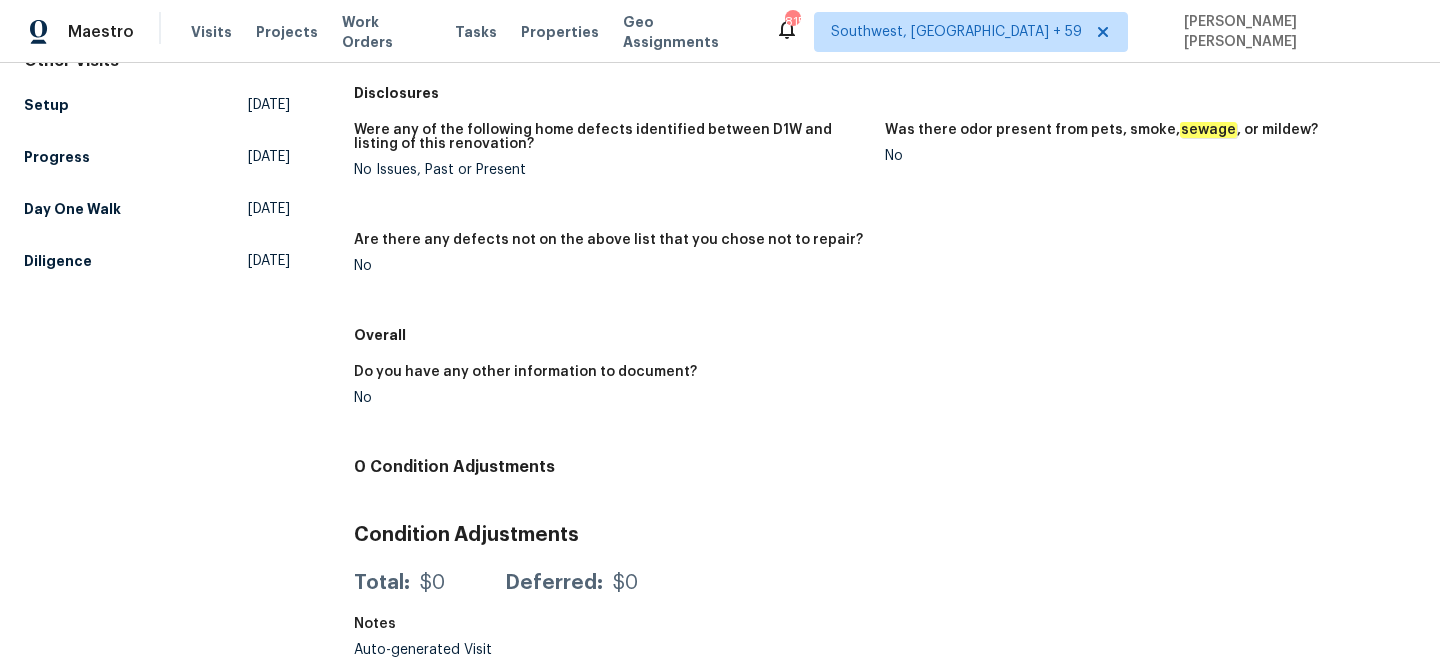 scroll, scrollTop: 0, scrollLeft: 0, axis: both 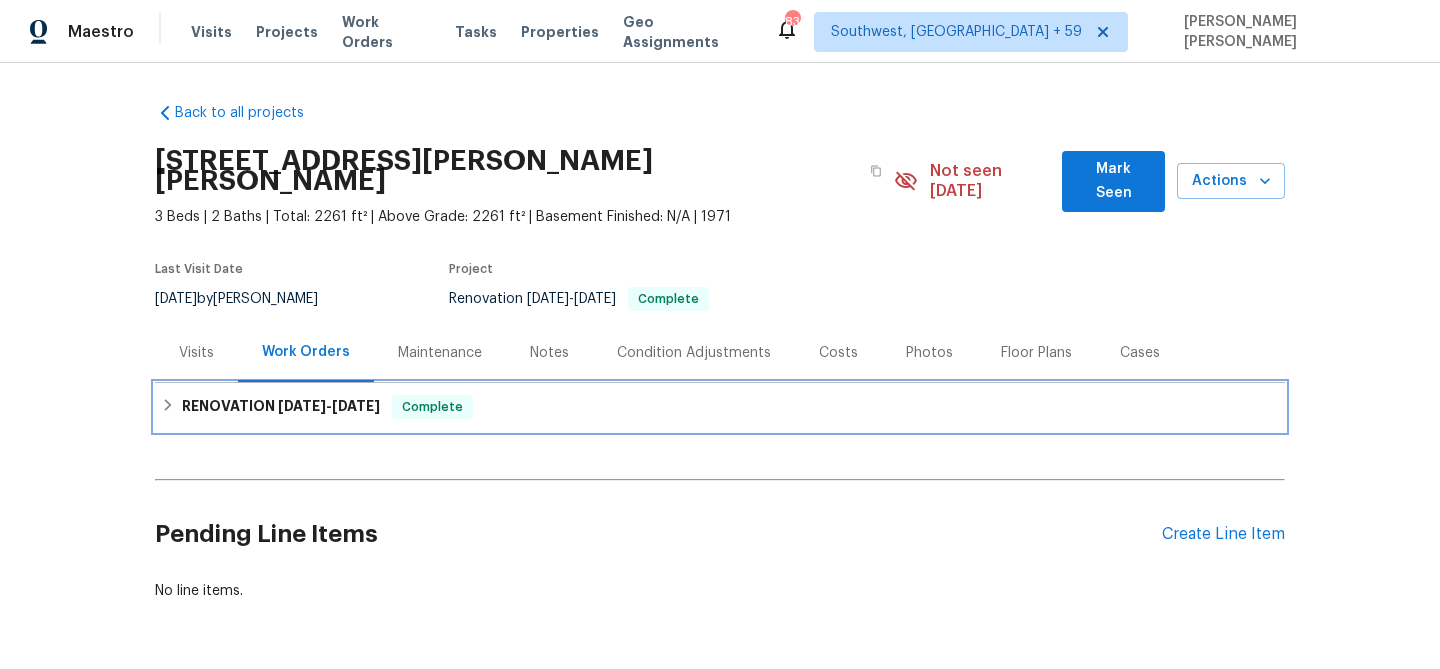 click on "6/23/25" at bounding box center [302, 406] 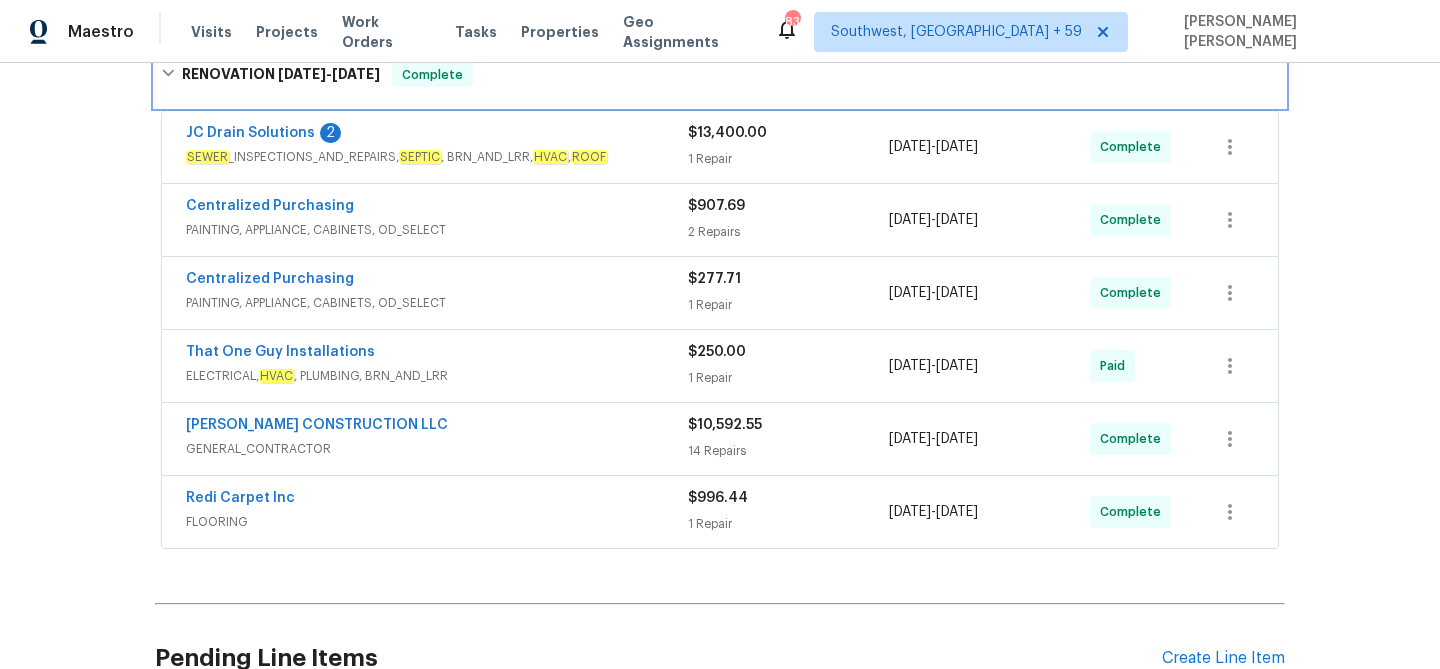 scroll, scrollTop: 357, scrollLeft: 0, axis: vertical 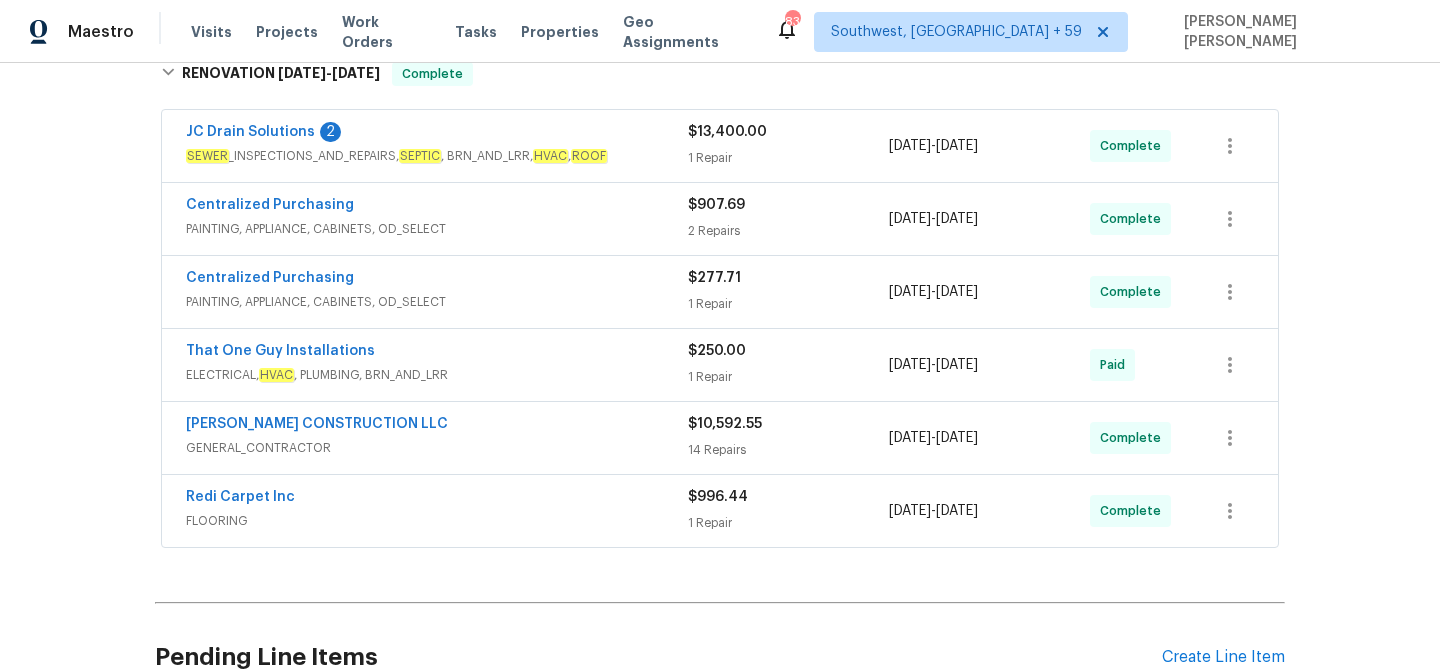 click on "HVAC" 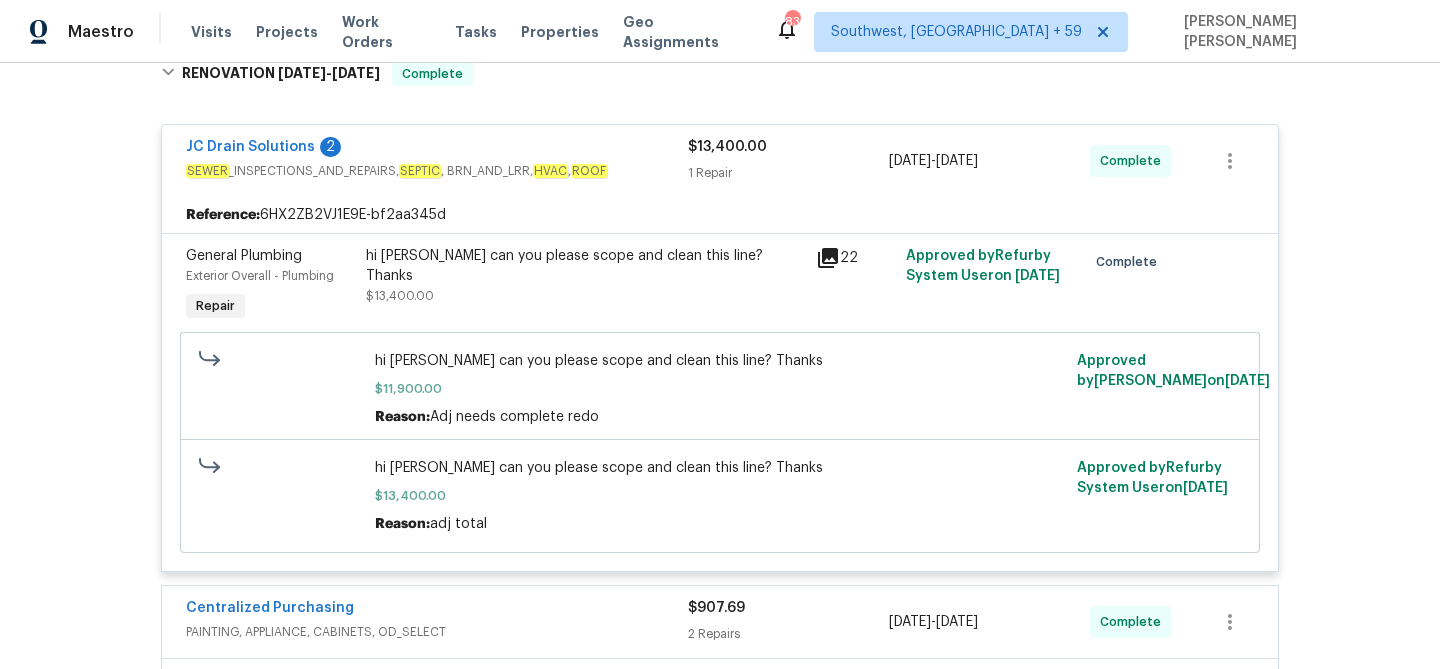 click on "SEWER _INSPECTIONS_AND_REPAIRS,  SEPTIC , BRN_AND_LRR,  HVAC ,  ROOF" at bounding box center (437, 171) 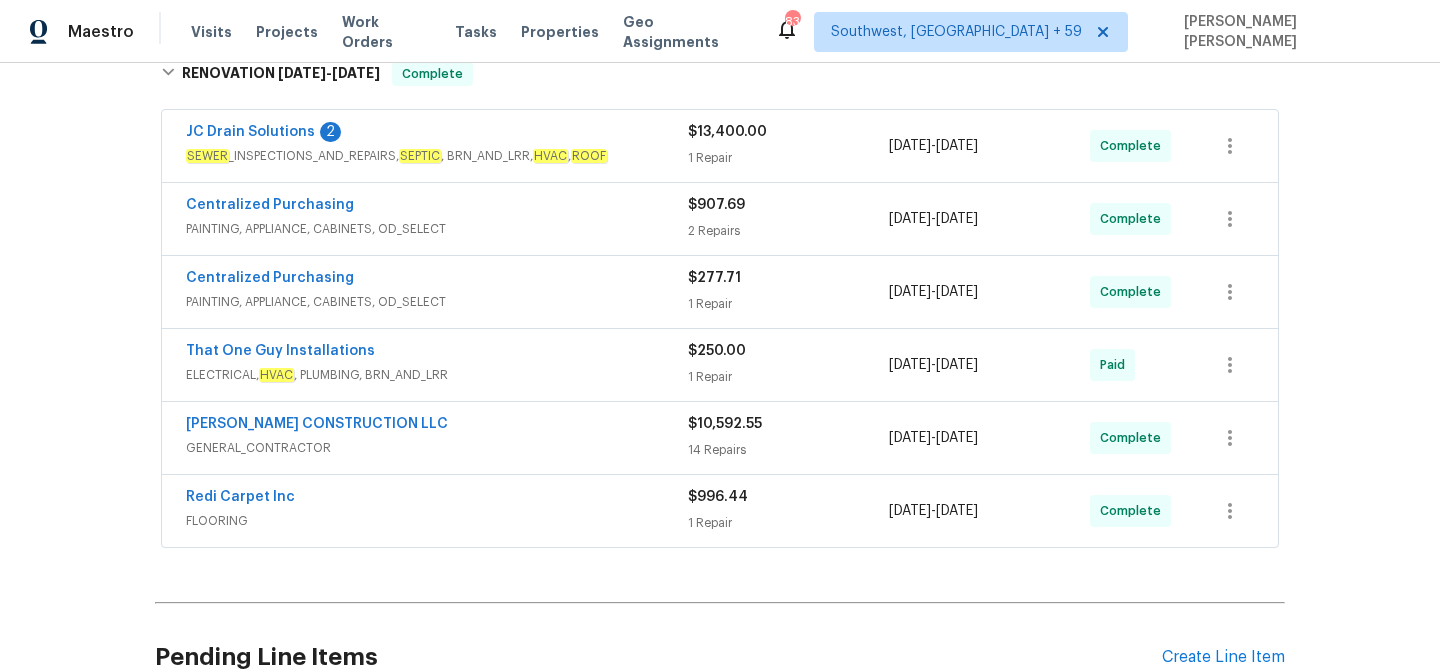 click on "FLOORING" at bounding box center (437, 521) 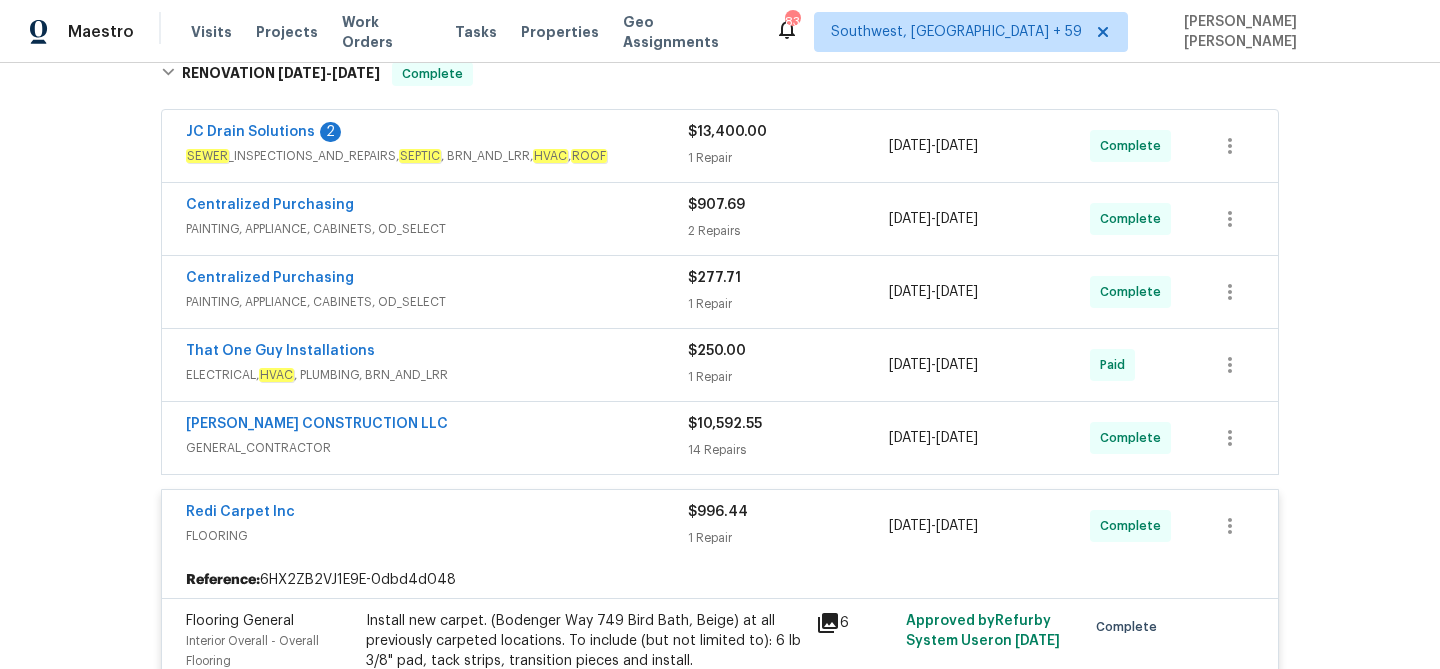 click on "GENERAL_CONTRACTOR" at bounding box center (437, 448) 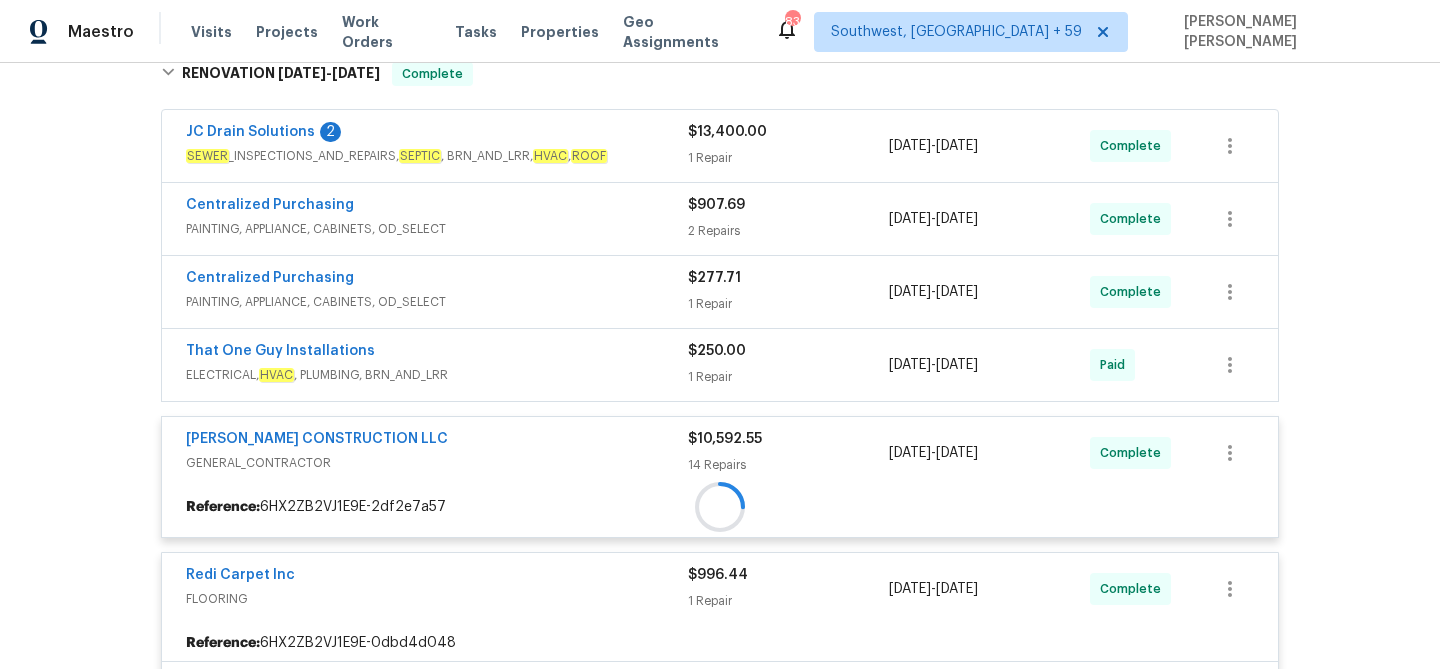 scroll, scrollTop: 323, scrollLeft: 0, axis: vertical 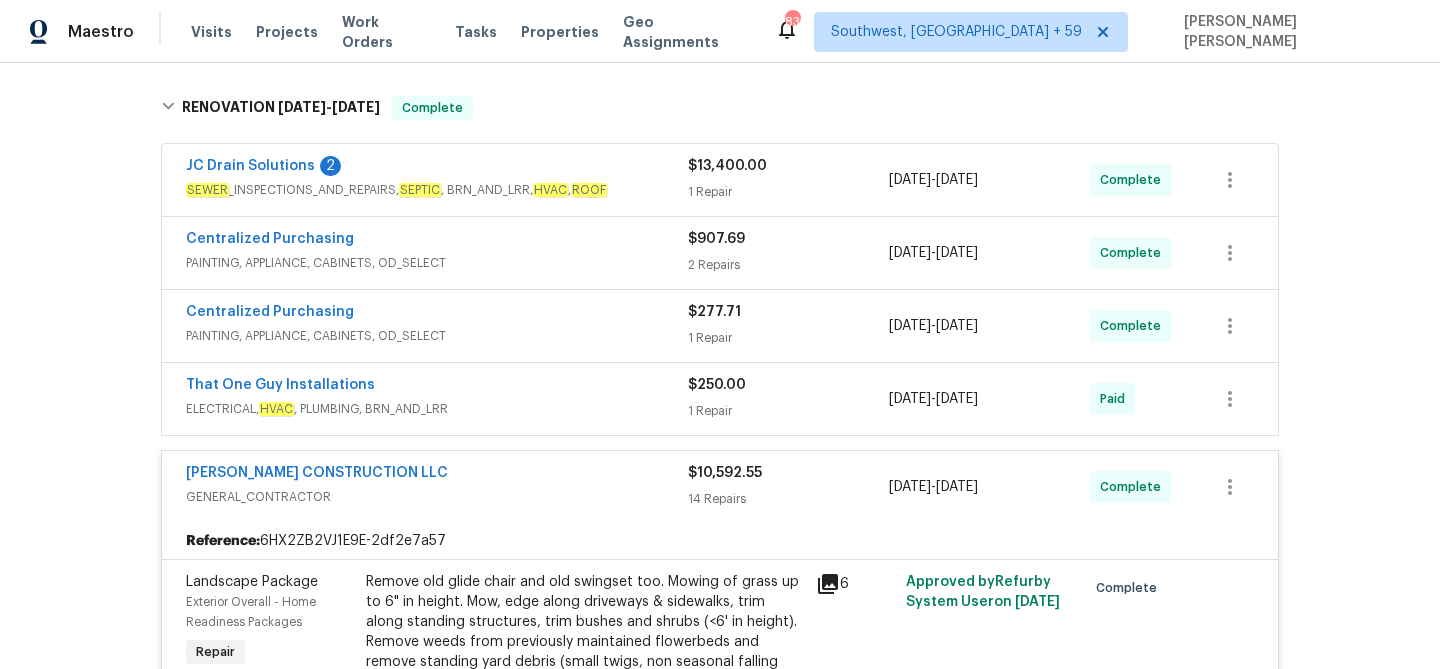 click on "That One Guy Installations" at bounding box center (437, 387) 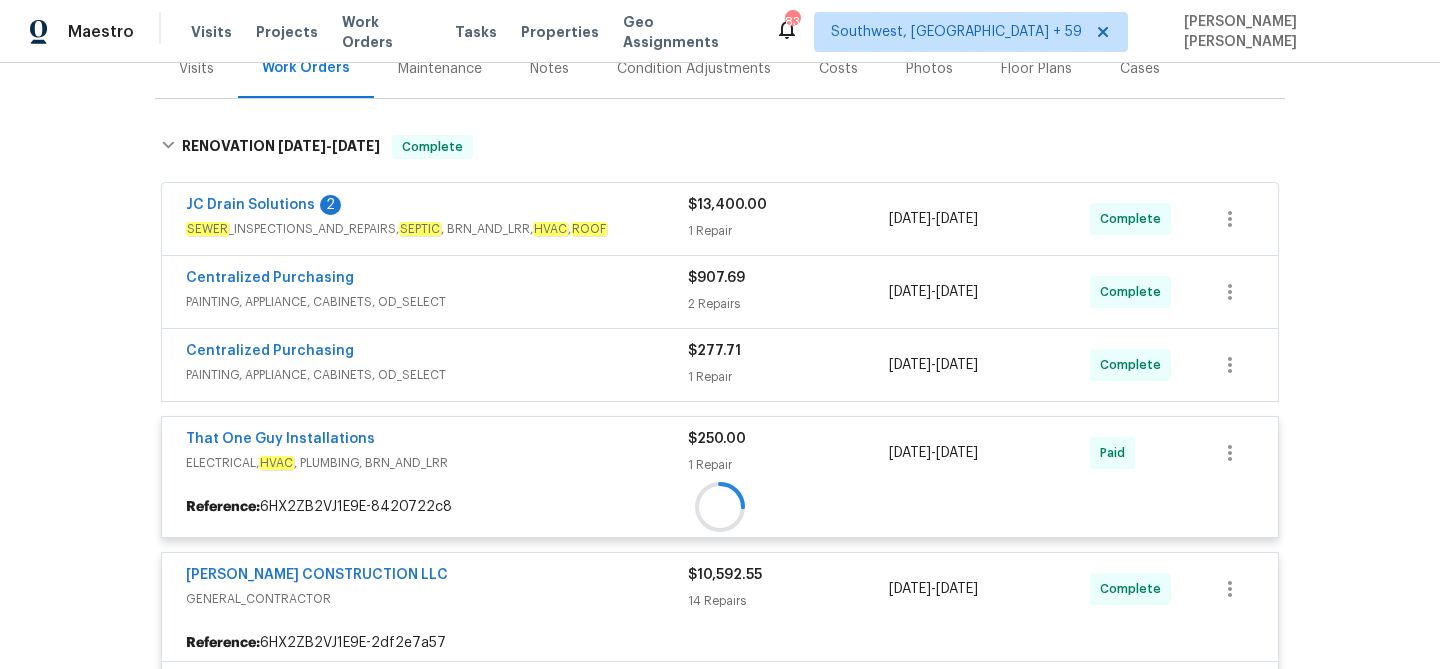 scroll, scrollTop: 279, scrollLeft: 0, axis: vertical 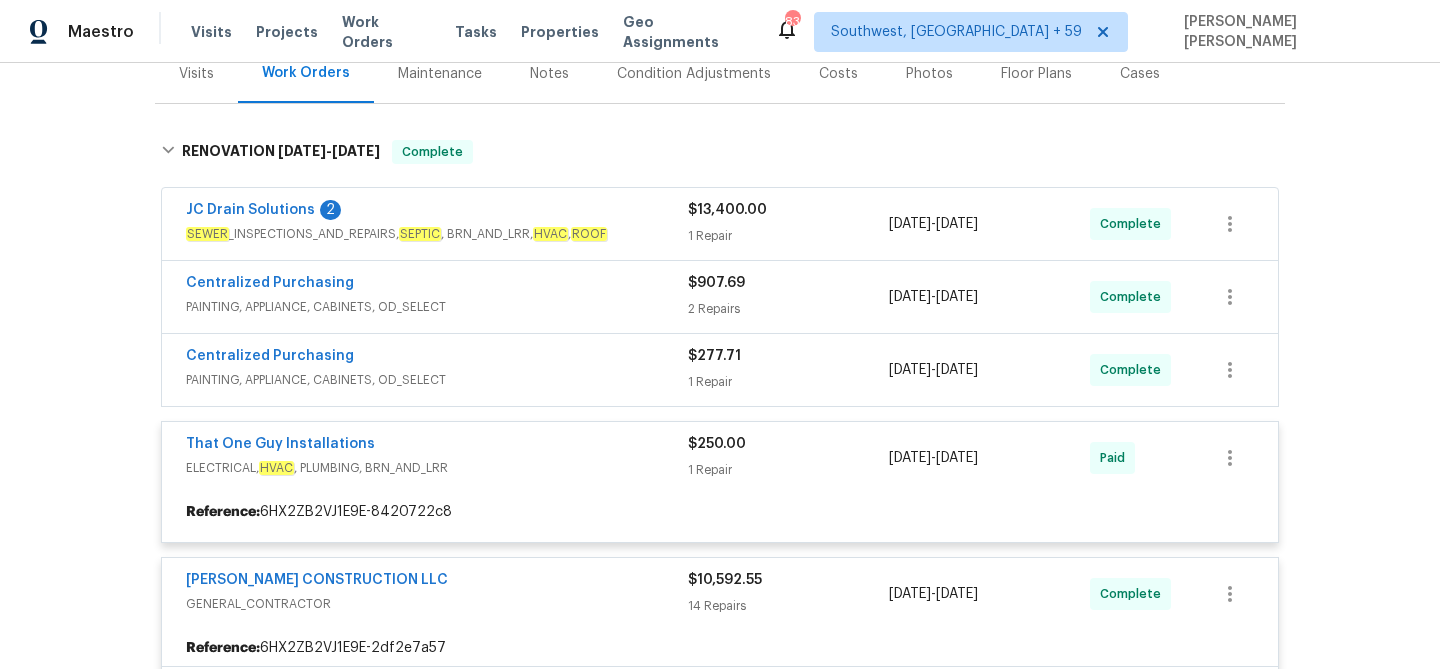 click on "Centralized Purchasing" at bounding box center [437, 358] 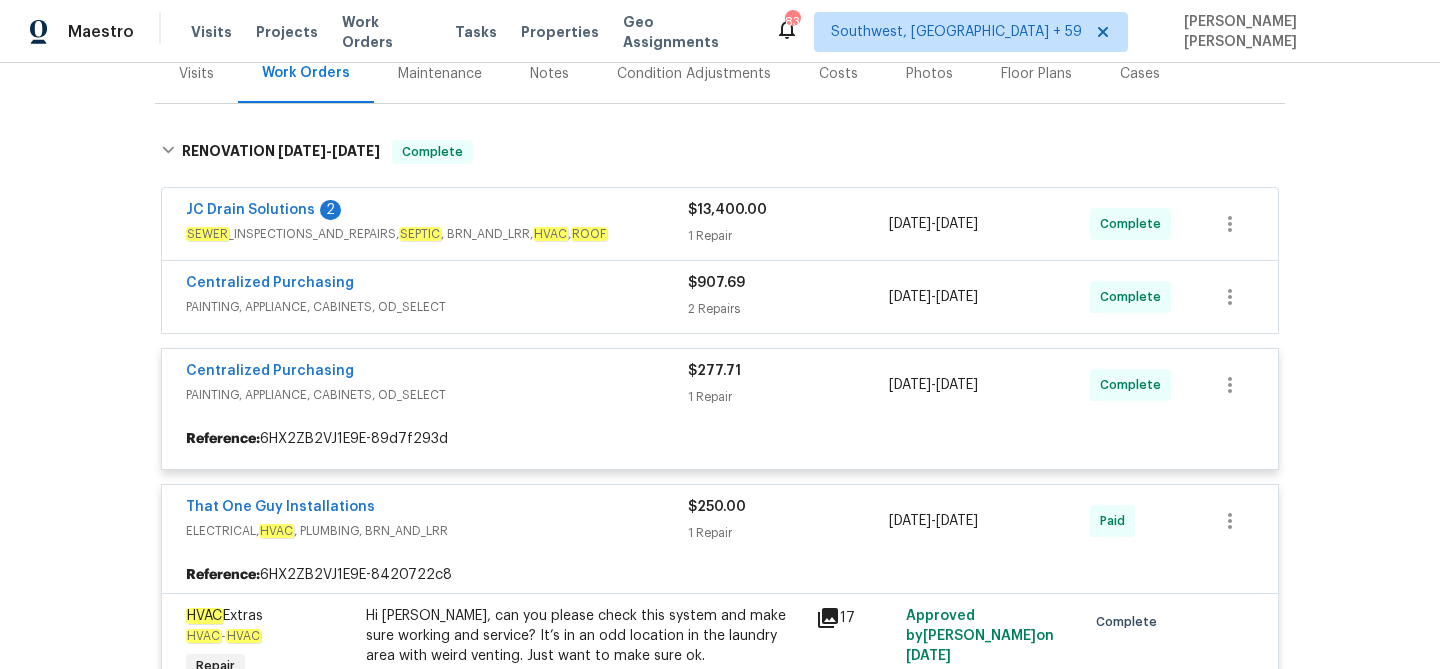 click at bounding box center [720, 2553] 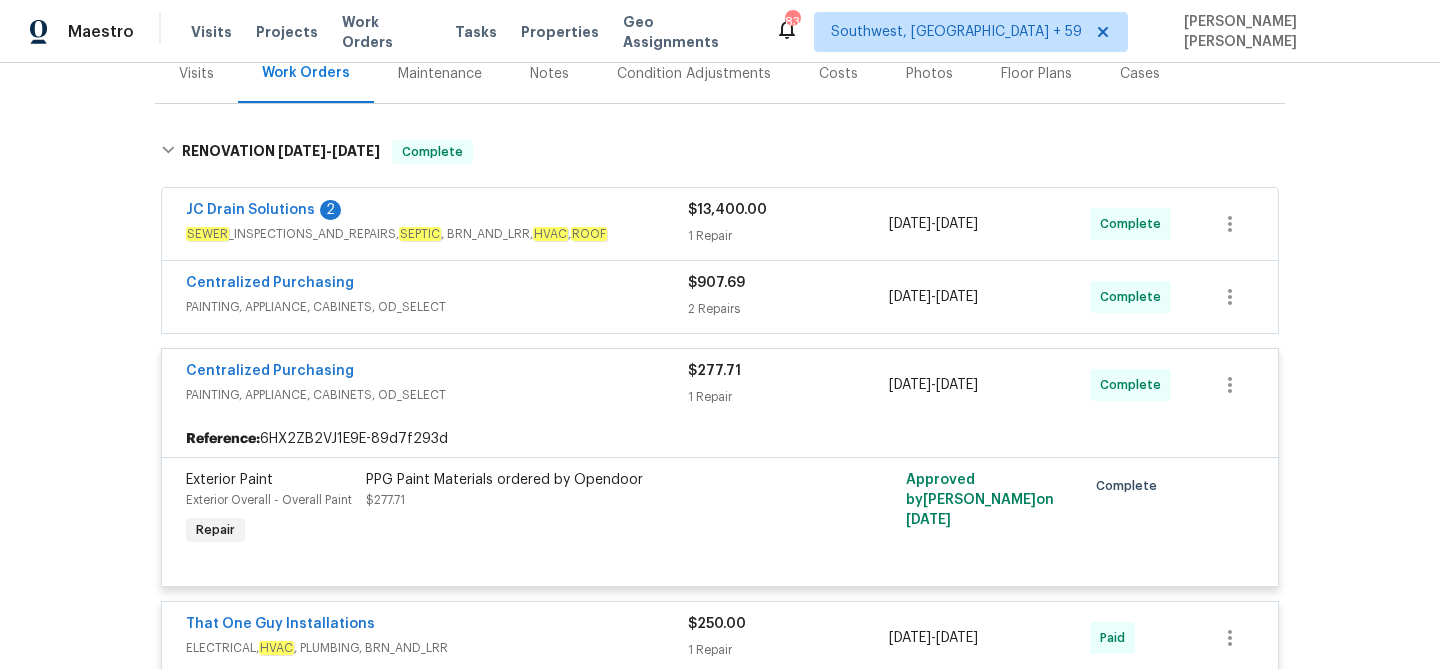 click on "PAINTING, APPLIANCE, CABINETS, OD_SELECT" at bounding box center (437, 307) 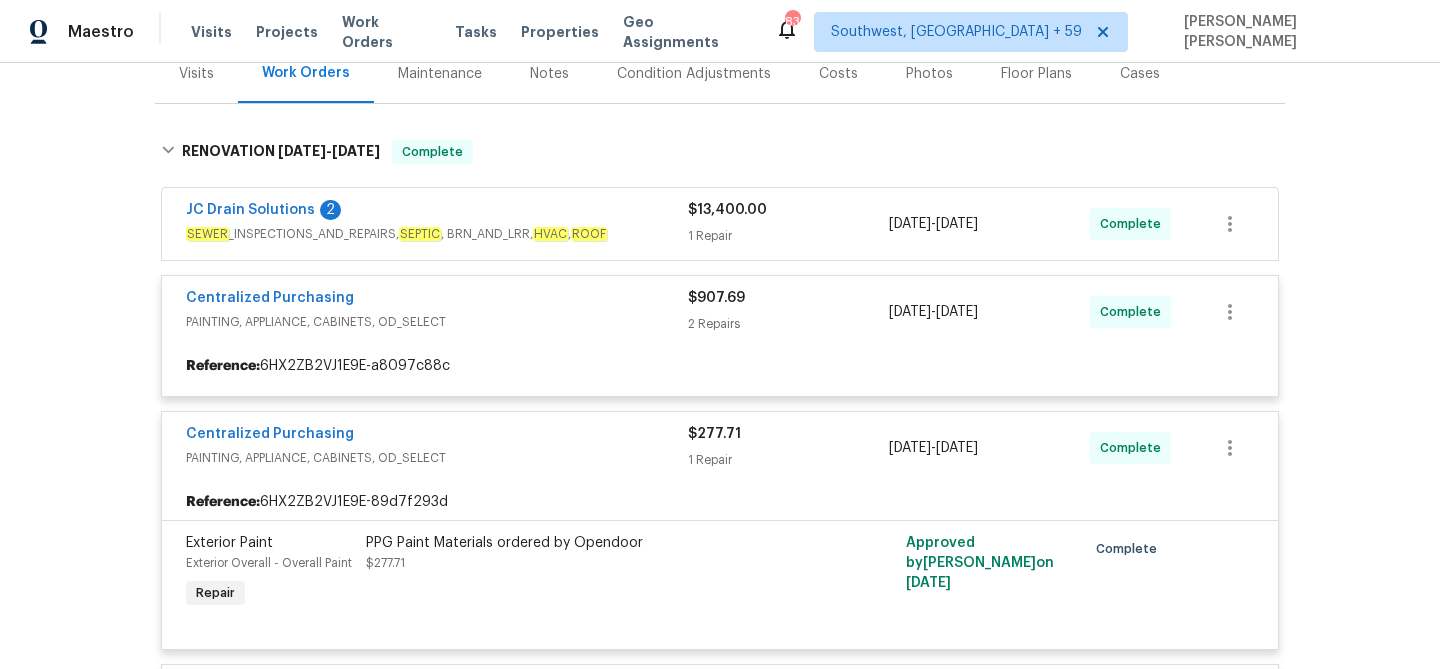 click at bounding box center (720, 2643) 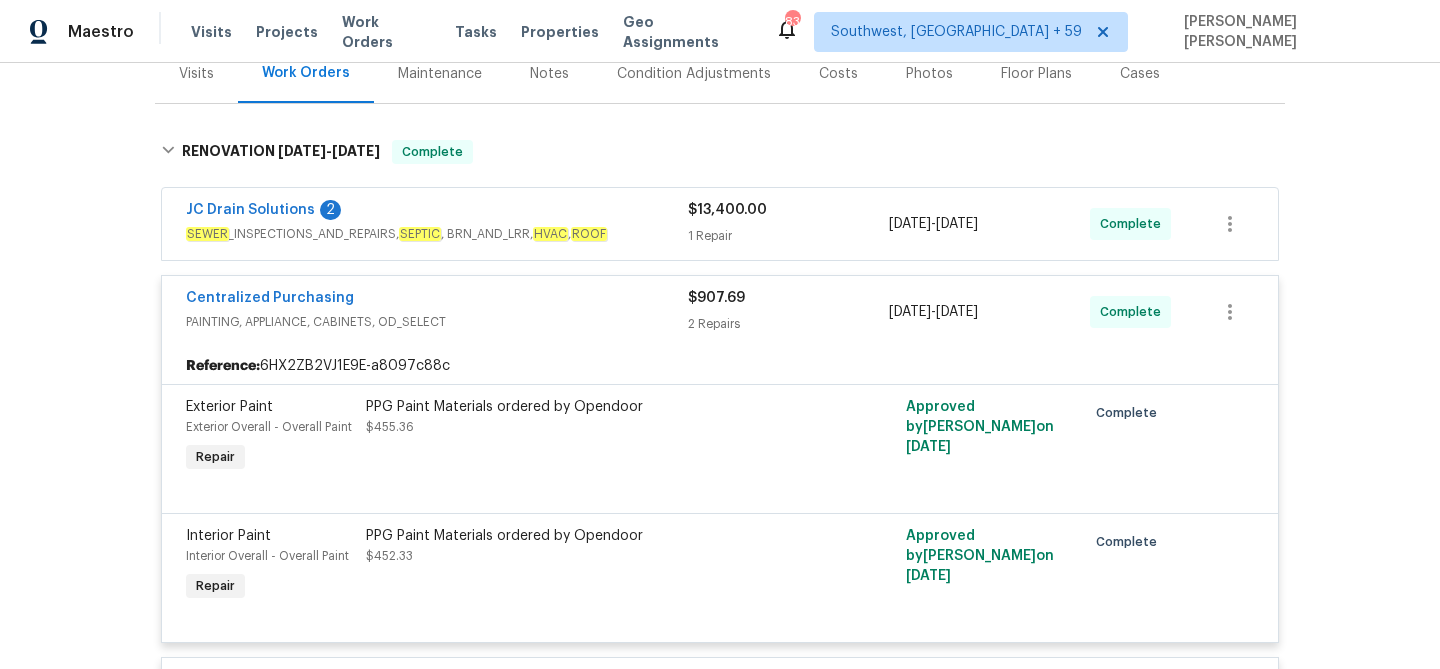 click on "JC Drain Solutions 2" at bounding box center (437, 212) 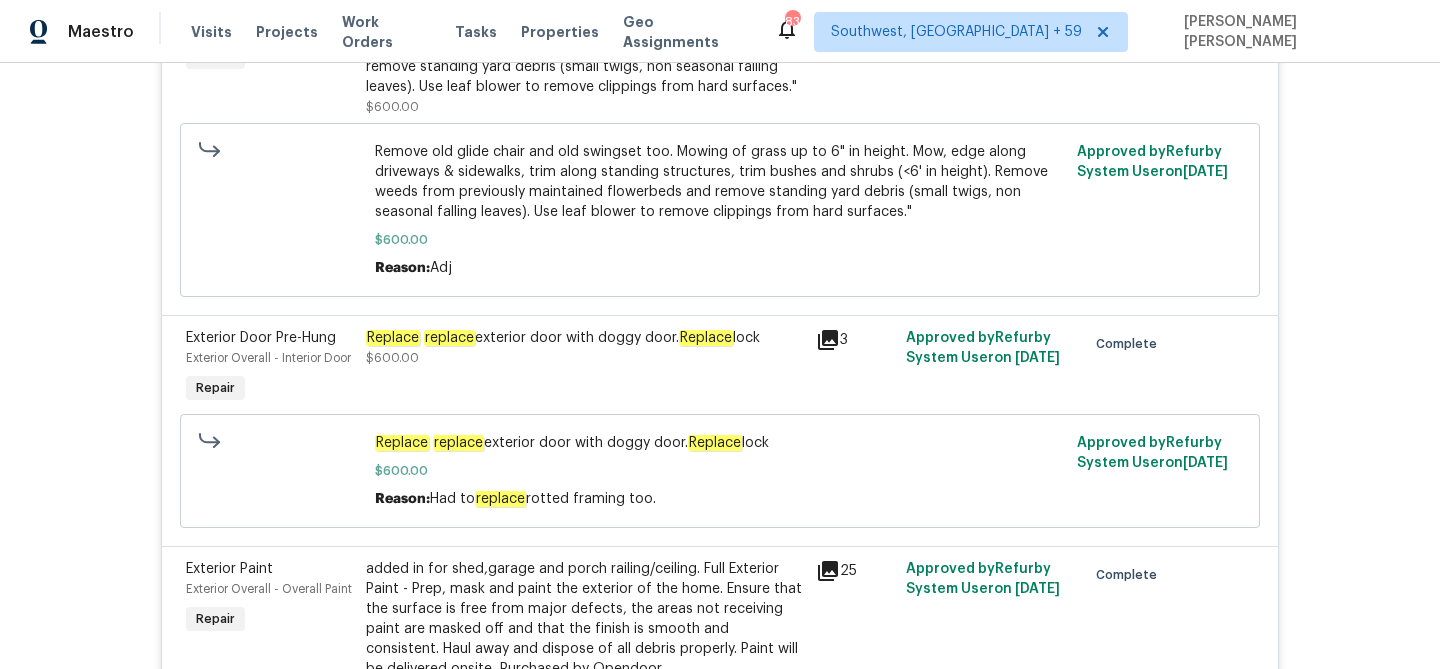 scroll, scrollTop: 1980, scrollLeft: 0, axis: vertical 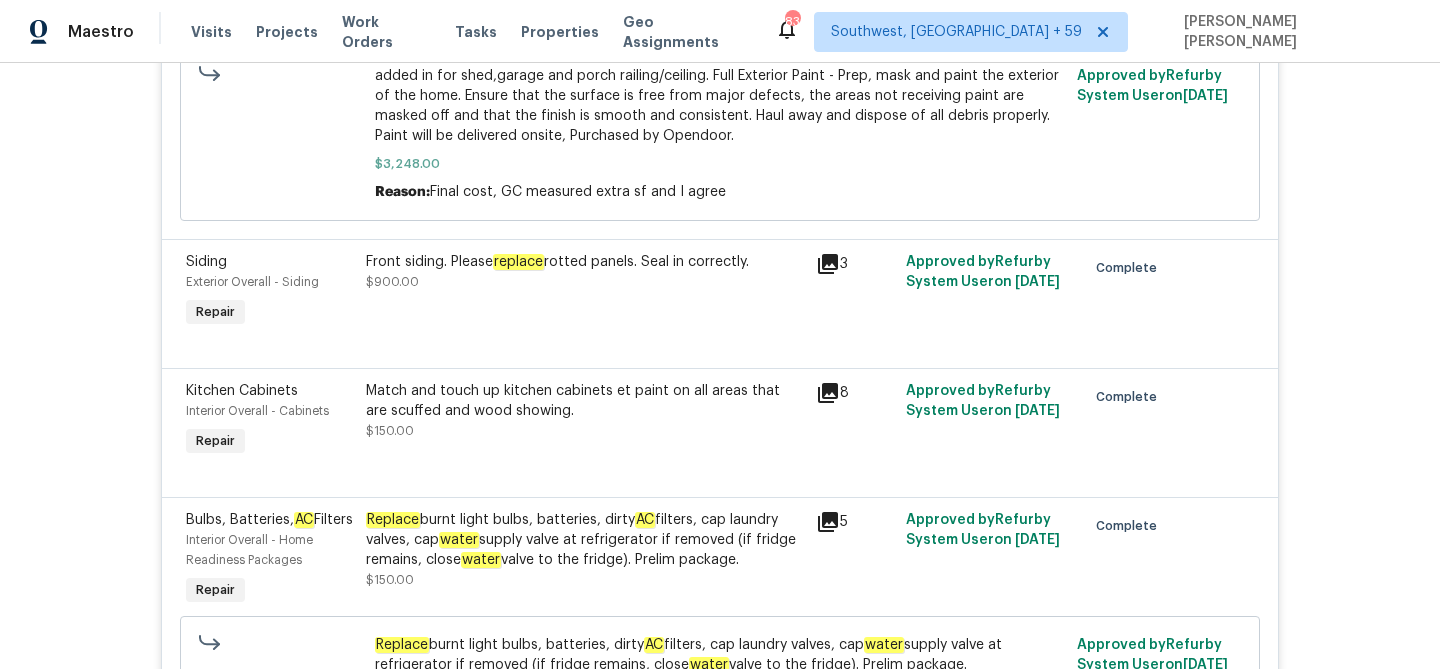 click on "Front siding. Please  replace  rotted panels. Seal in correctly. $900.00" at bounding box center (585, 272) 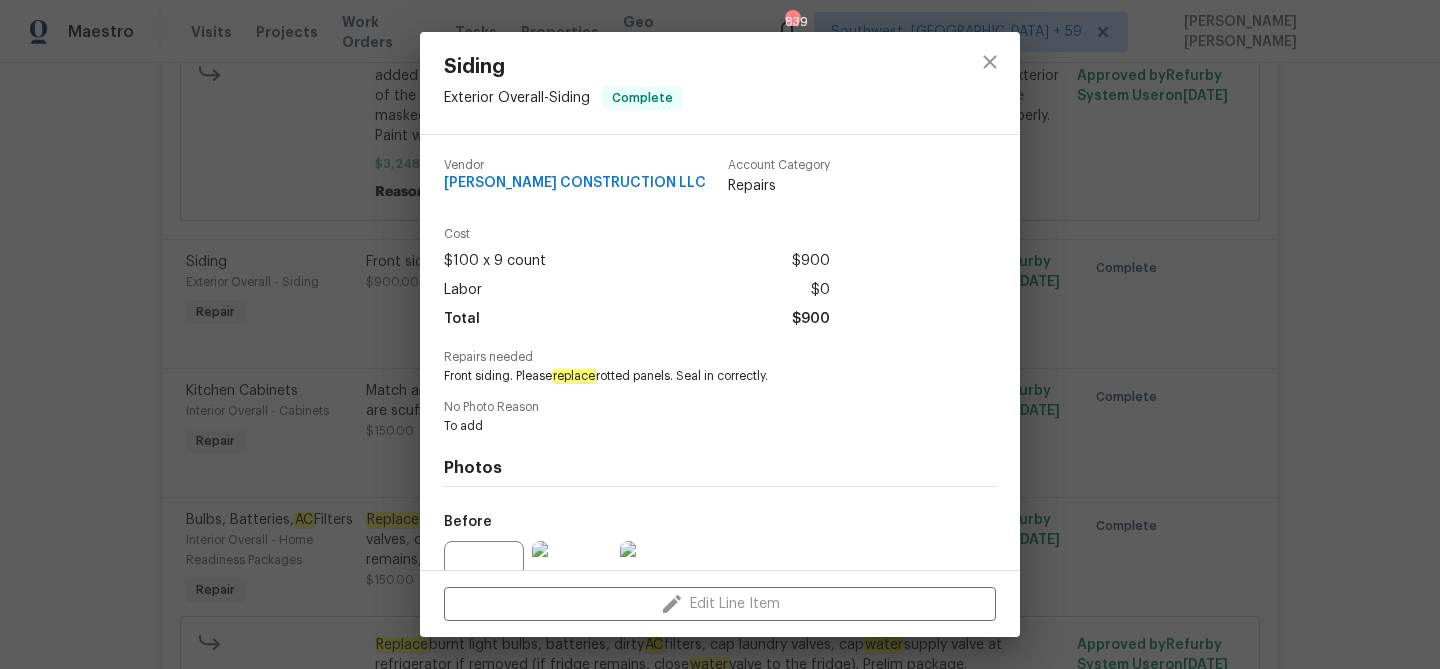 click on "Front siding. Please  replace  rotted panels. Seal in correctly." at bounding box center [692, 376] 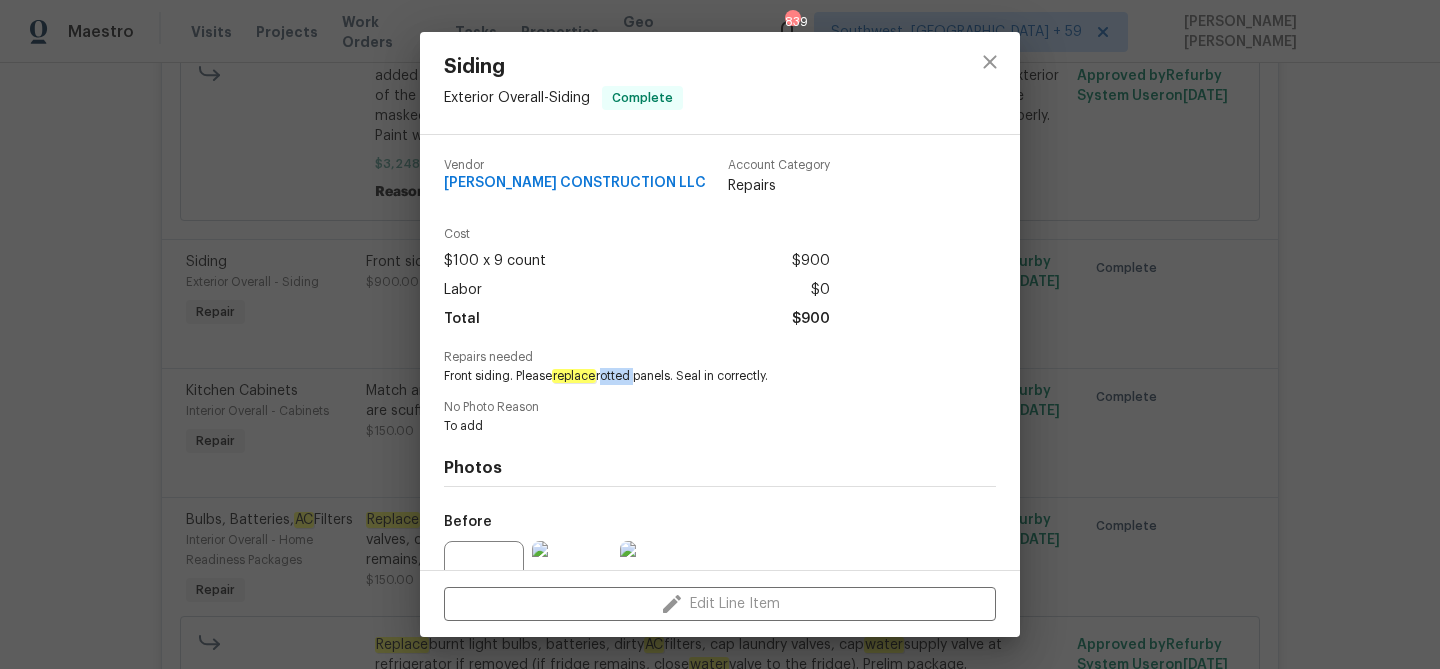 click on "Front siding. Please  replace  rotted panels. Seal in correctly." at bounding box center (692, 376) 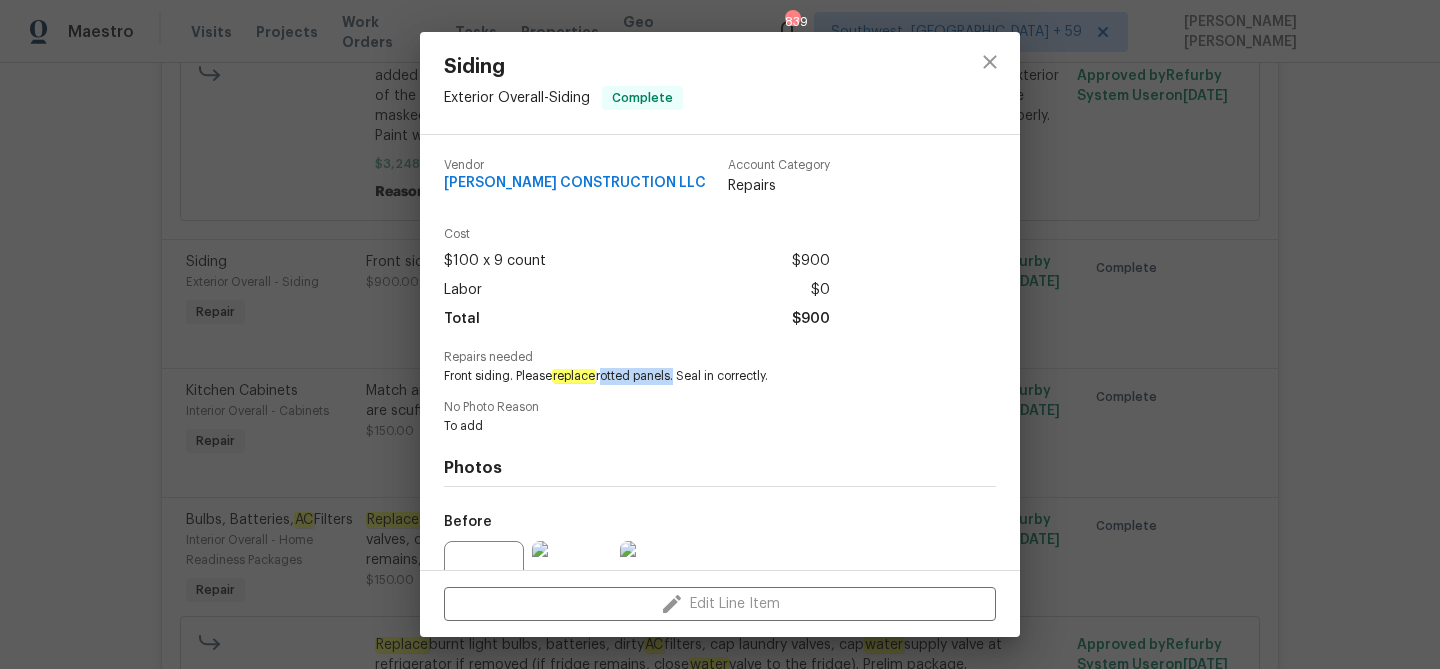 copy on "rotted panels" 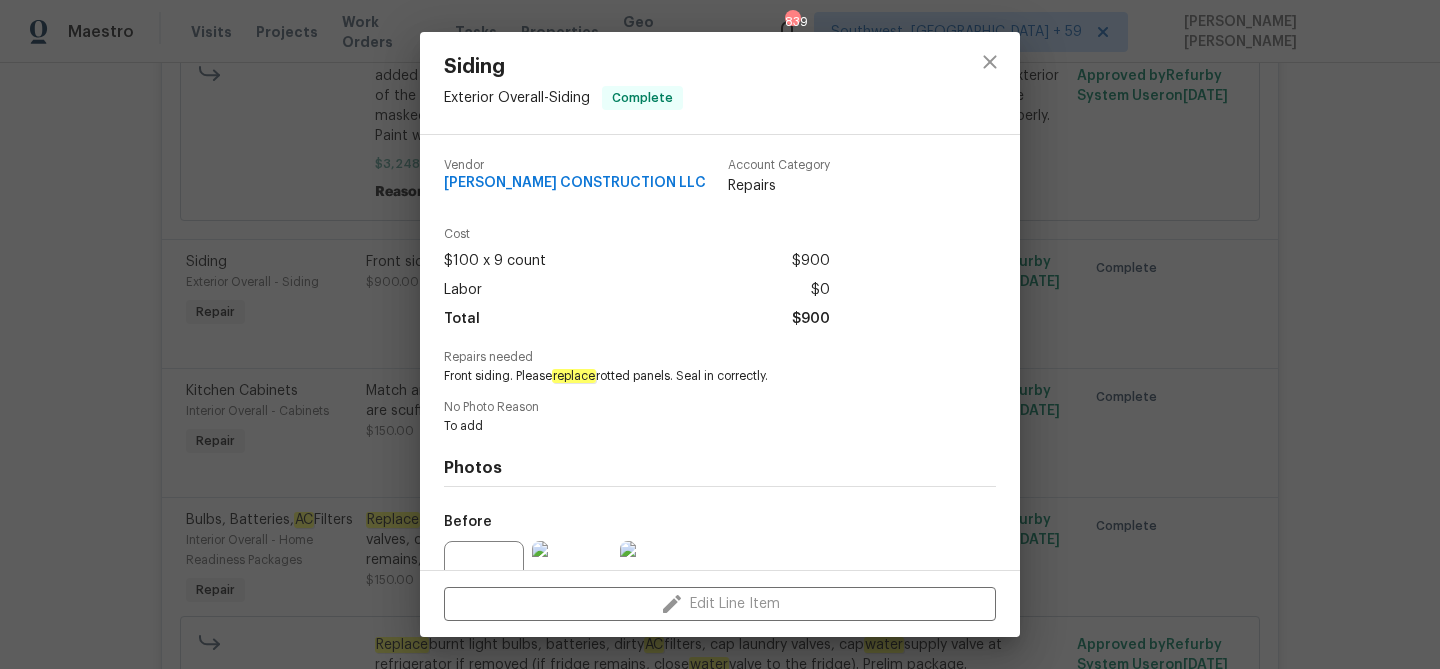 click on "Siding Exterior Overall  -  Siding Complete Vendor ESPINO'S CONSTRUCTION LLC Account Category Repairs Cost $100 x 9 count $900 Labor $0 Total $900 Repairs needed Front siding. Please  replace  rotted panels. Seal in correctly. No Photo Reason To add Photos Before After  Edit Line Item" at bounding box center [720, 334] 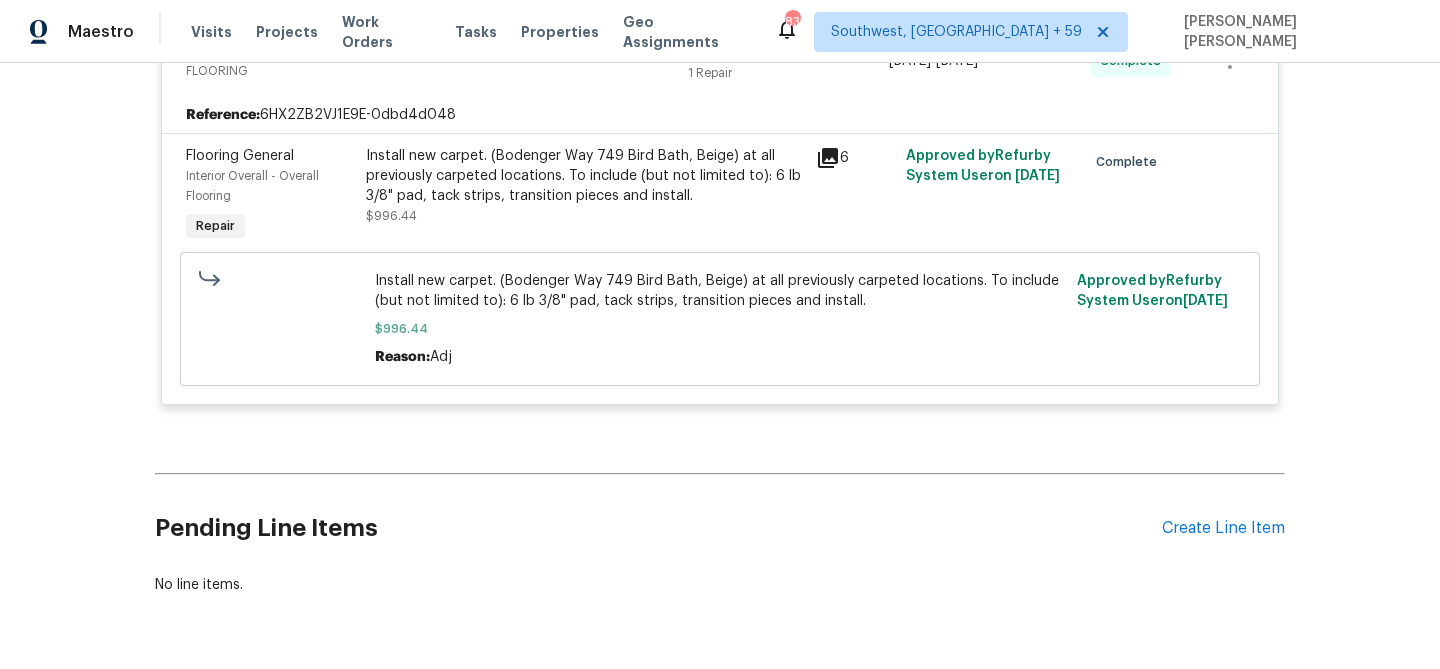scroll, scrollTop: 5754, scrollLeft: 0, axis: vertical 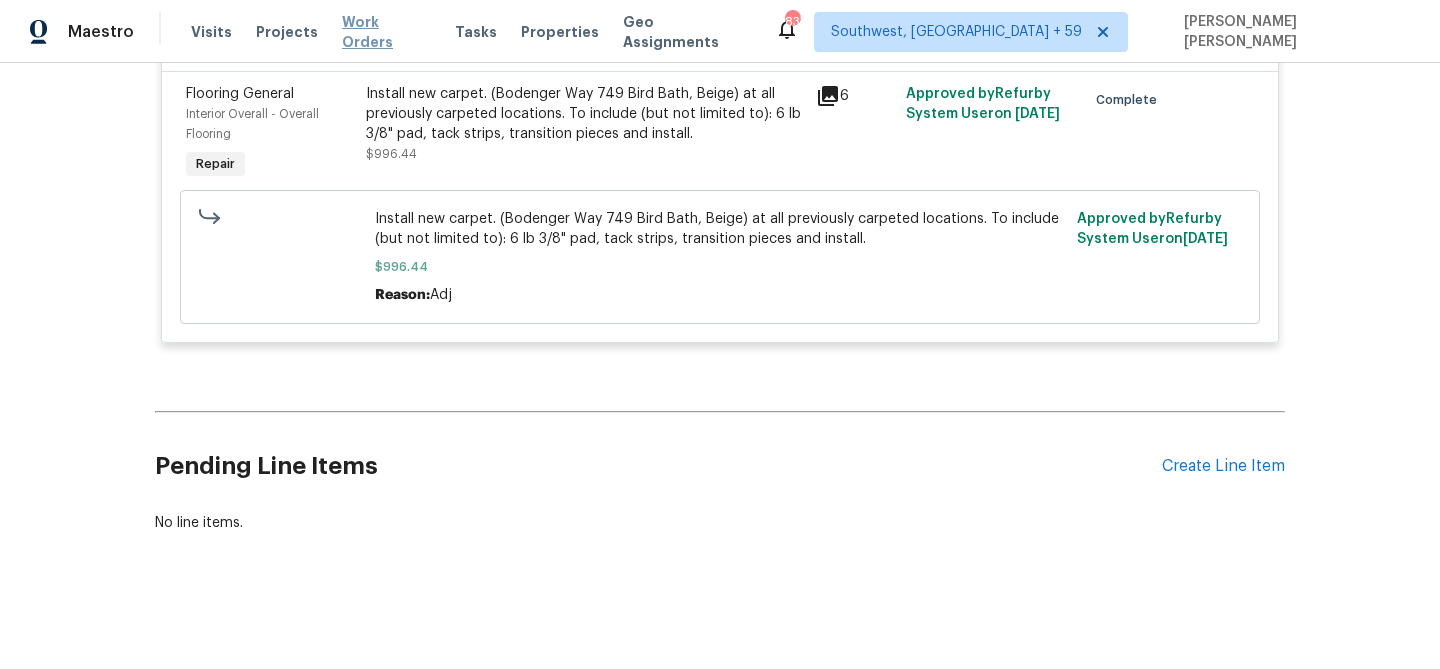 click on "Work Orders" at bounding box center (386, 32) 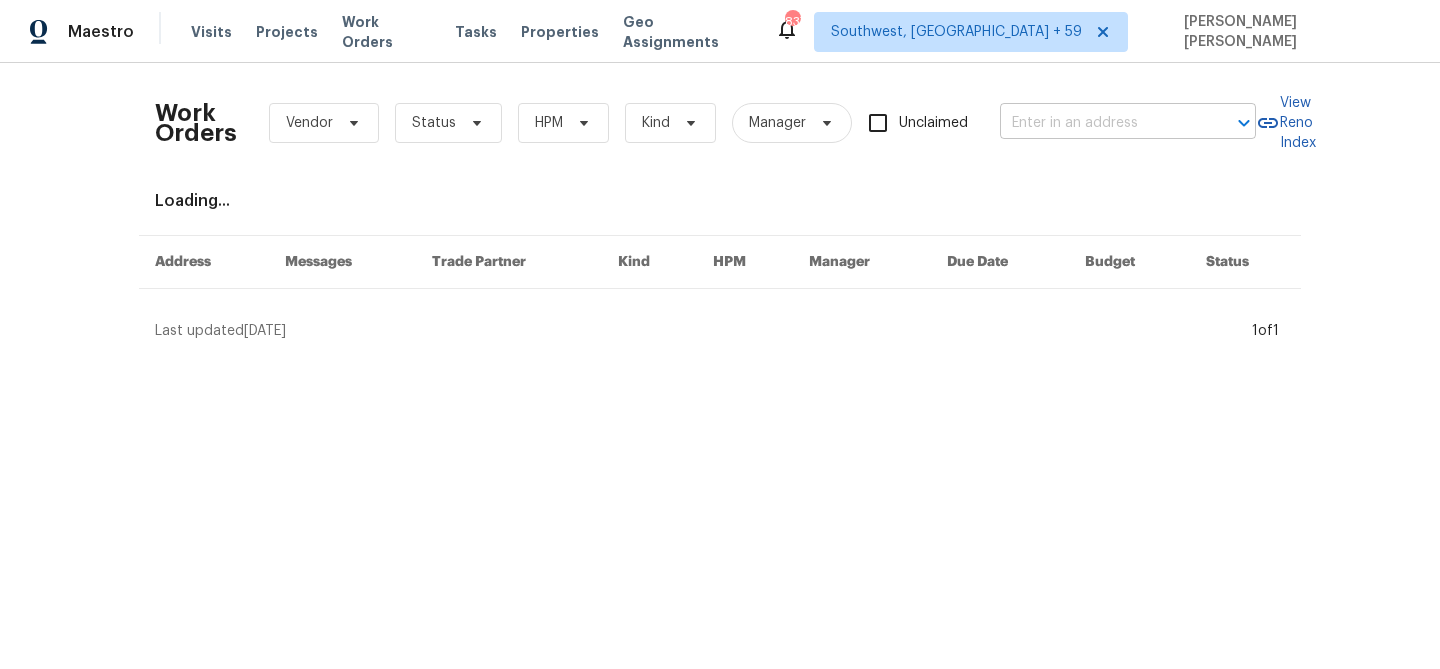 click at bounding box center (1100, 123) 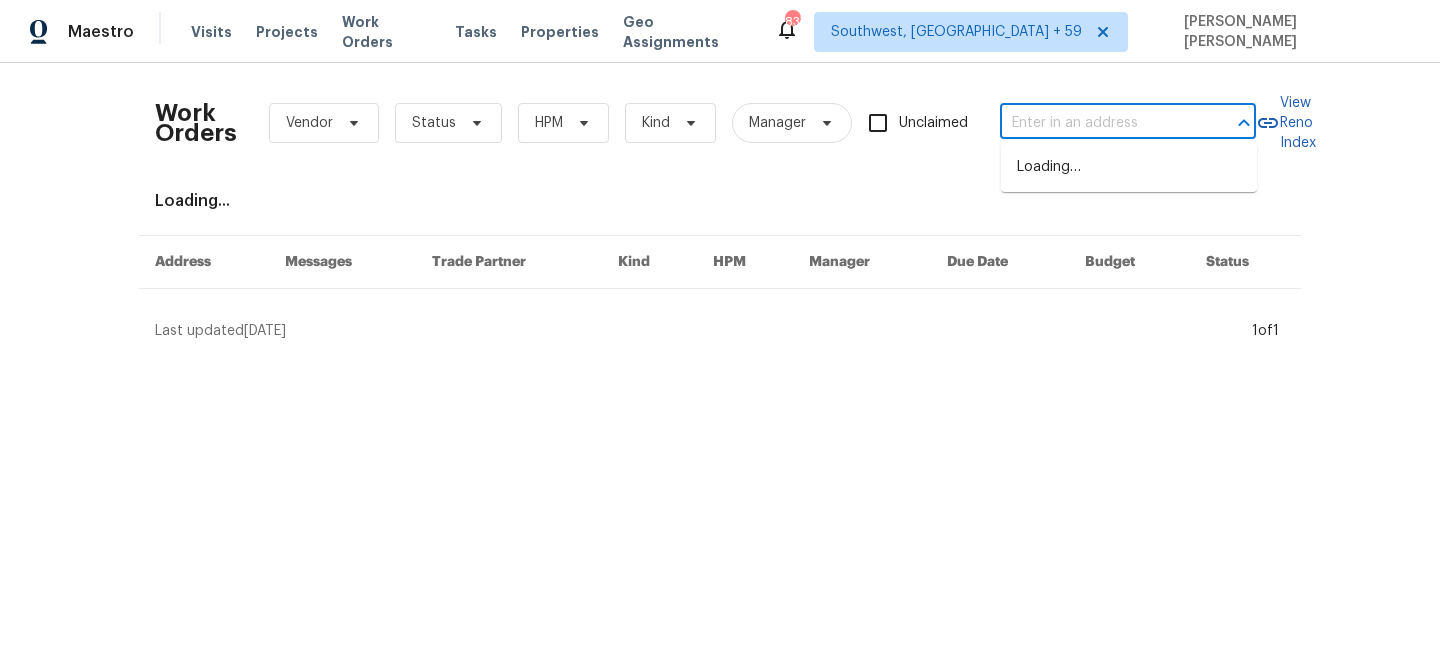 paste on "33 Racine Ct, Greenville, SC 29617" 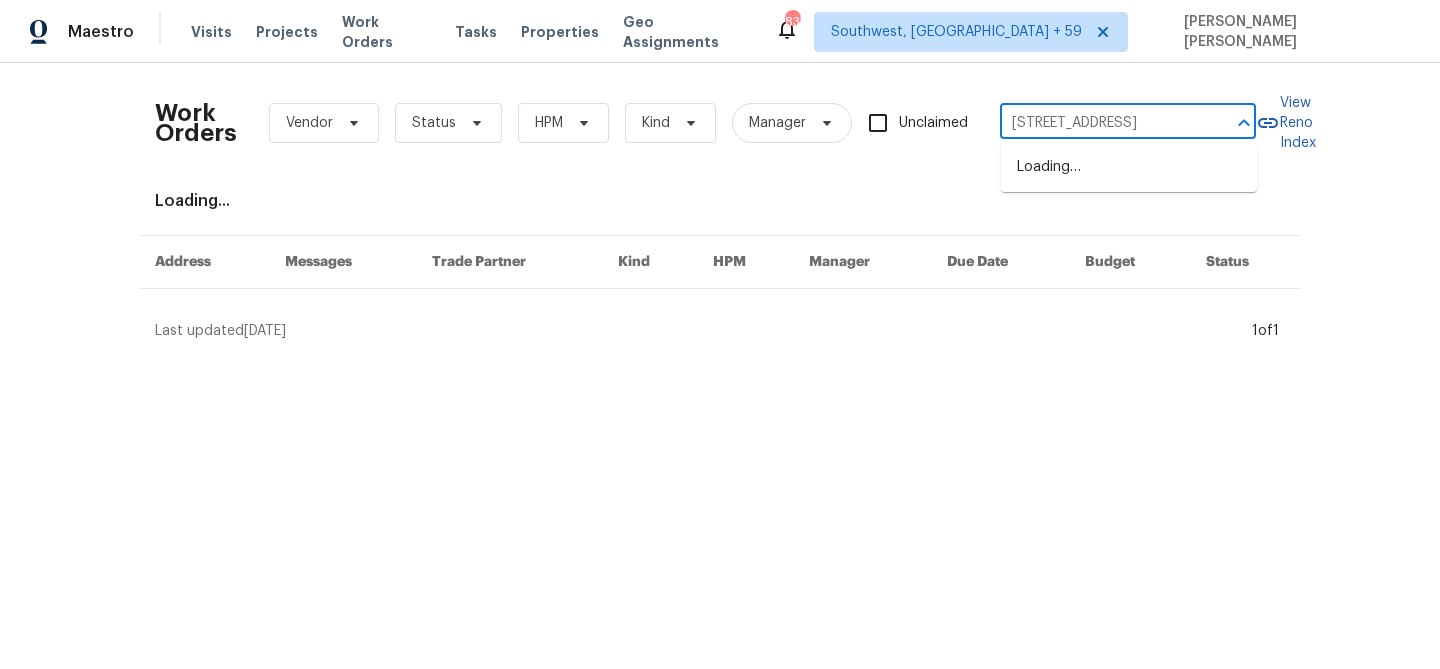 scroll, scrollTop: 0, scrollLeft: 37, axis: horizontal 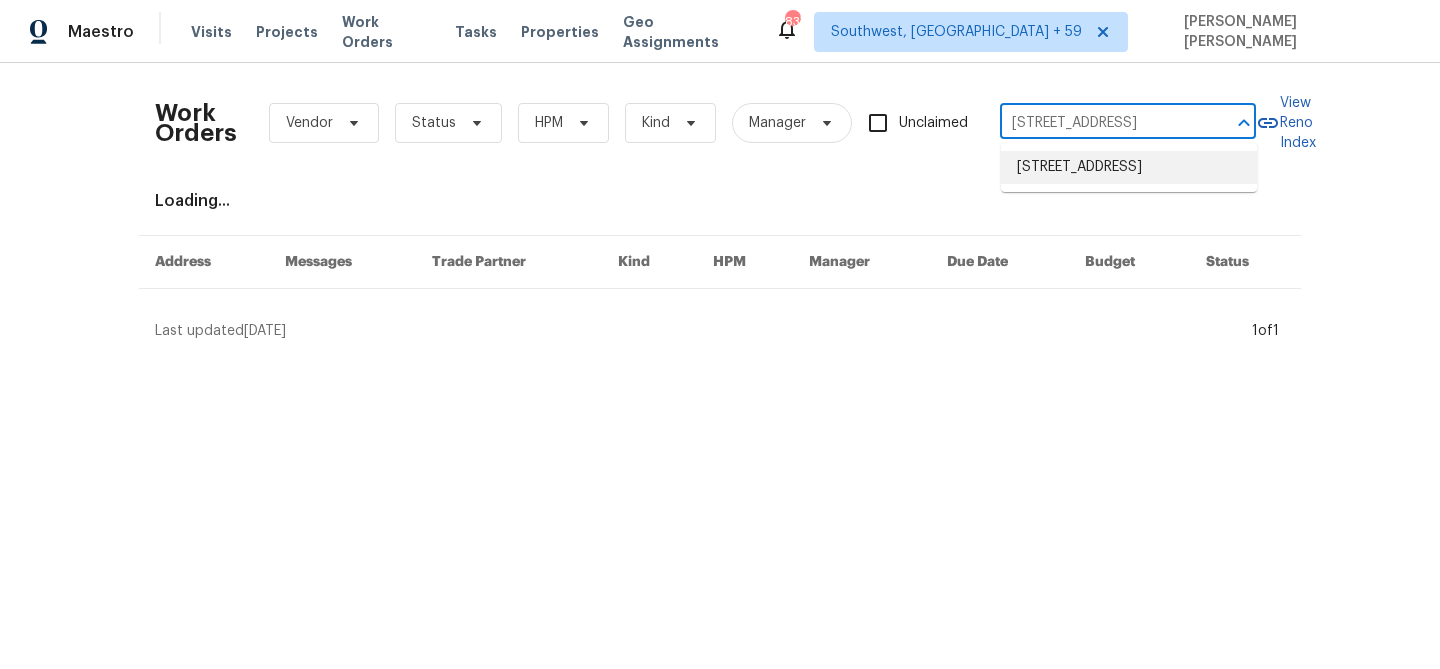 click on "33 Racine Ct, Greenville, SC 29617" at bounding box center (1129, 167) 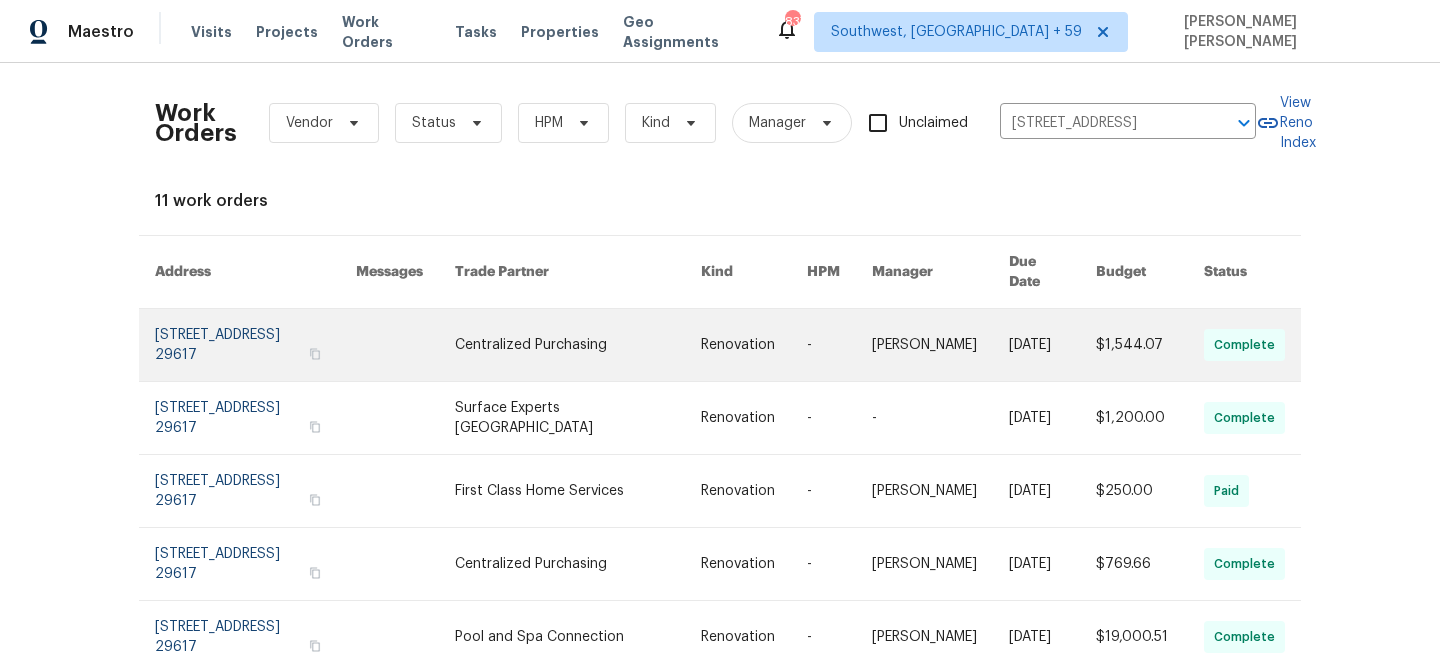 click at bounding box center [1052, 345] 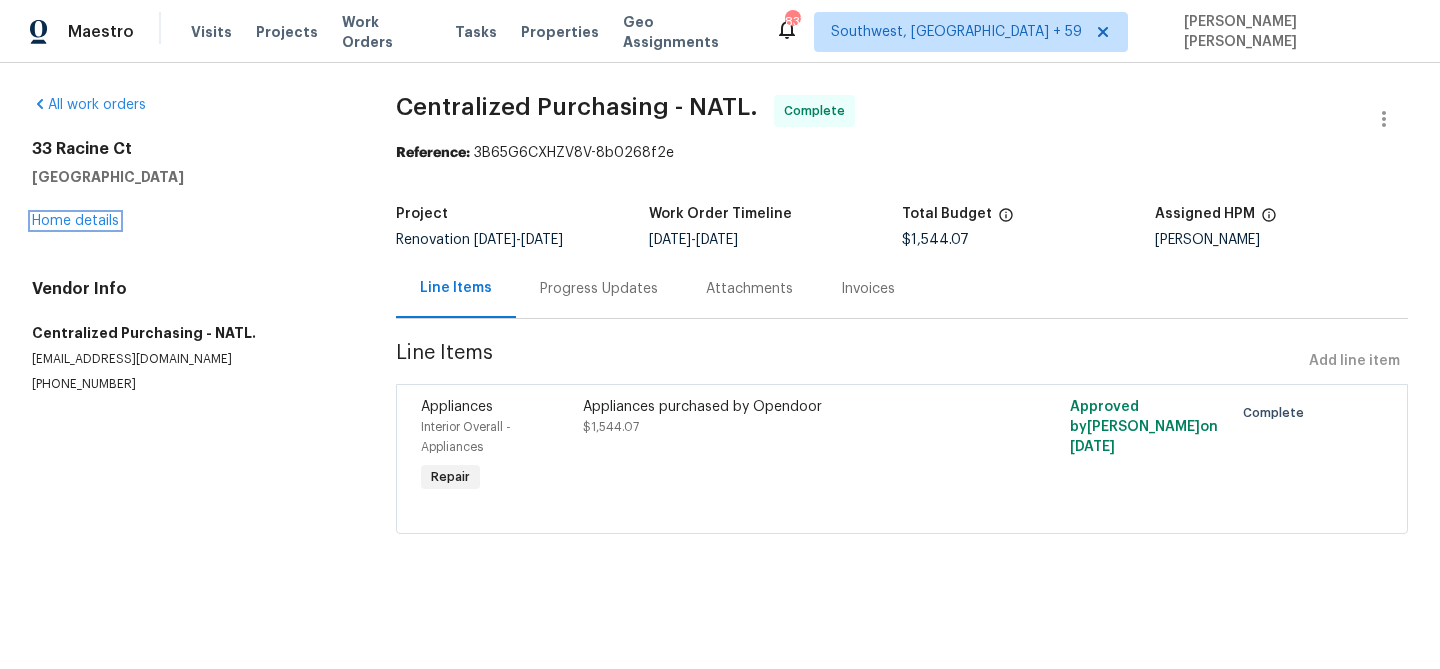 click on "Home details" at bounding box center (75, 221) 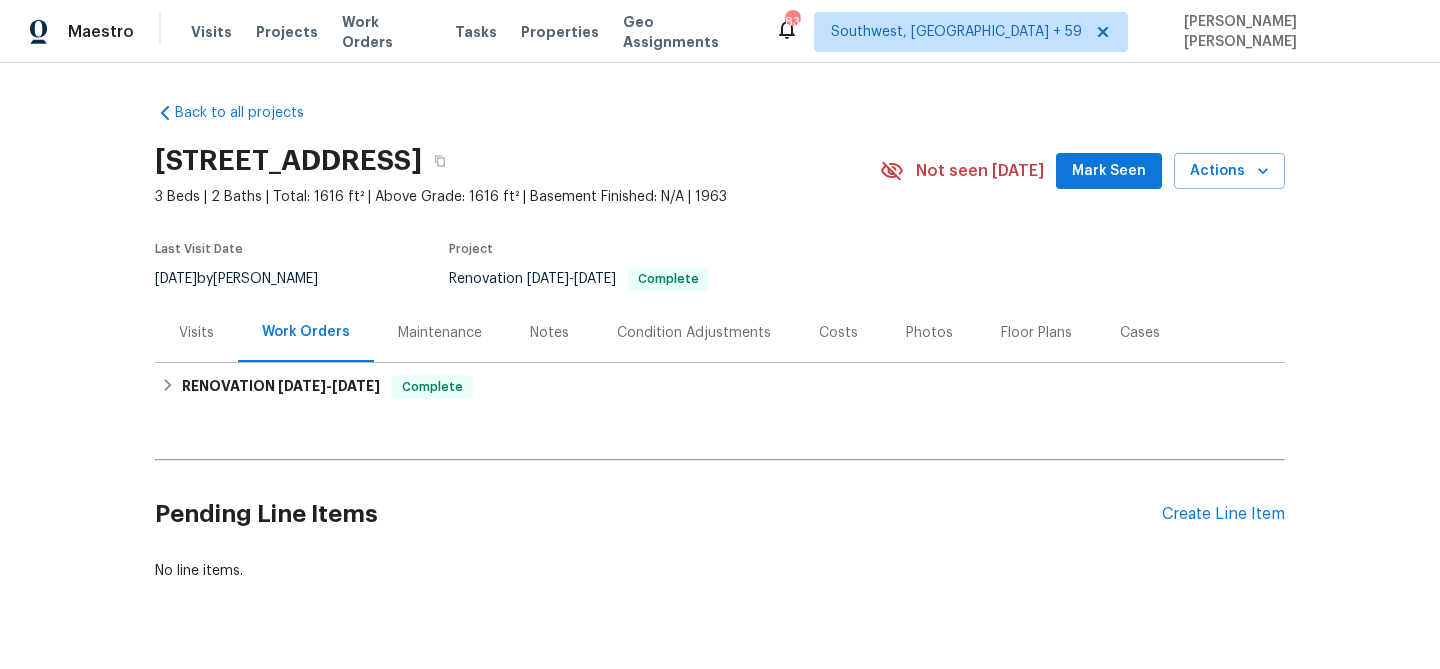 click on "Visits" at bounding box center (196, 333) 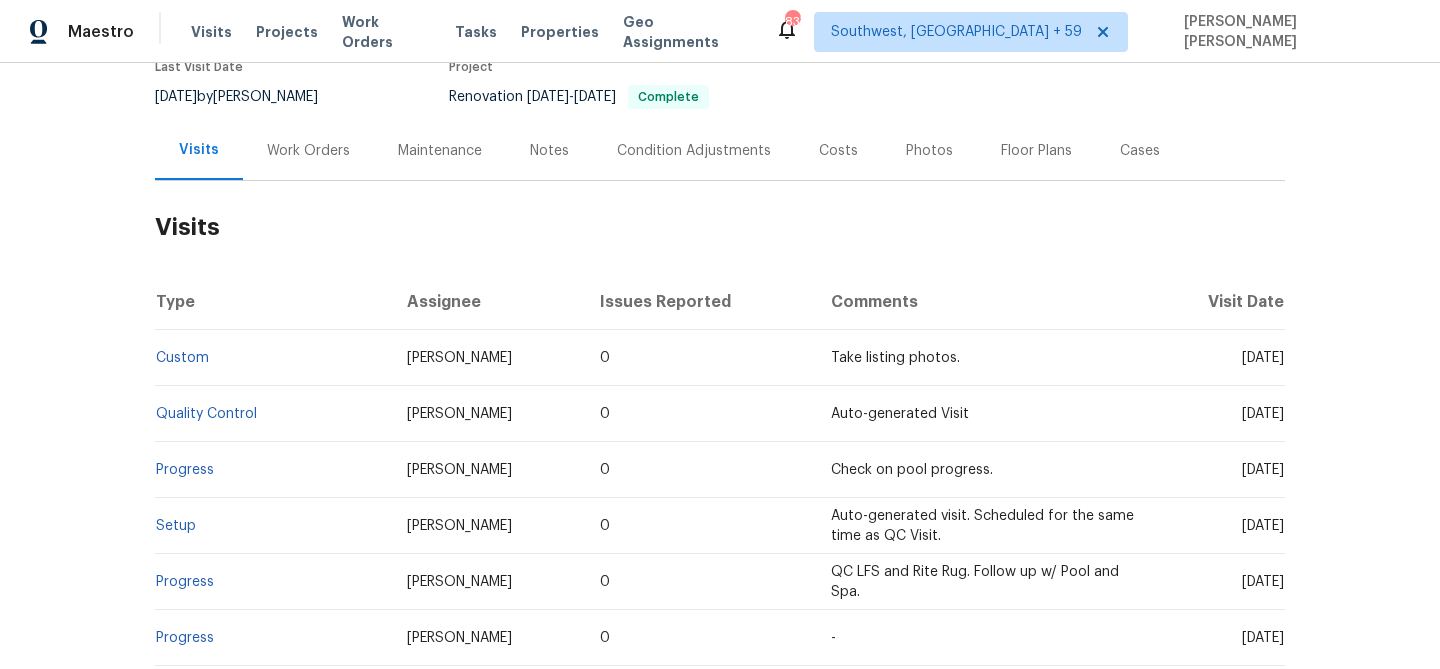 scroll, scrollTop: 187, scrollLeft: 0, axis: vertical 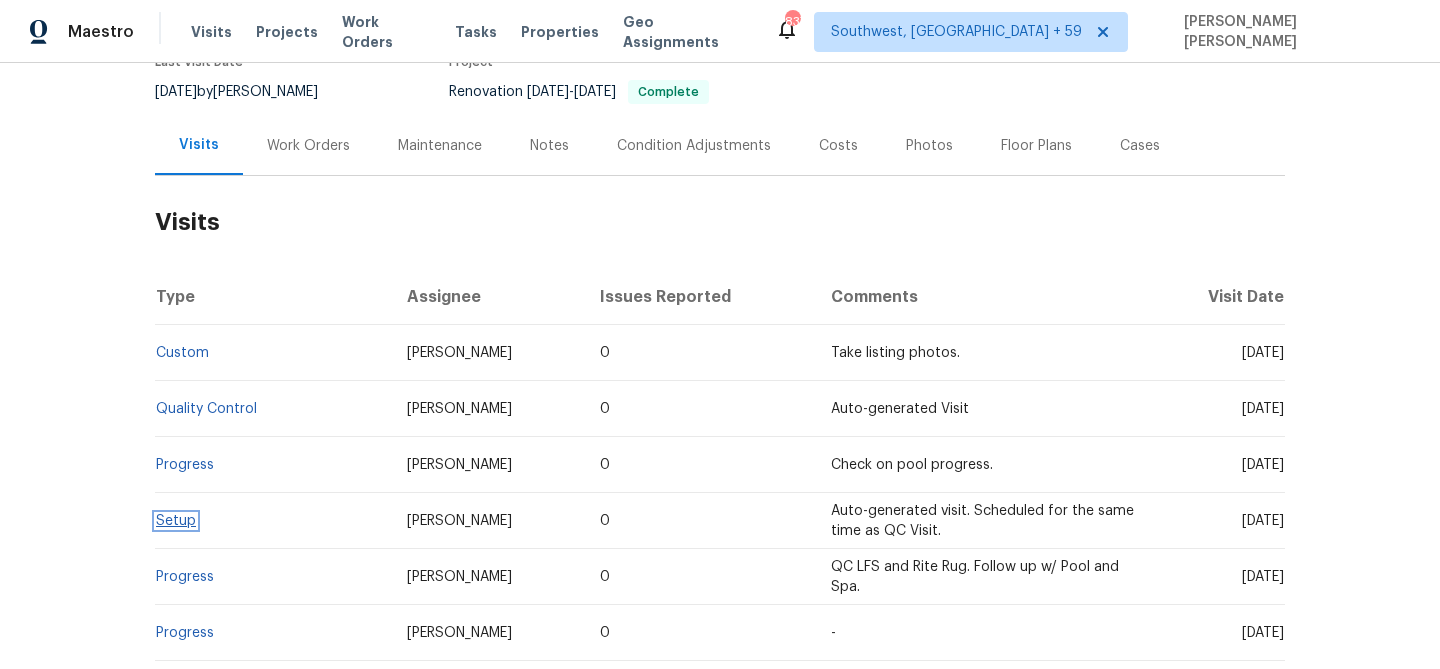 click on "Setup" at bounding box center (176, 521) 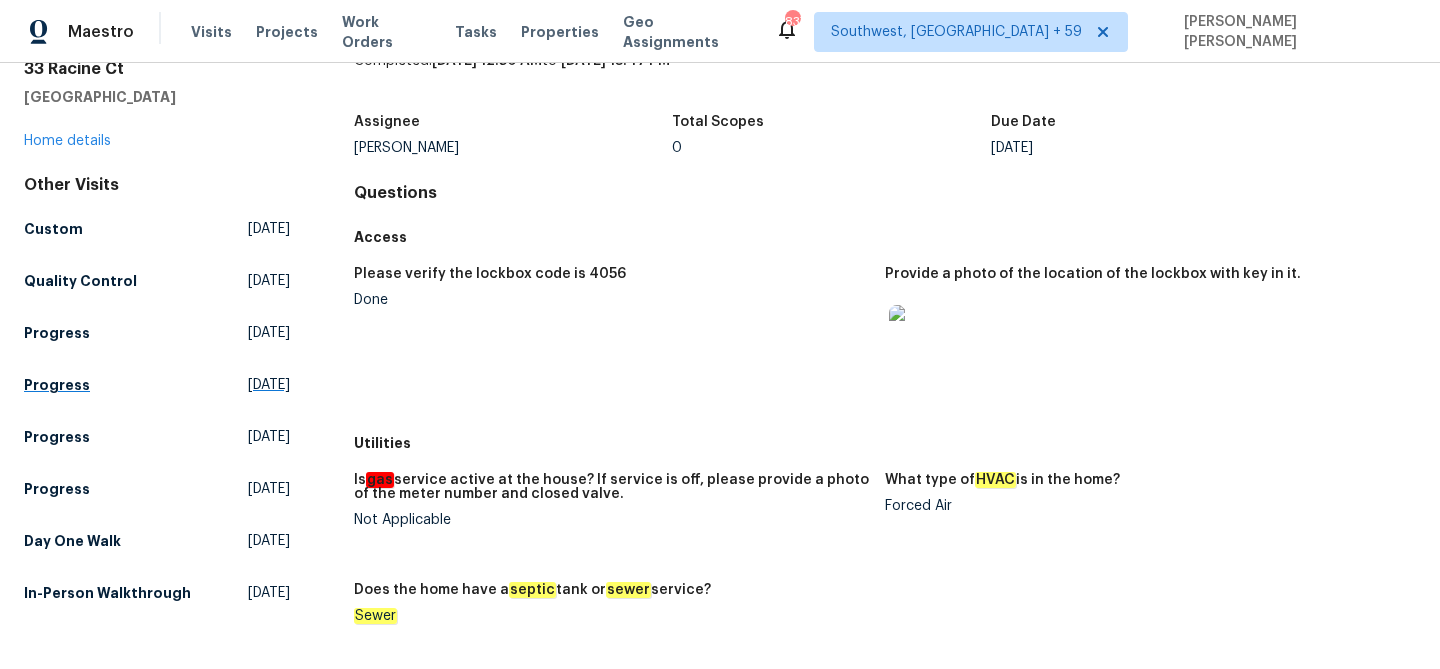 scroll, scrollTop: 54, scrollLeft: 0, axis: vertical 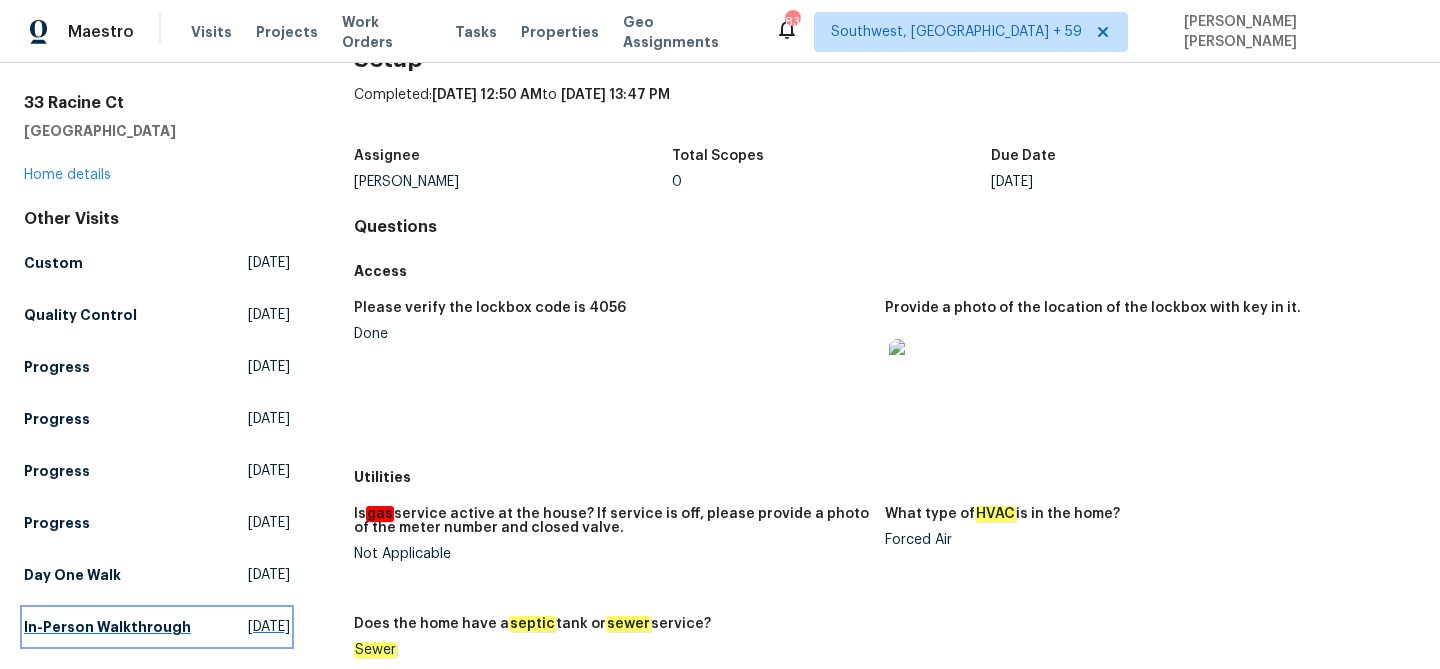 click on "In-Person Walkthrough" at bounding box center [107, 627] 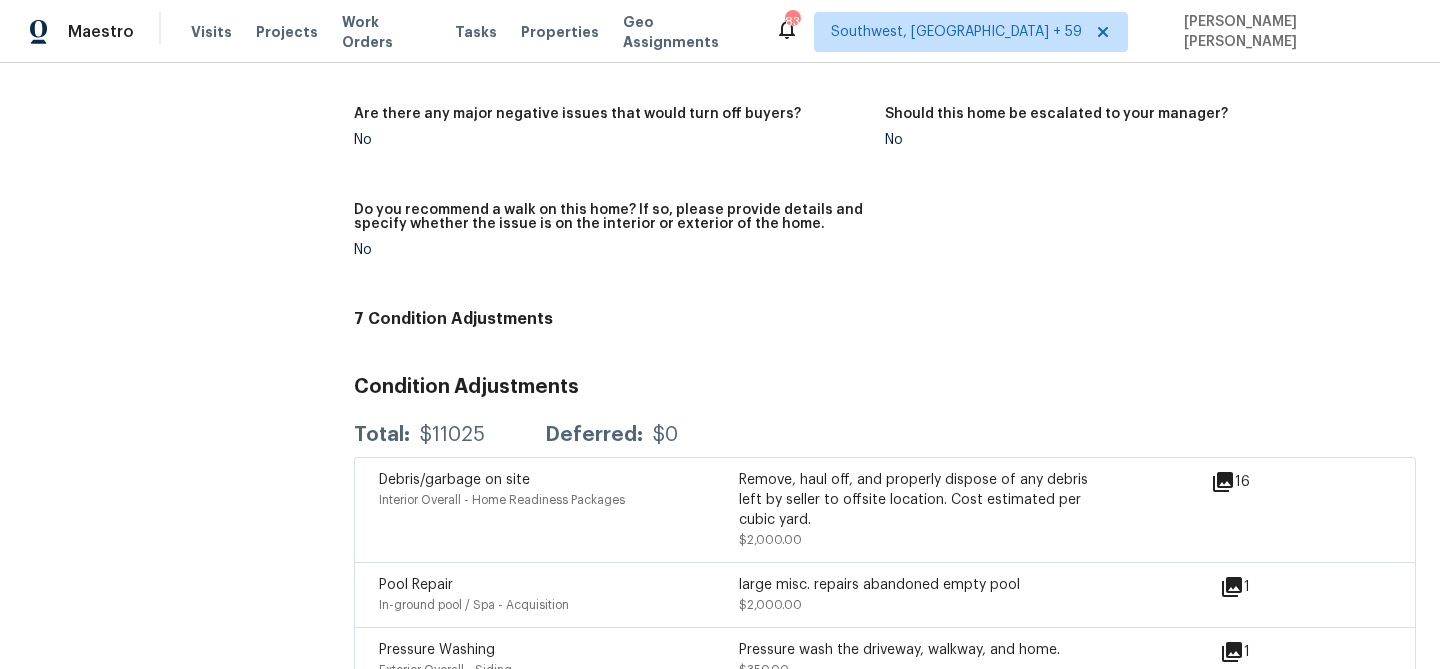 scroll, scrollTop: 5429, scrollLeft: 0, axis: vertical 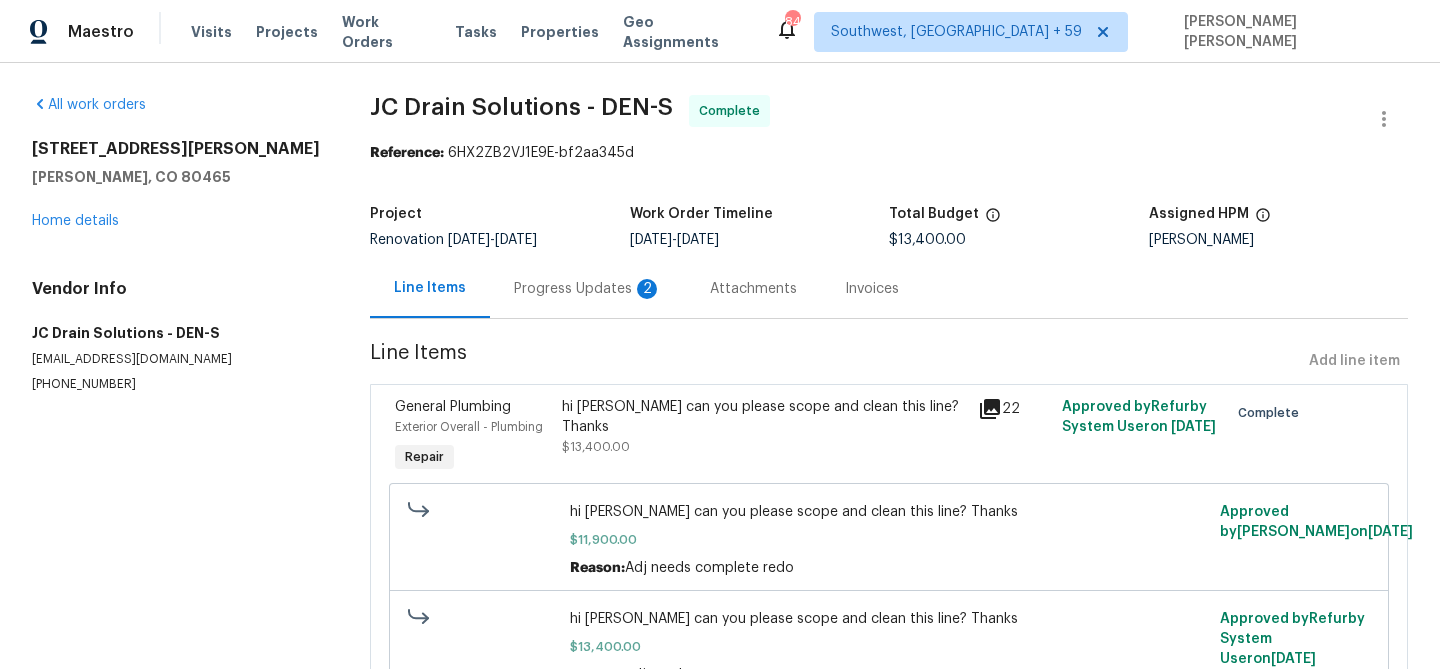 click on "Progress Updates 2" at bounding box center [588, 288] 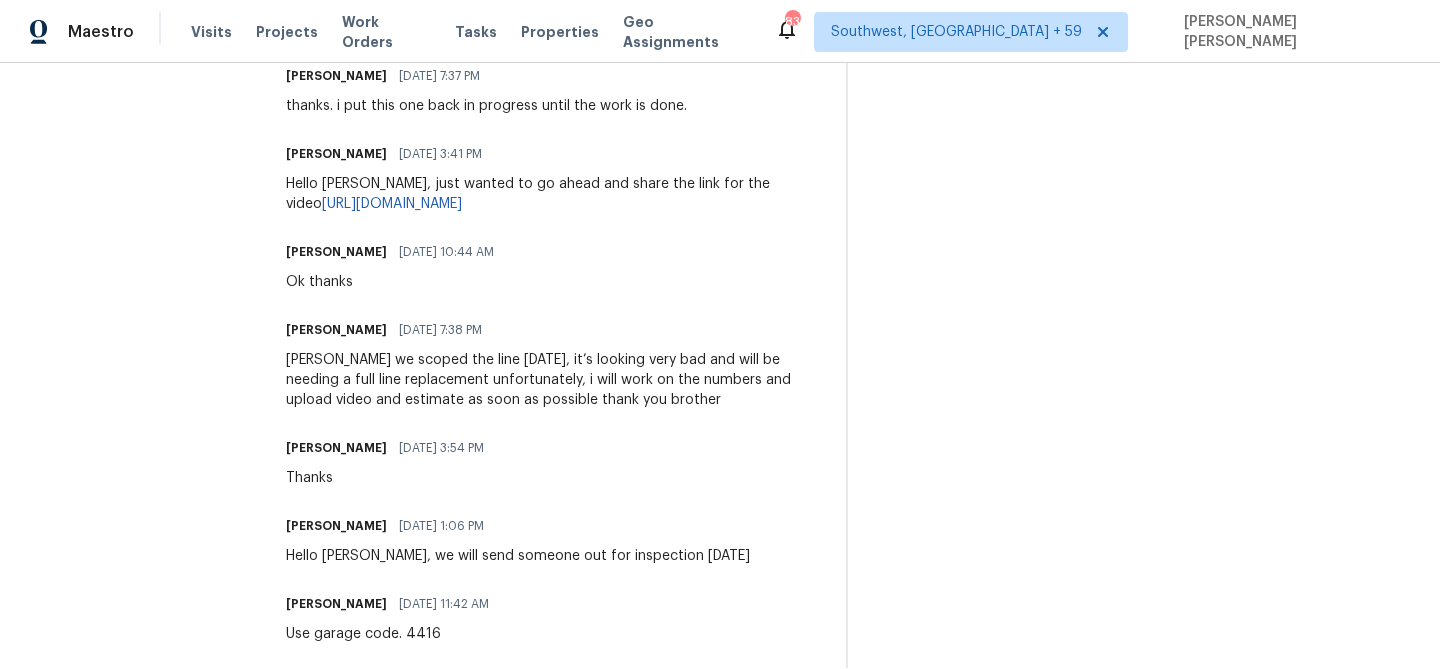 scroll, scrollTop: 849, scrollLeft: 0, axis: vertical 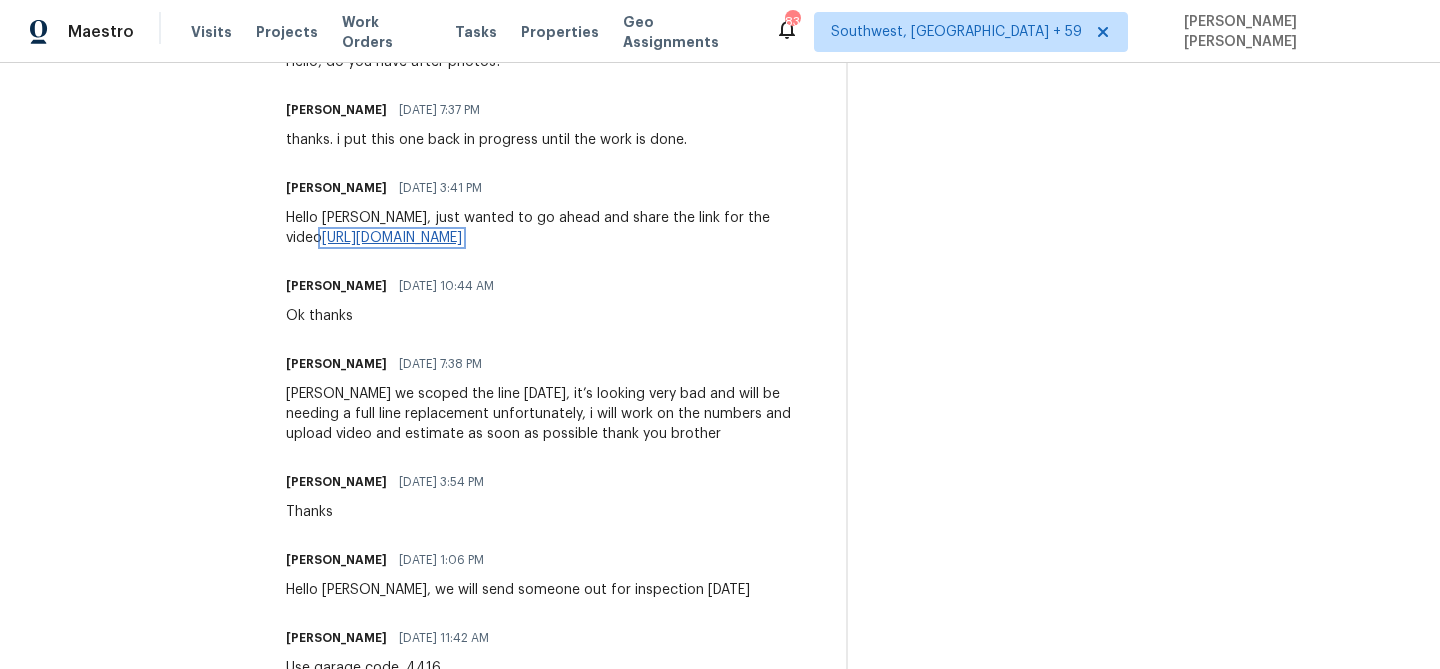 click on "[URL][DOMAIN_NAME]" at bounding box center [392, 238] 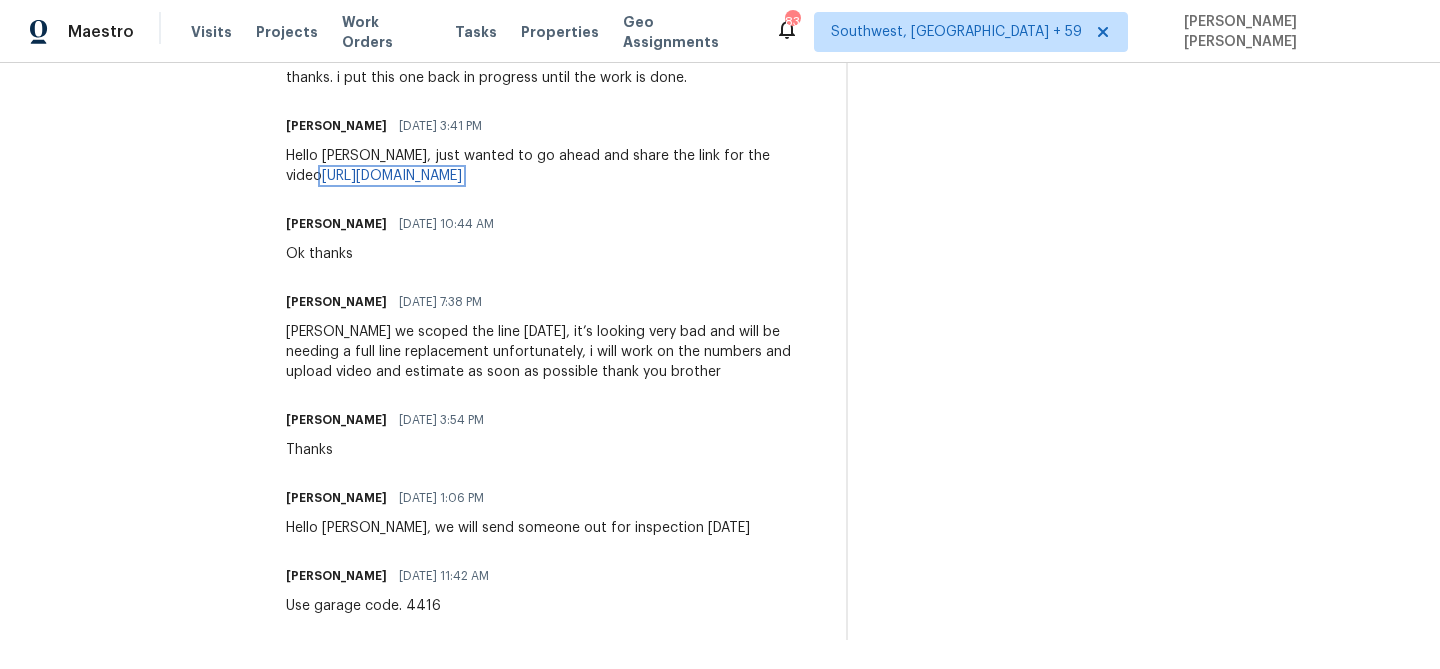 scroll, scrollTop: 914, scrollLeft: 0, axis: vertical 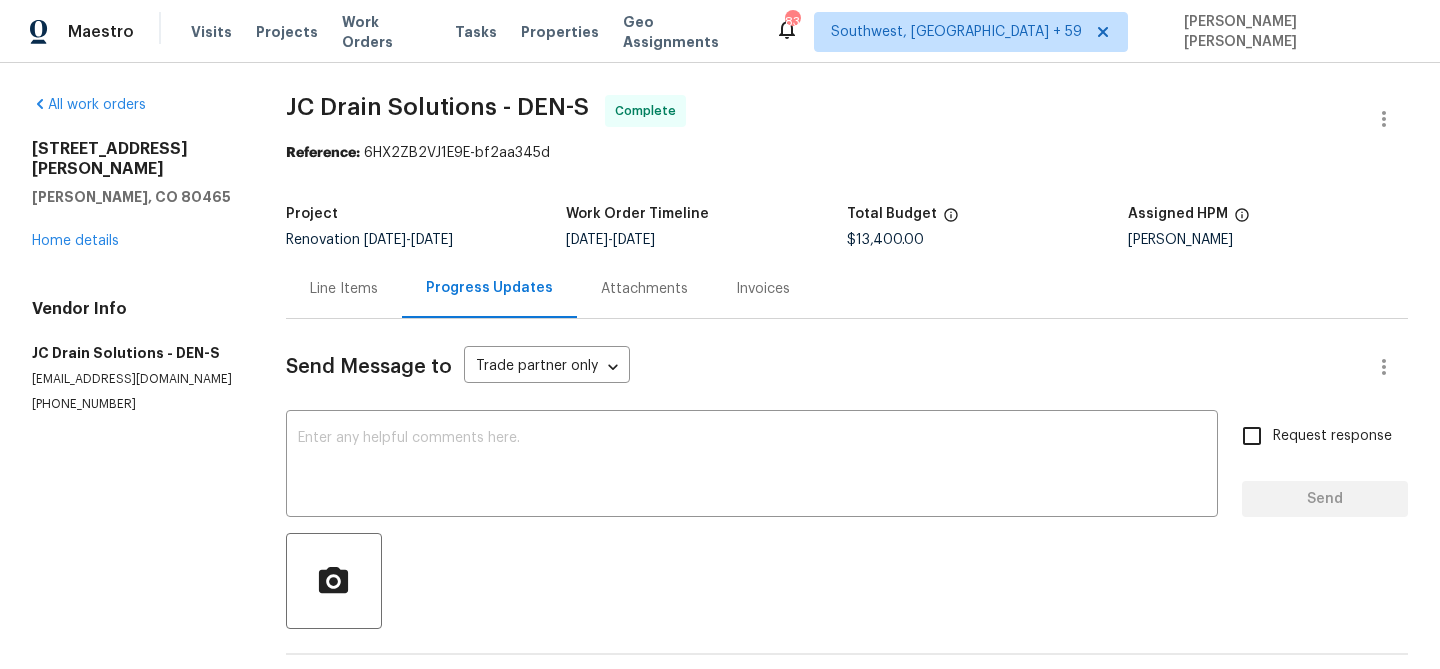 click on "Line Items" at bounding box center (344, 289) 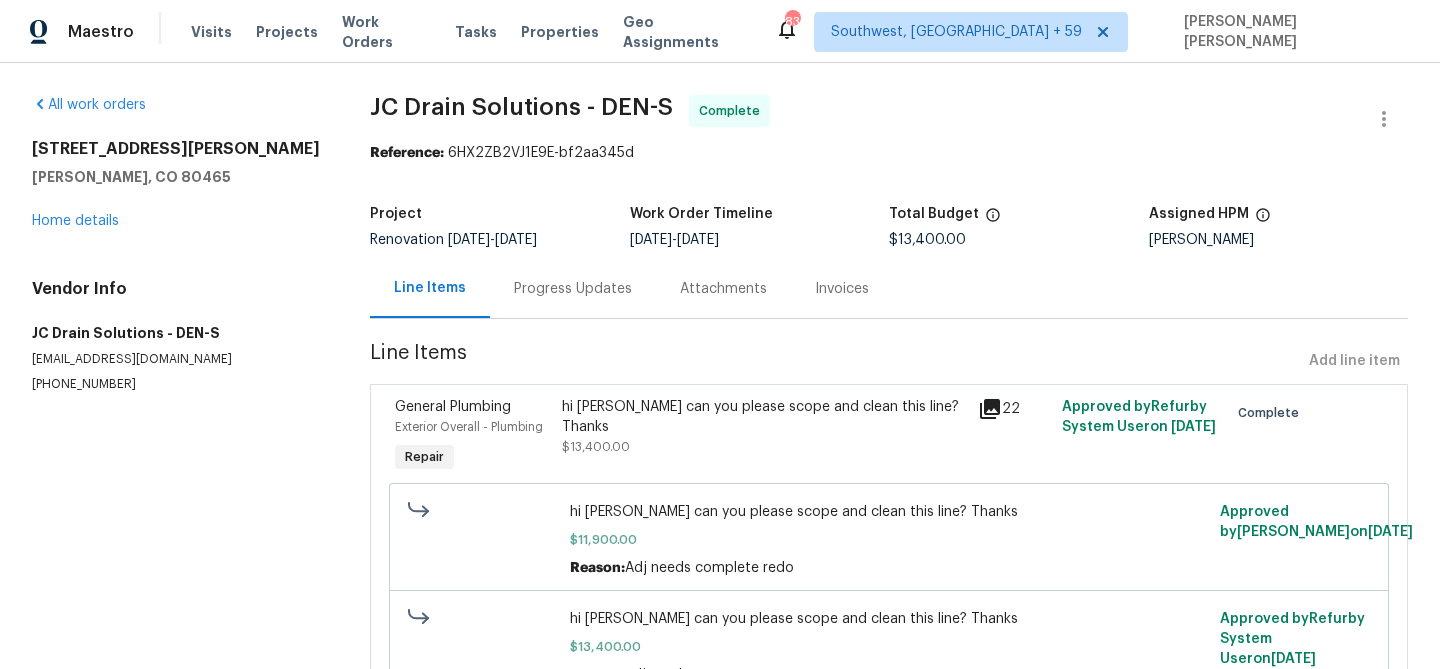click on "All work orders [STREET_ADDRESS][PERSON_NAME][PERSON_NAME] Home details Vendor Info JC Drain Solutions - DEN-S [EMAIL_ADDRESS][DOMAIN_NAME] [PHONE_NUMBER] JC Drain Solutions - DEN-S Complete Reference:   6HX2ZB2VJ1E9E-bf2aa345d Project Renovation   [DATE]  -  [DATE] Work Order Timeline [DATE]  -  [DATE] Total Budget $13,400.00 Assigned HPM [PERSON_NAME] Line Items Progress Updates Attachments Invoices Line Items Add line item General Plumbing Exterior Overall - Plumbing Repair hi JC can you please scope and clean this line? Thanks $13,400.00   22 Approved by  Refurby System User  on   [DATE] Complete hi JC can you please scope and clean this line? Thanks $11,900.00 Reason:  Adj needs complete redo Approved by  [PERSON_NAME]  on  [DATE] hi [PERSON_NAME] can you please scope and clean this line? Thanks $13,400.00 Reason:  adj total Approved by  Refurby System User  on  [DATE]" at bounding box center (720, 421) 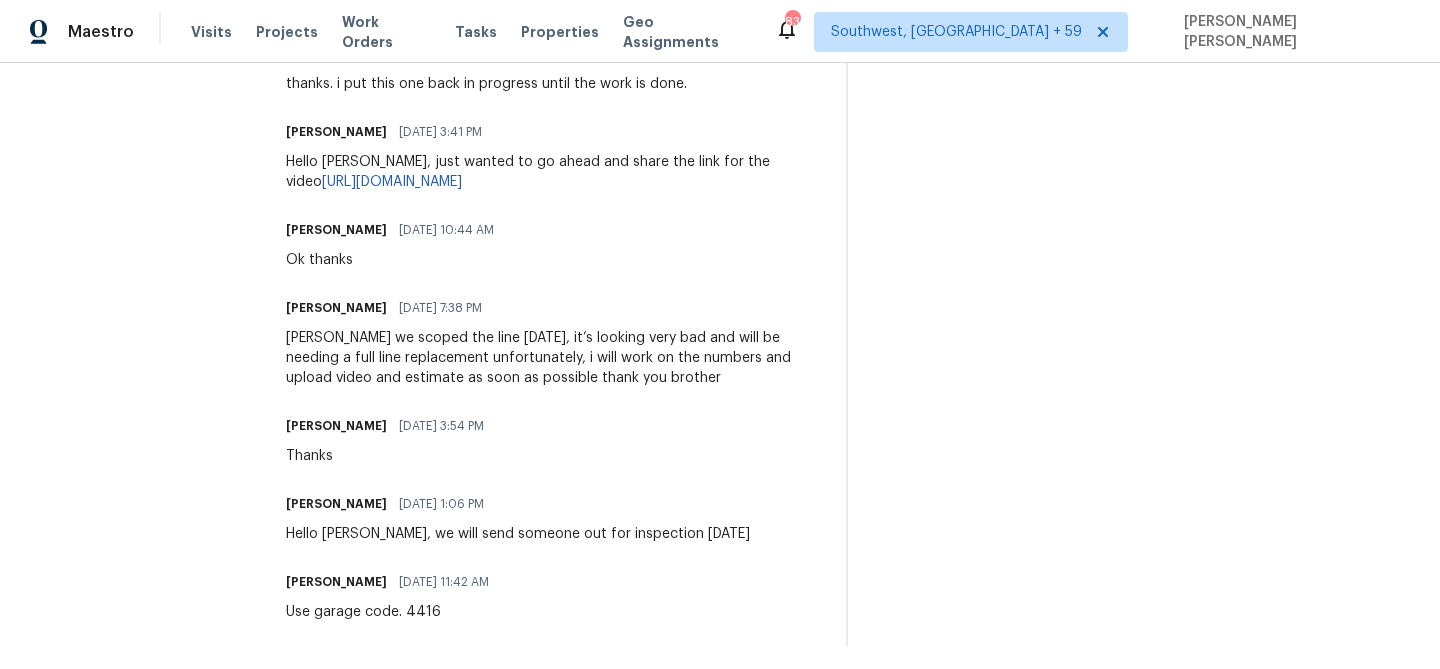 scroll, scrollTop: 914, scrollLeft: 0, axis: vertical 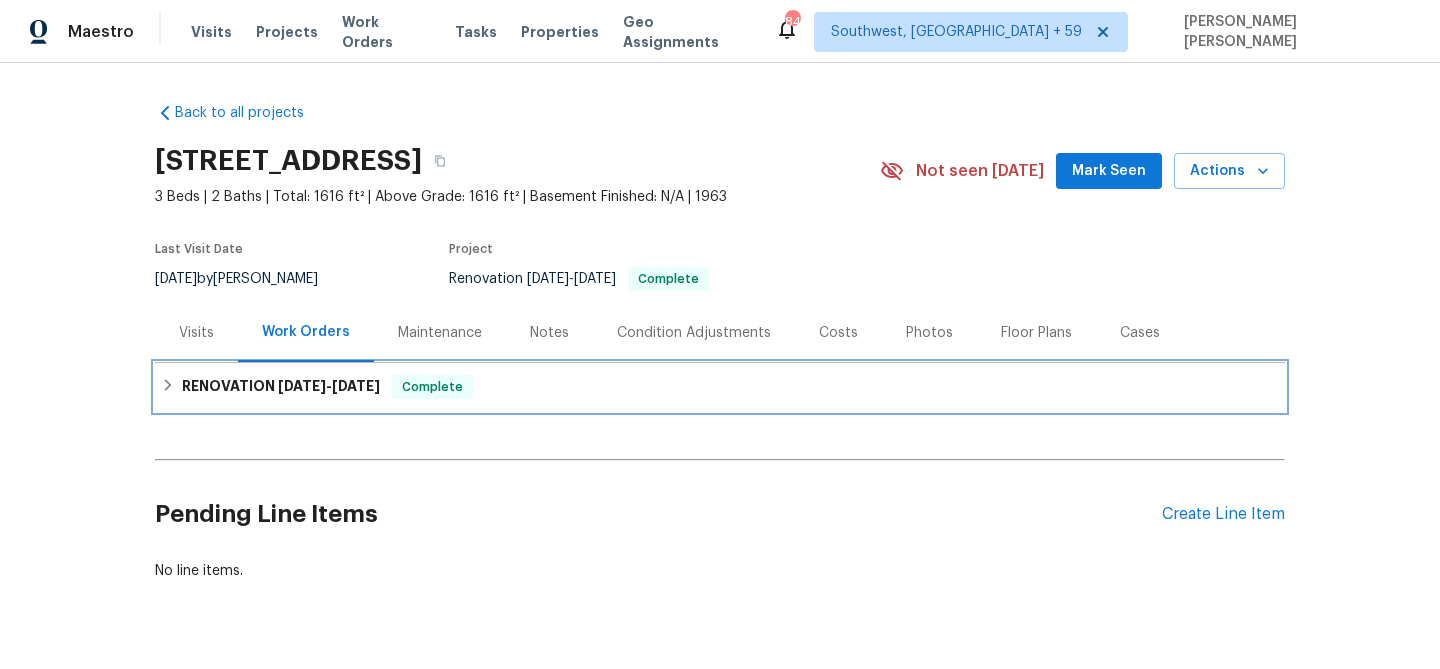 click on "RENOVATION   6/16/25  -  8/7/25 Complete" at bounding box center (720, 387) 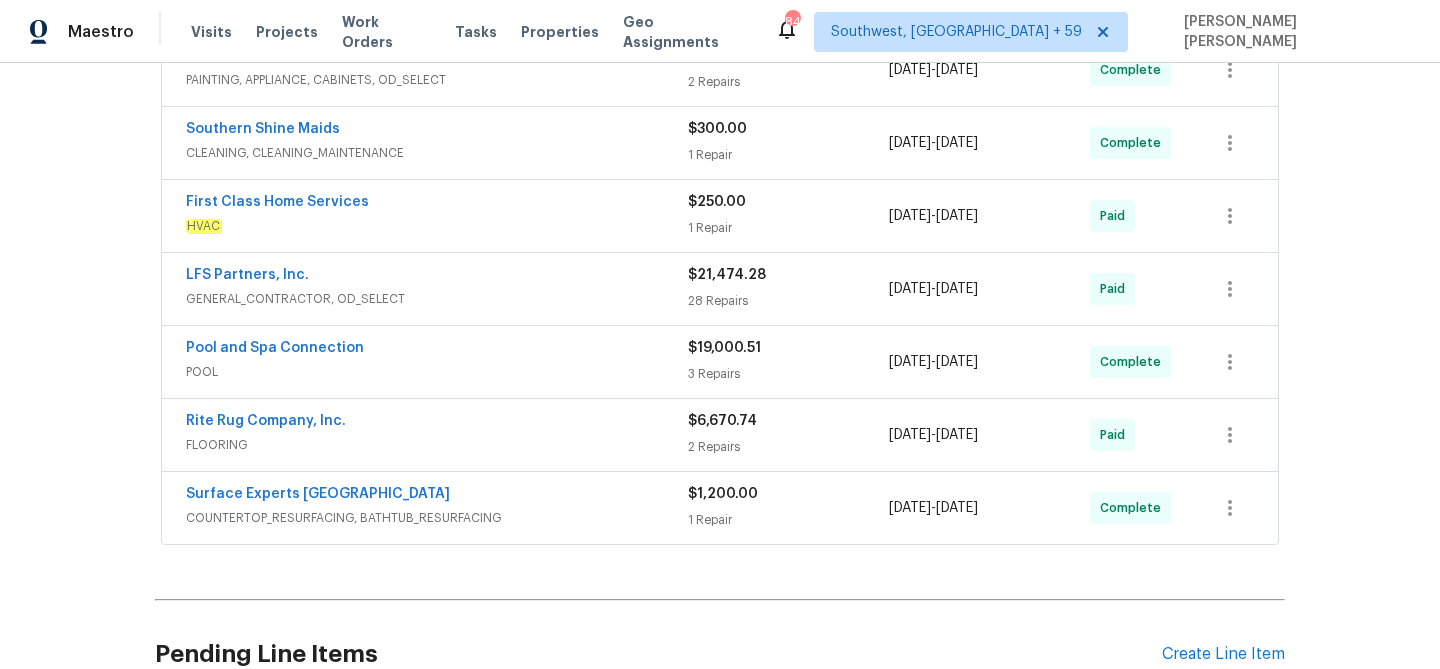 scroll, scrollTop: 636, scrollLeft: 0, axis: vertical 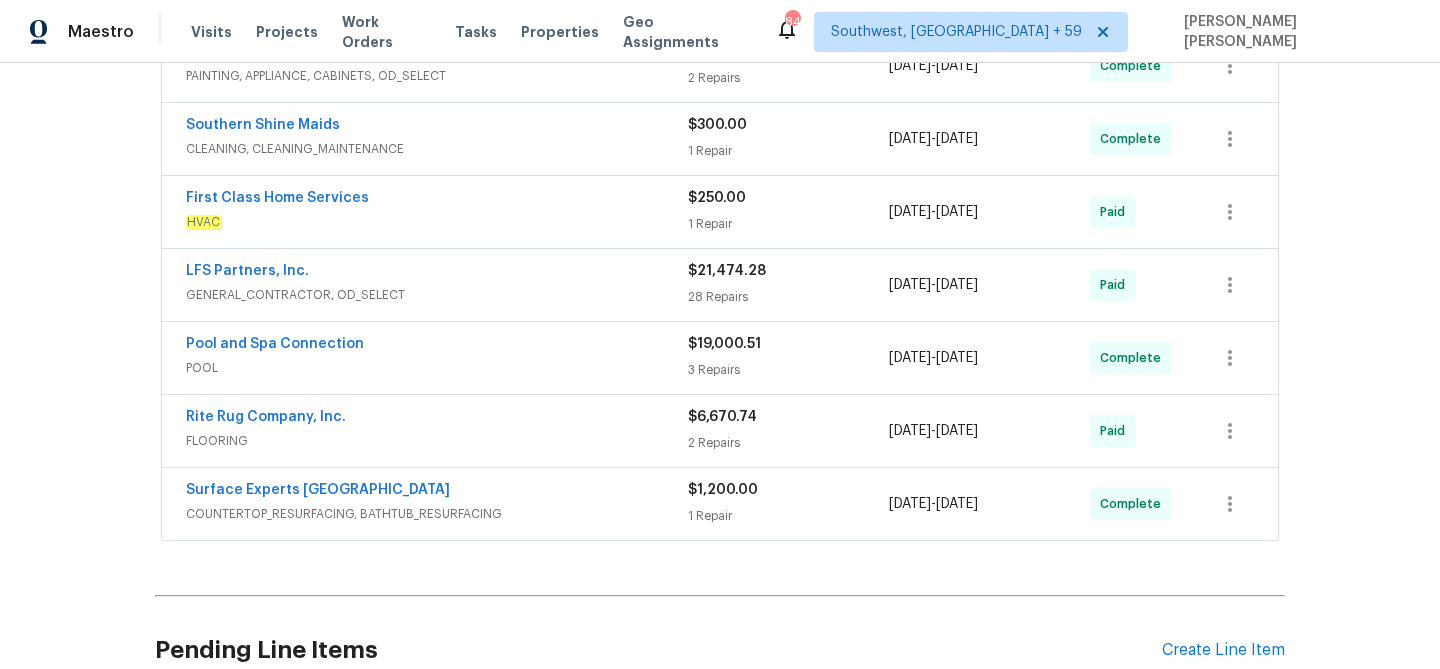 click on "COUNTERTOP_RESURFACING, BATHTUB_RESURFACING" at bounding box center (437, 514) 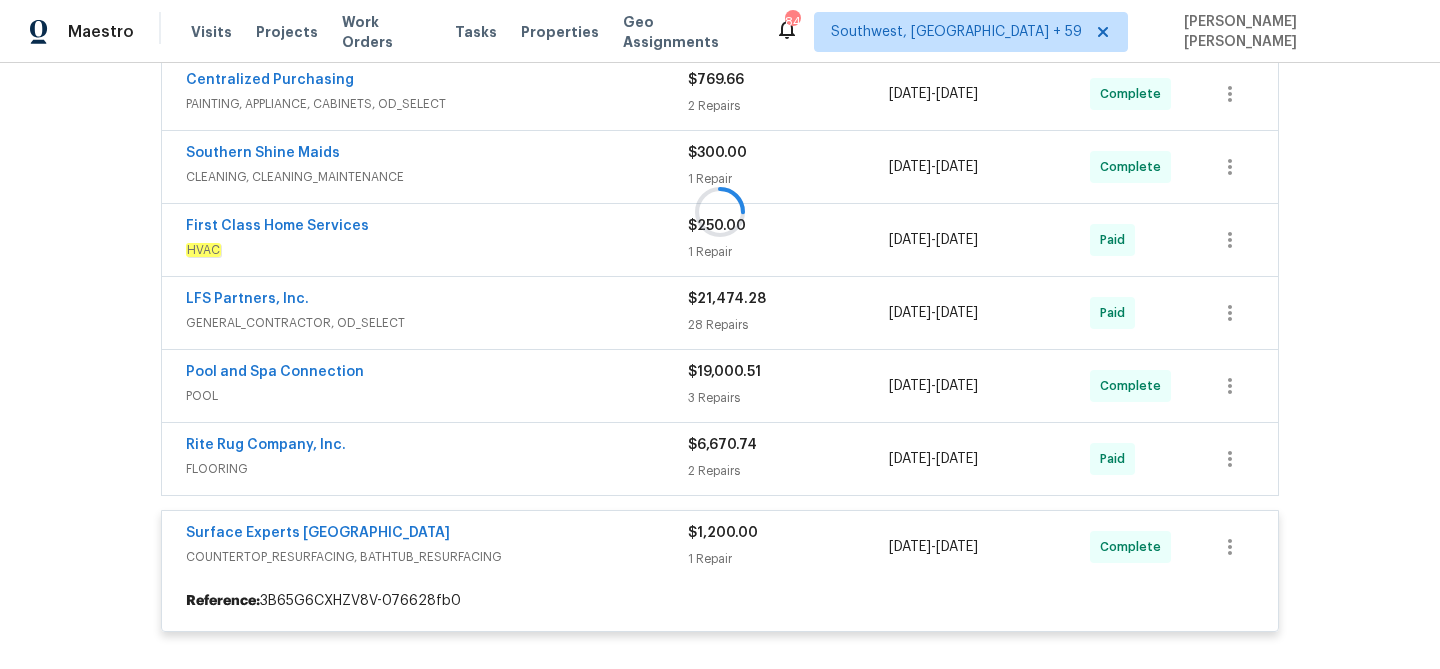 scroll, scrollTop: 606, scrollLeft: 0, axis: vertical 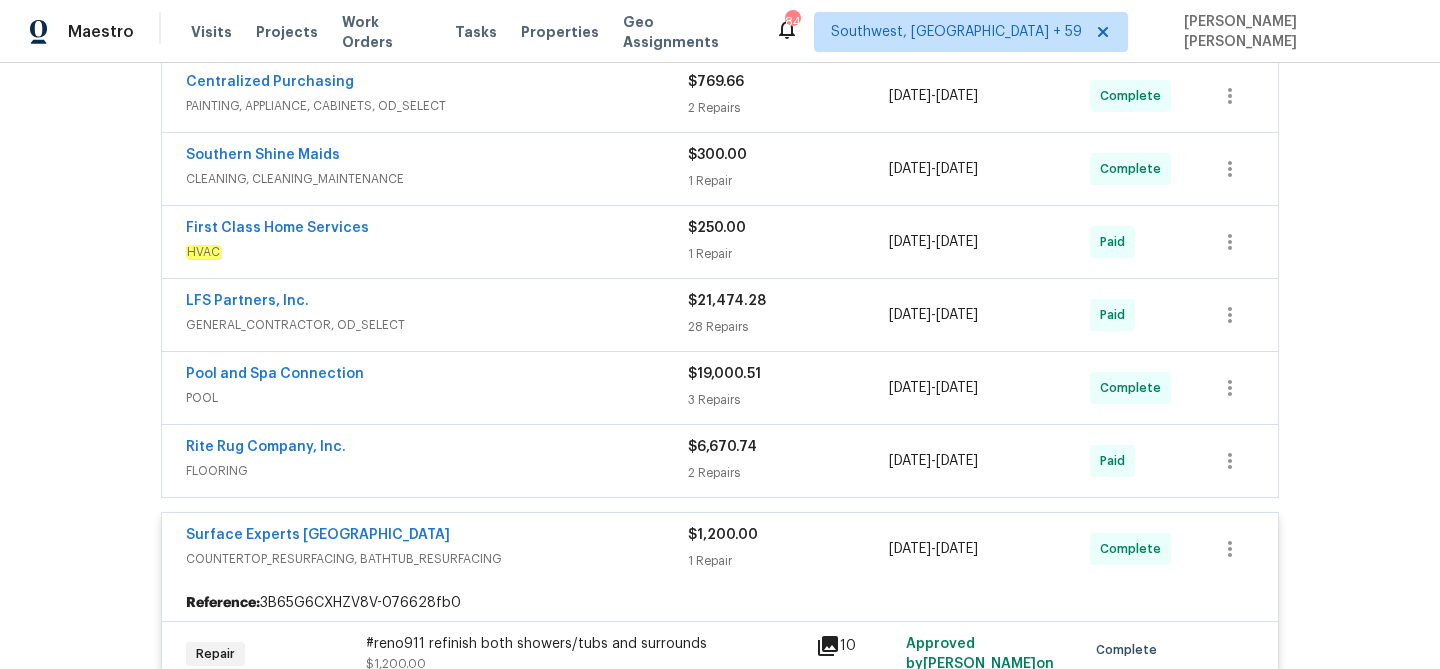 click on "FLOORING" at bounding box center (437, 471) 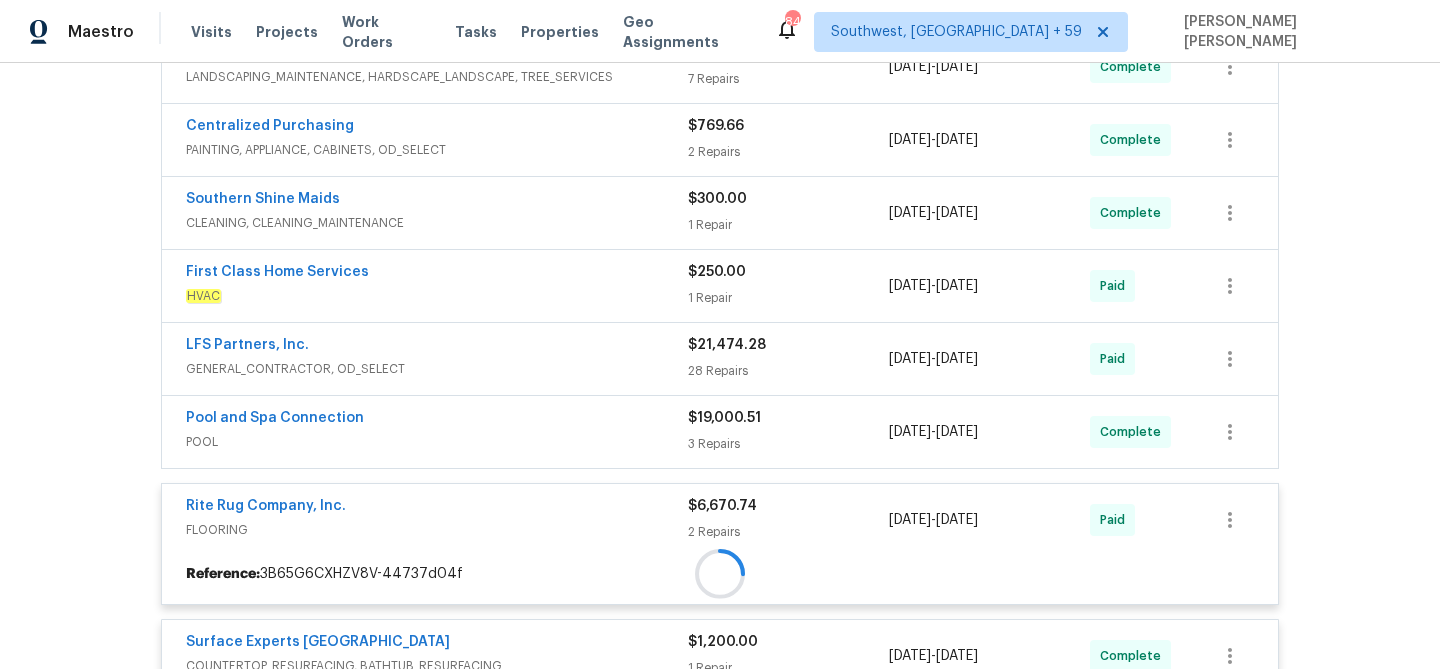 scroll, scrollTop: 561, scrollLeft: 0, axis: vertical 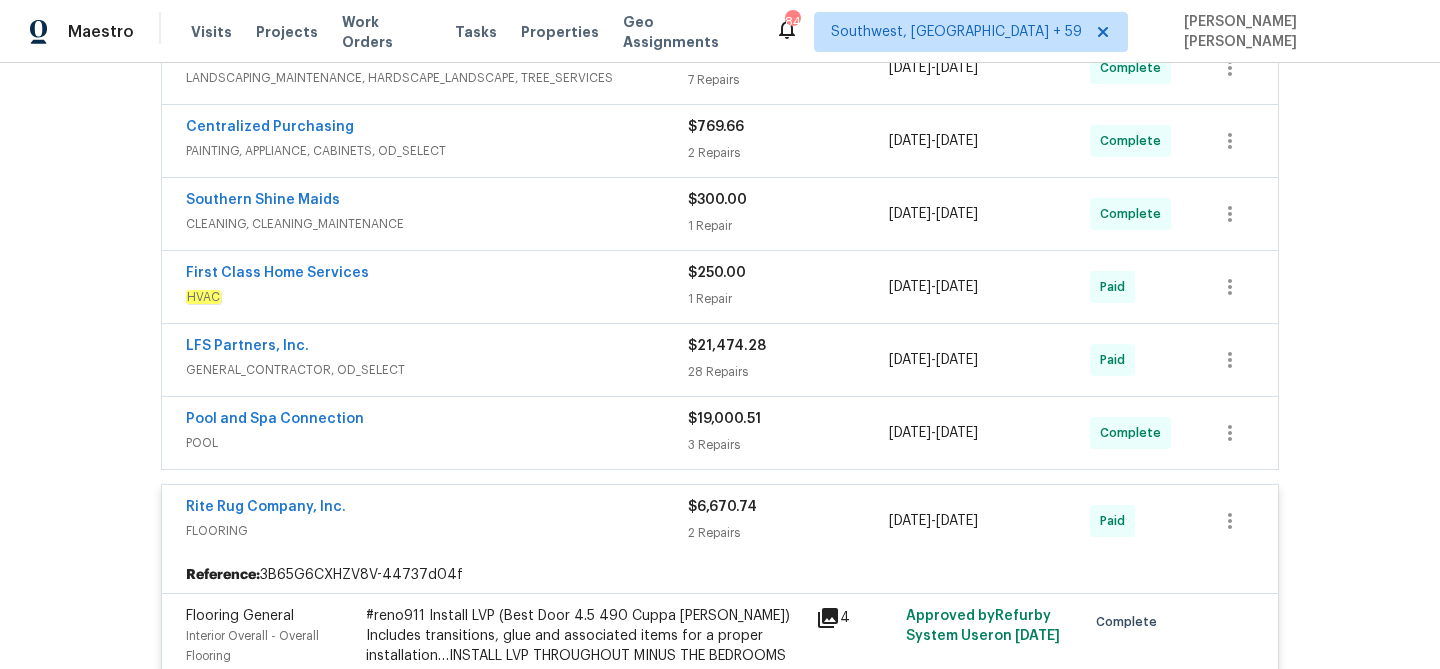 click on "Pool and Spa Connection" at bounding box center (437, 421) 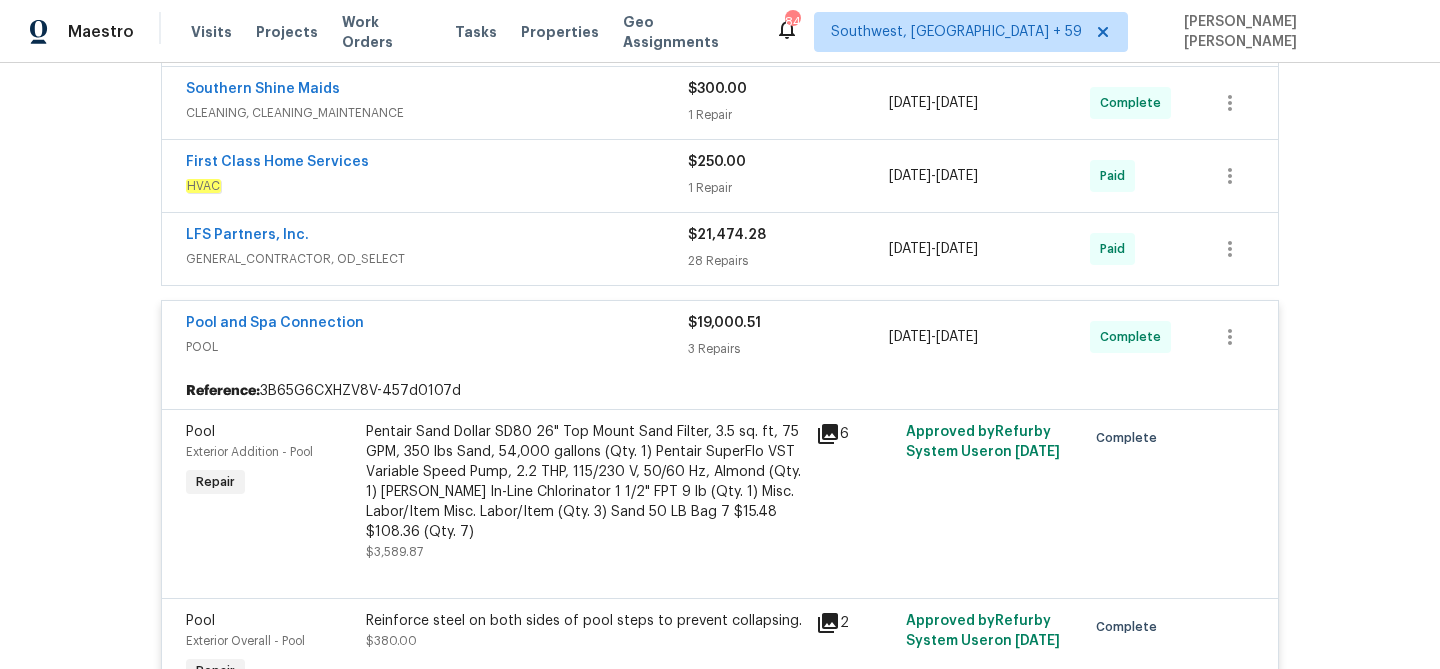 scroll, scrollTop: 671, scrollLeft: 0, axis: vertical 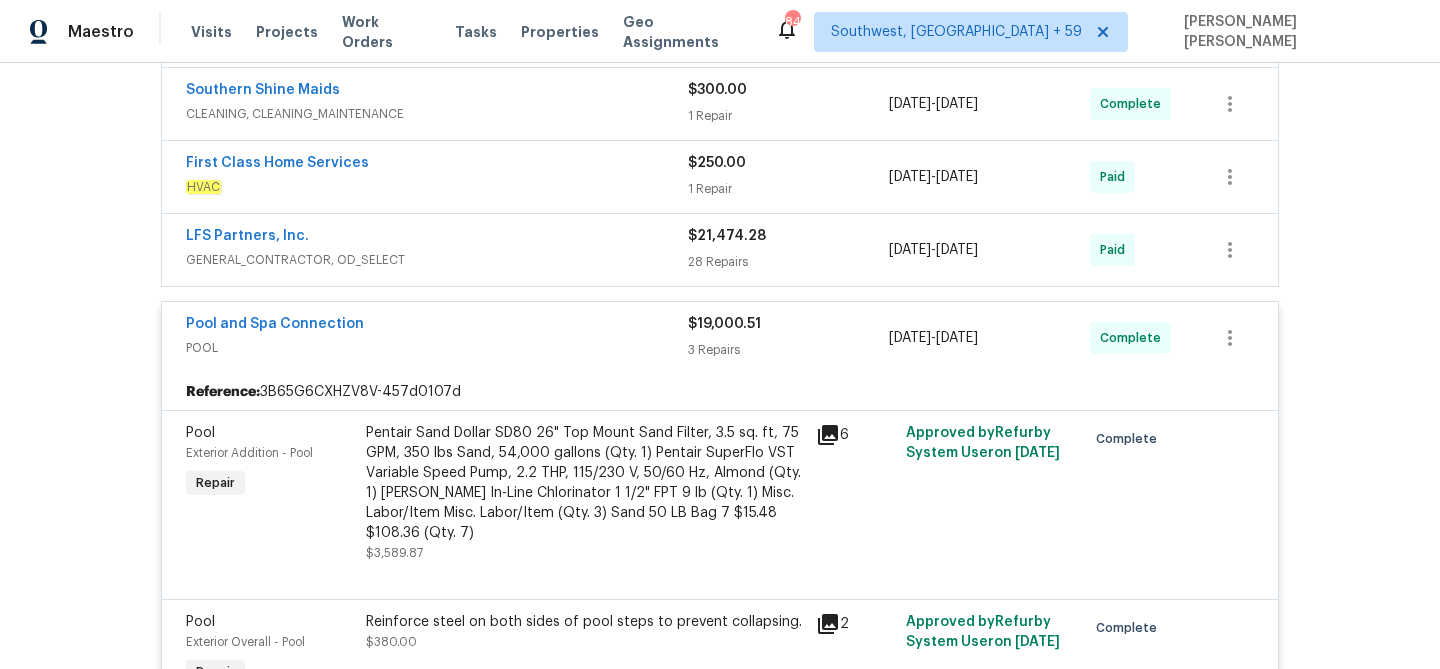 click on "LFS Partners, Inc." at bounding box center (437, 238) 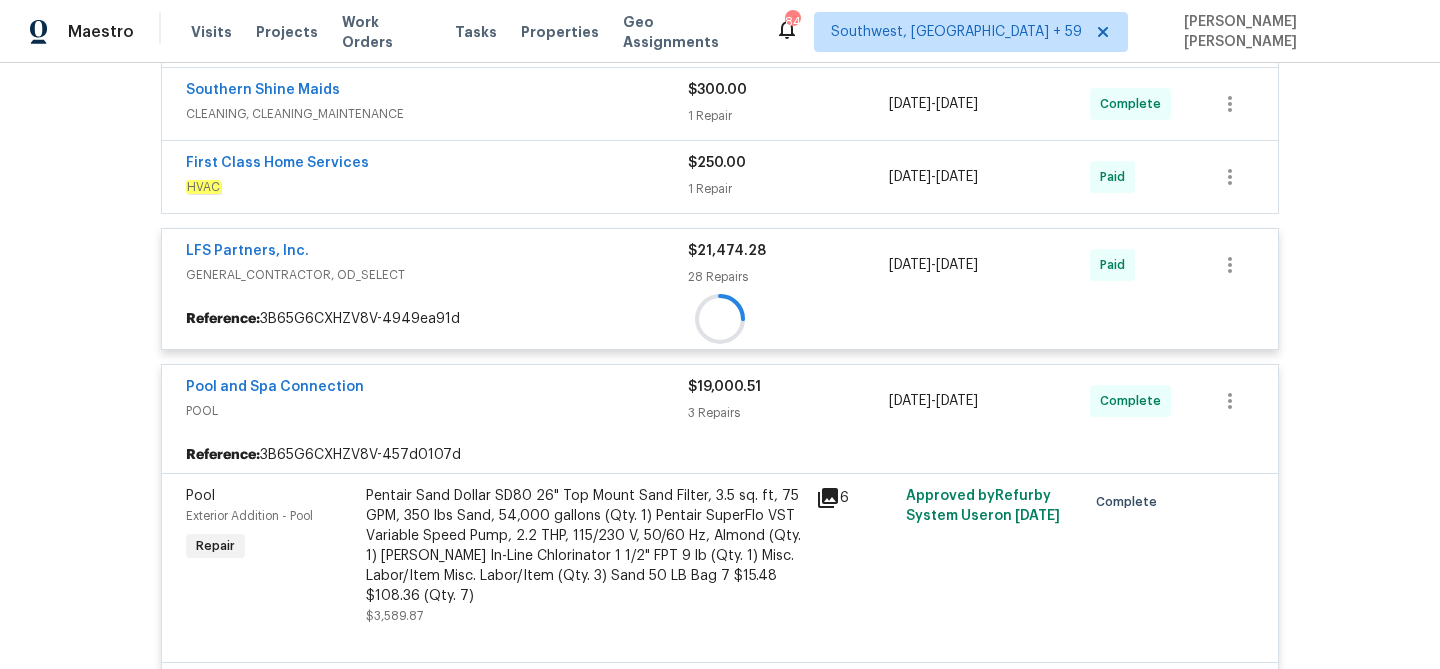 scroll, scrollTop: 593, scrollLeft: 0, axis: vertical 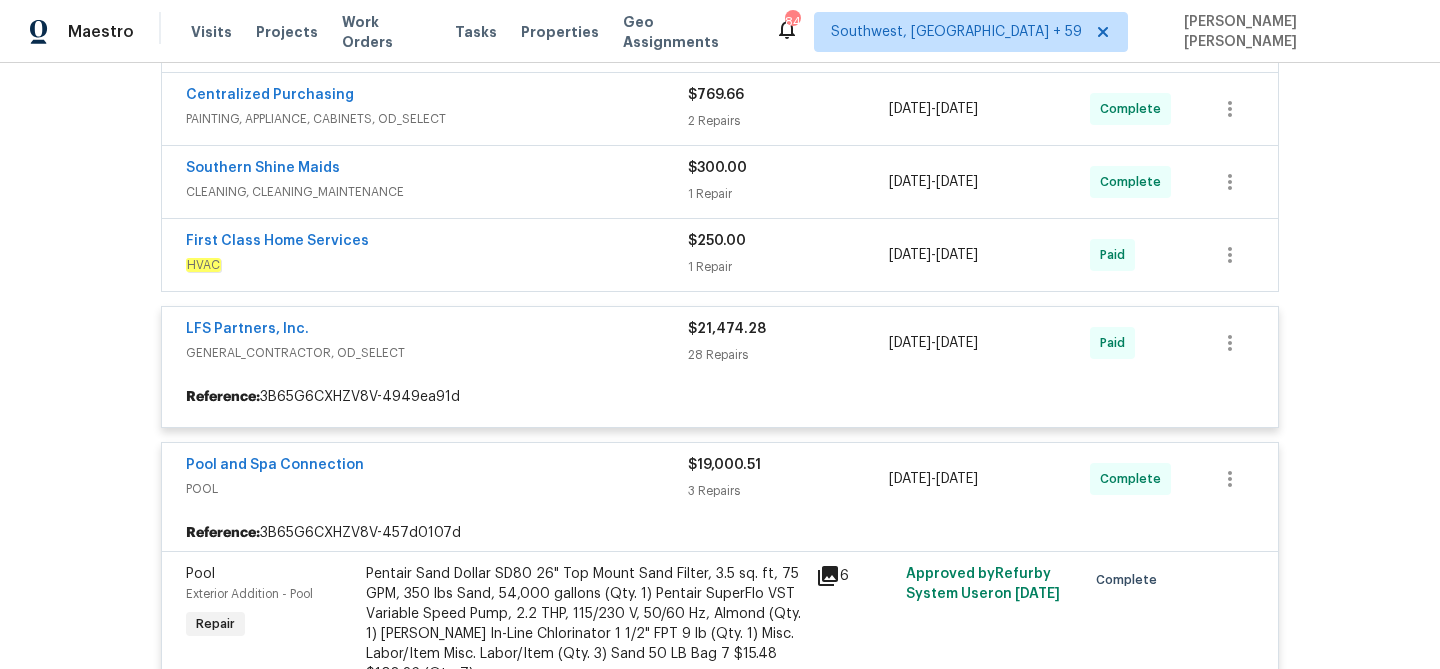 click at bounding box center [720, 1237] 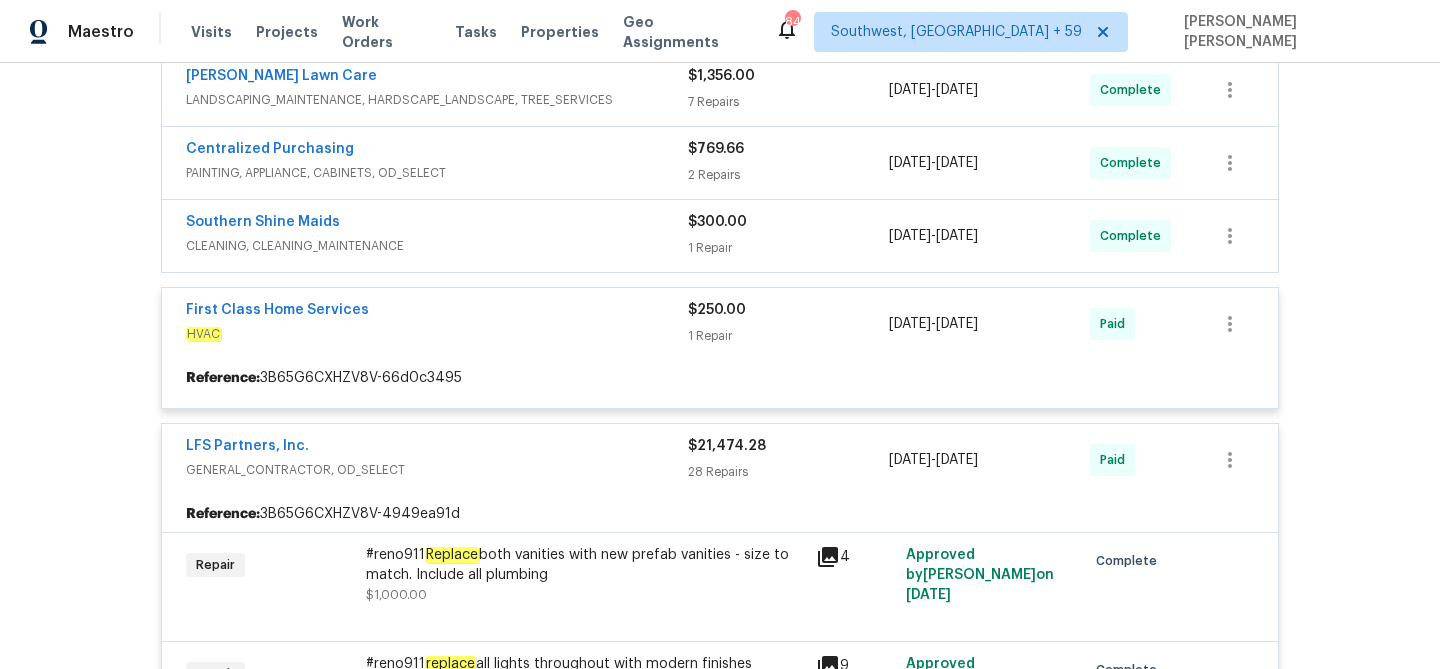scroll, scrollTop: 532, scrollLeft: 0, axis: vertical 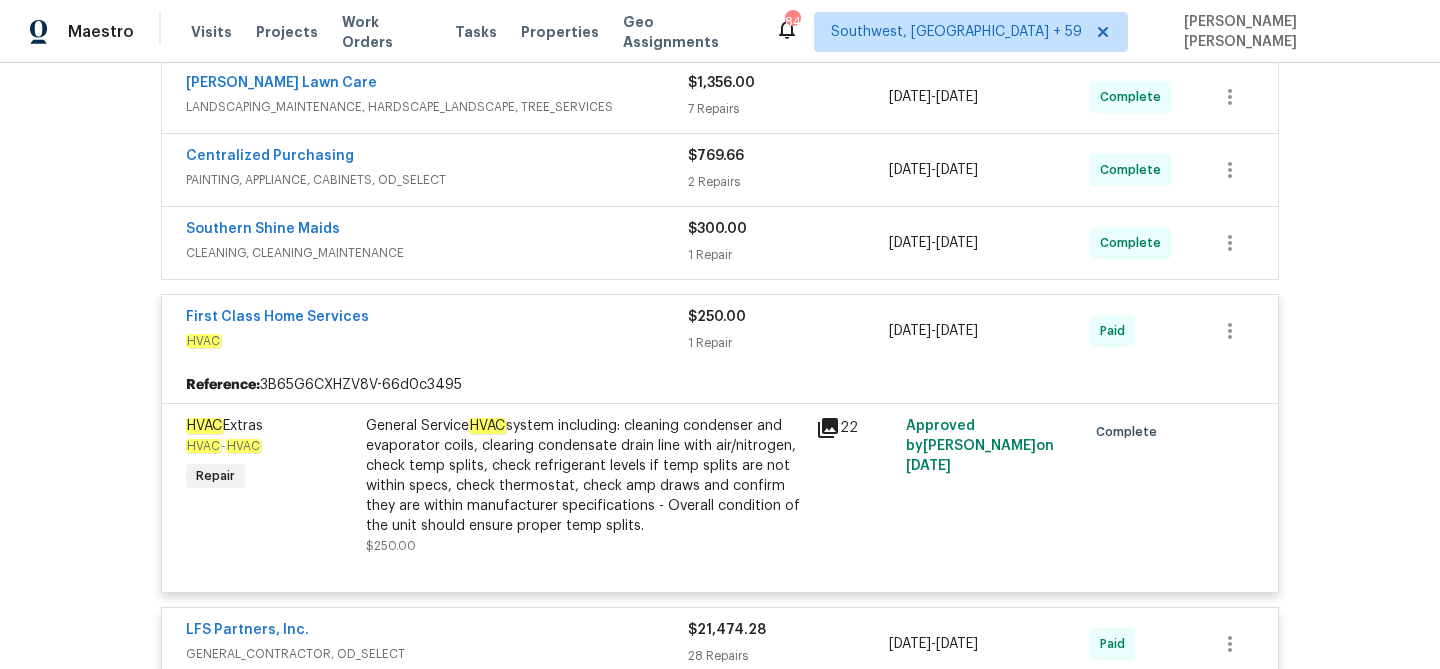 click on "CLEANING, CLEANING_MAINTENANCE" at bounding box center [437, 253] 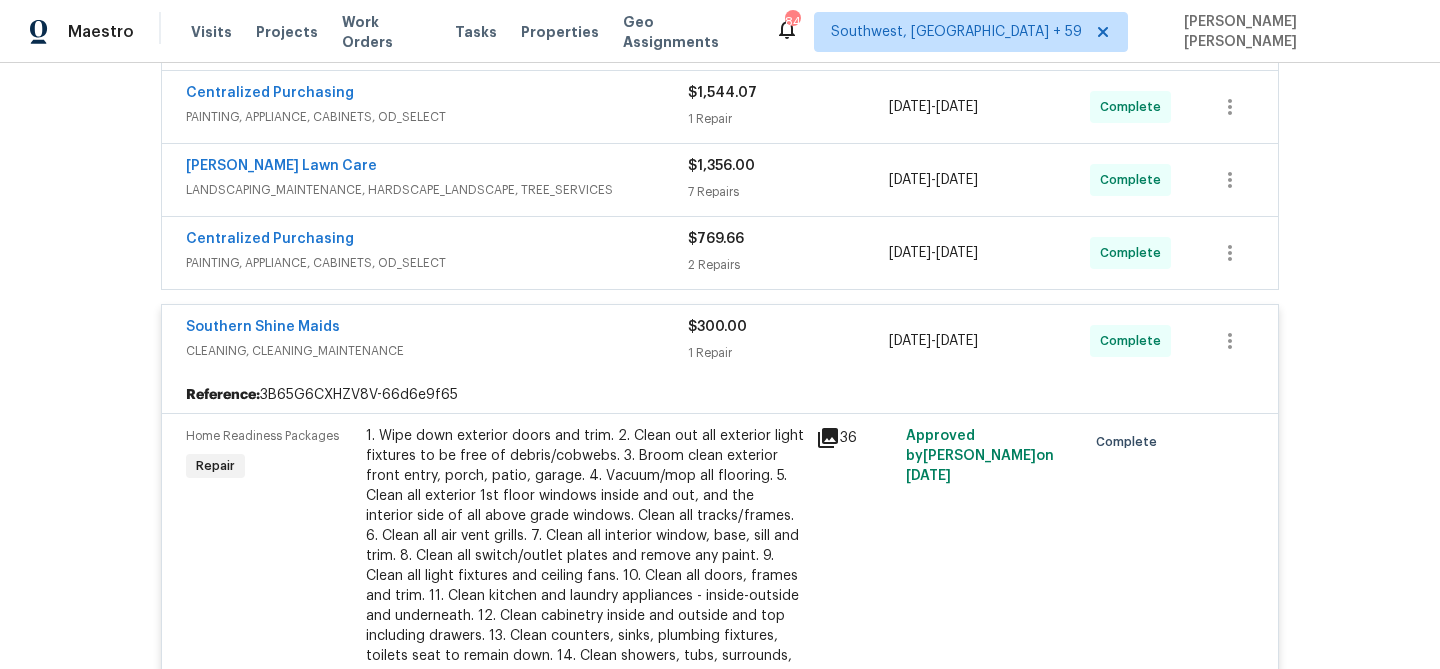 click on "Centralized Purchasing" at bounding box center [437, 241] 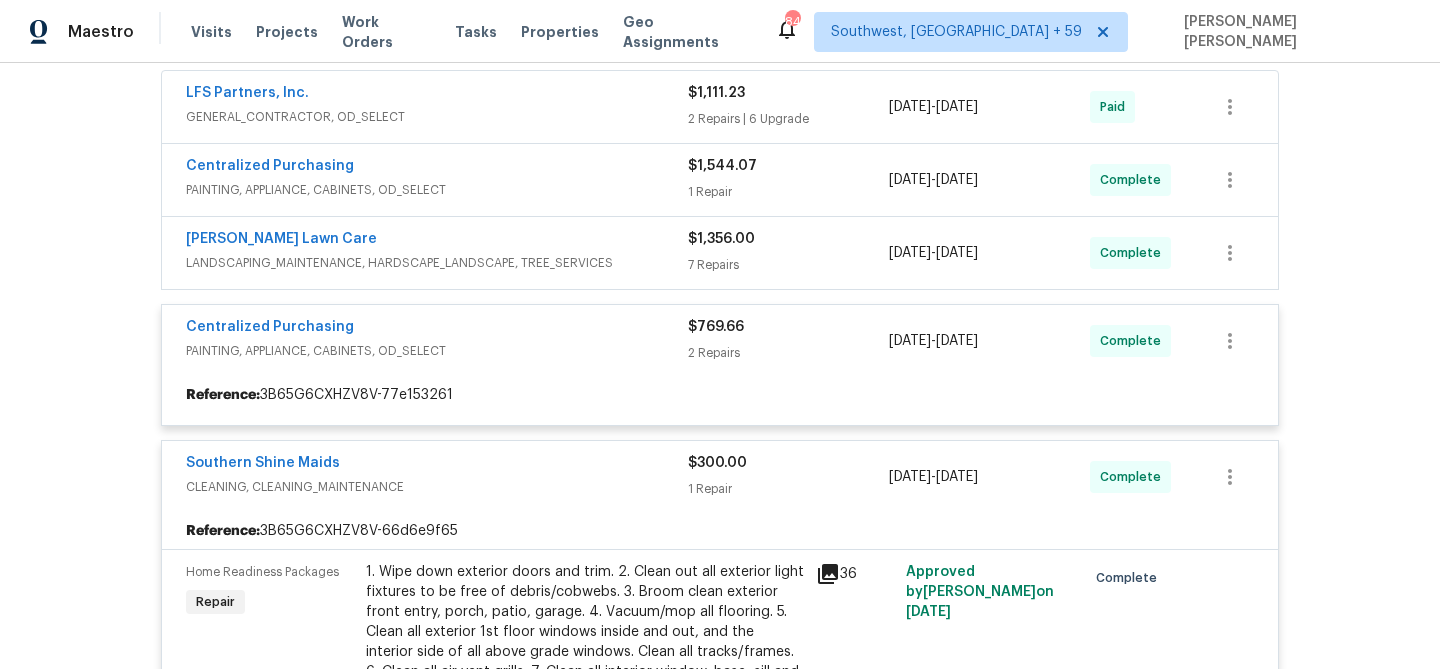 scroll, scrollTop: 372, scrollLeft: 0, axis: vertical 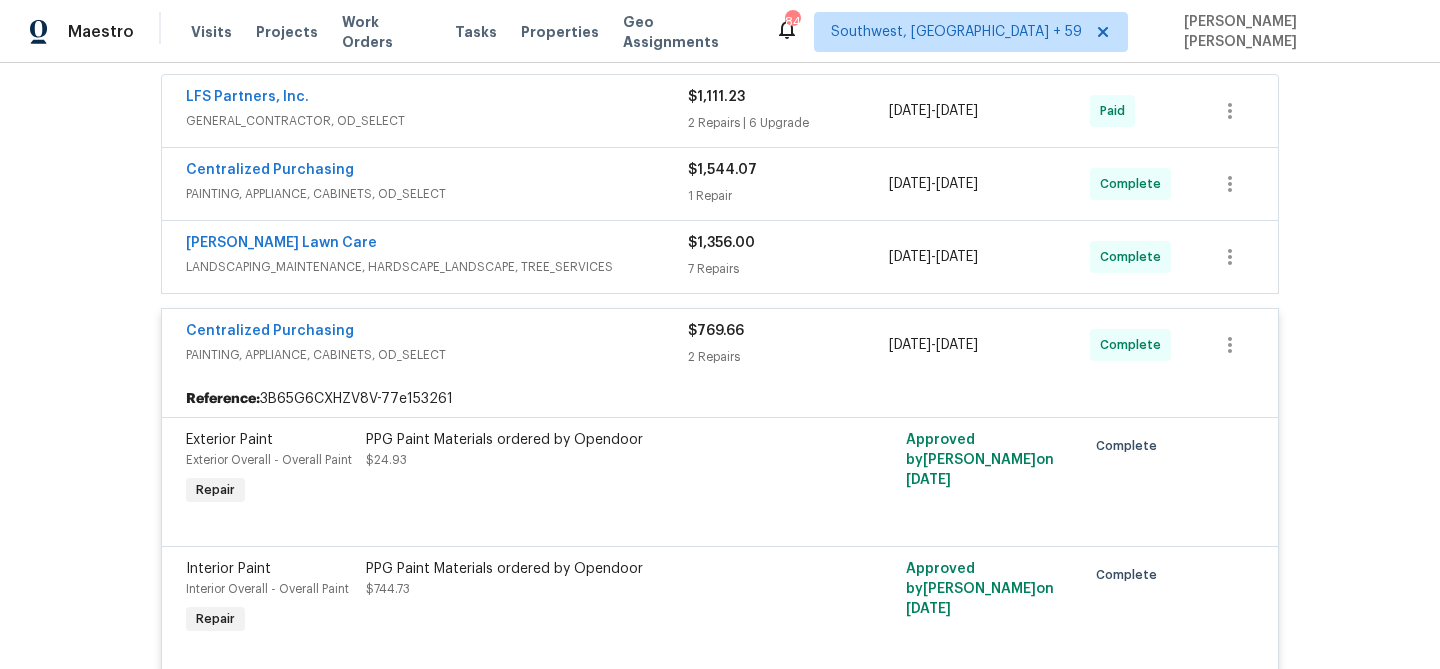 click on "Lemmon Lawn Care" at bounding box center [437, 245] 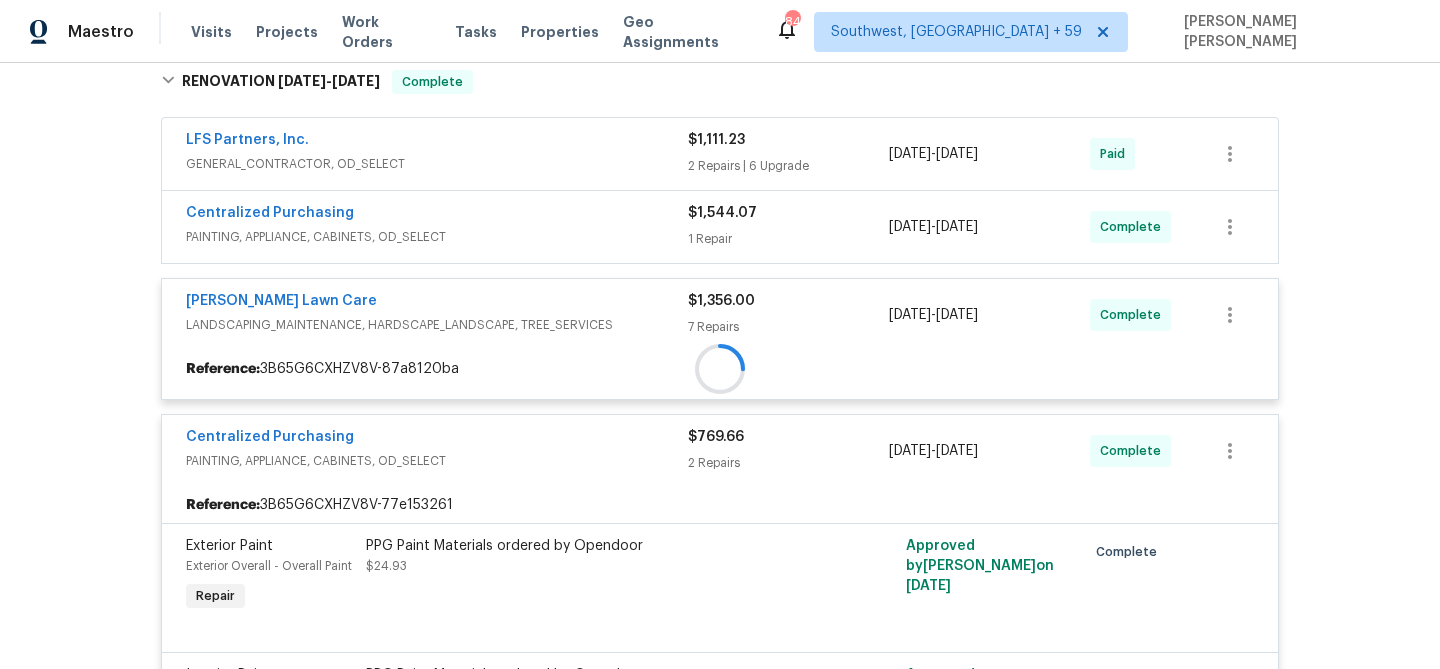 scroll, scrollTop: 318, scrollLeft: 0, axis: vertical 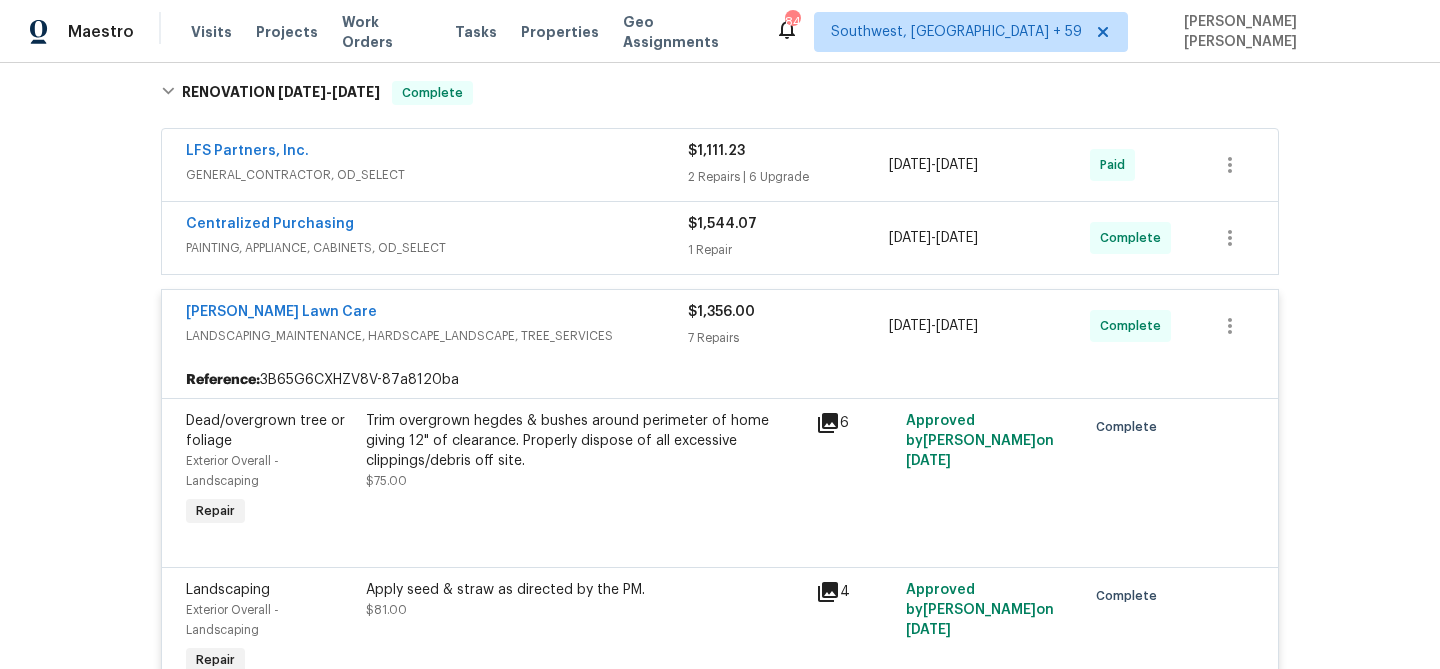 click on "Centralized Purchasing" at bounding box center (437, 226) 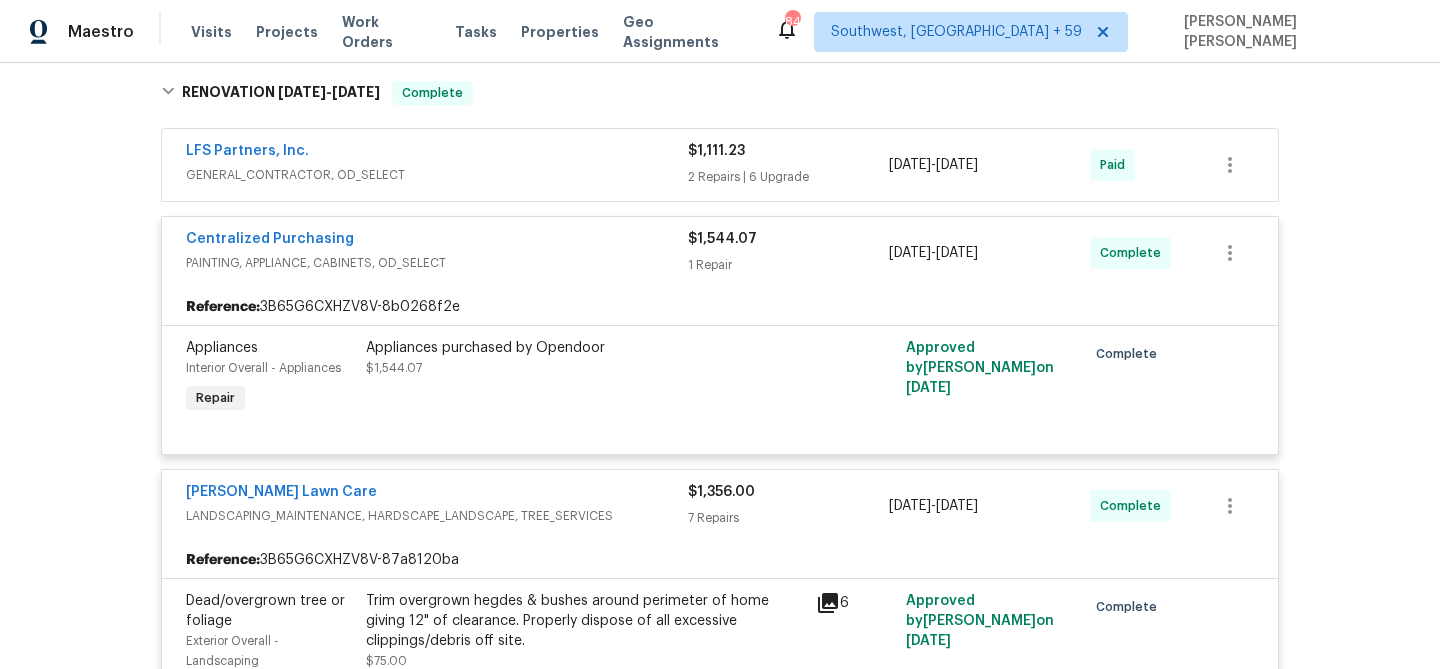 click on "LFS Partners, Inc." at bounding box center (437, 153) 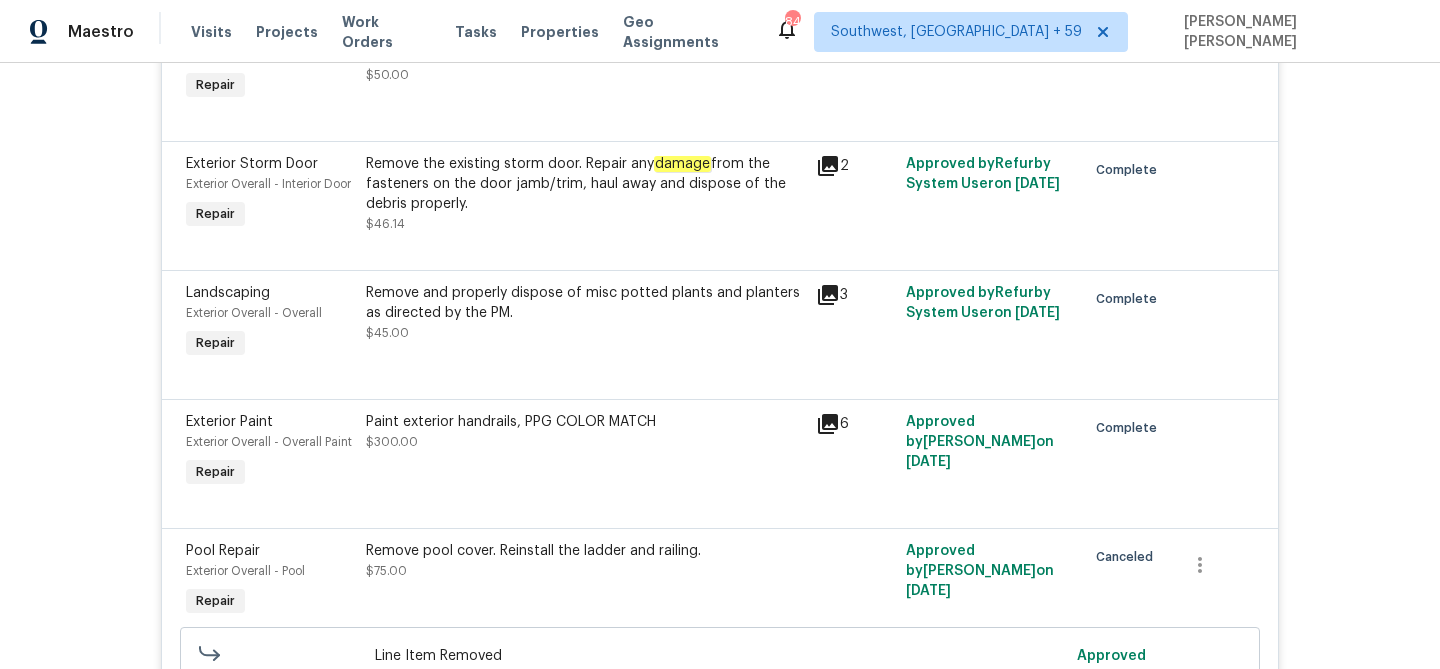 scroll, scrollTop: 5246, scrollLeft: 0, axis: vertical 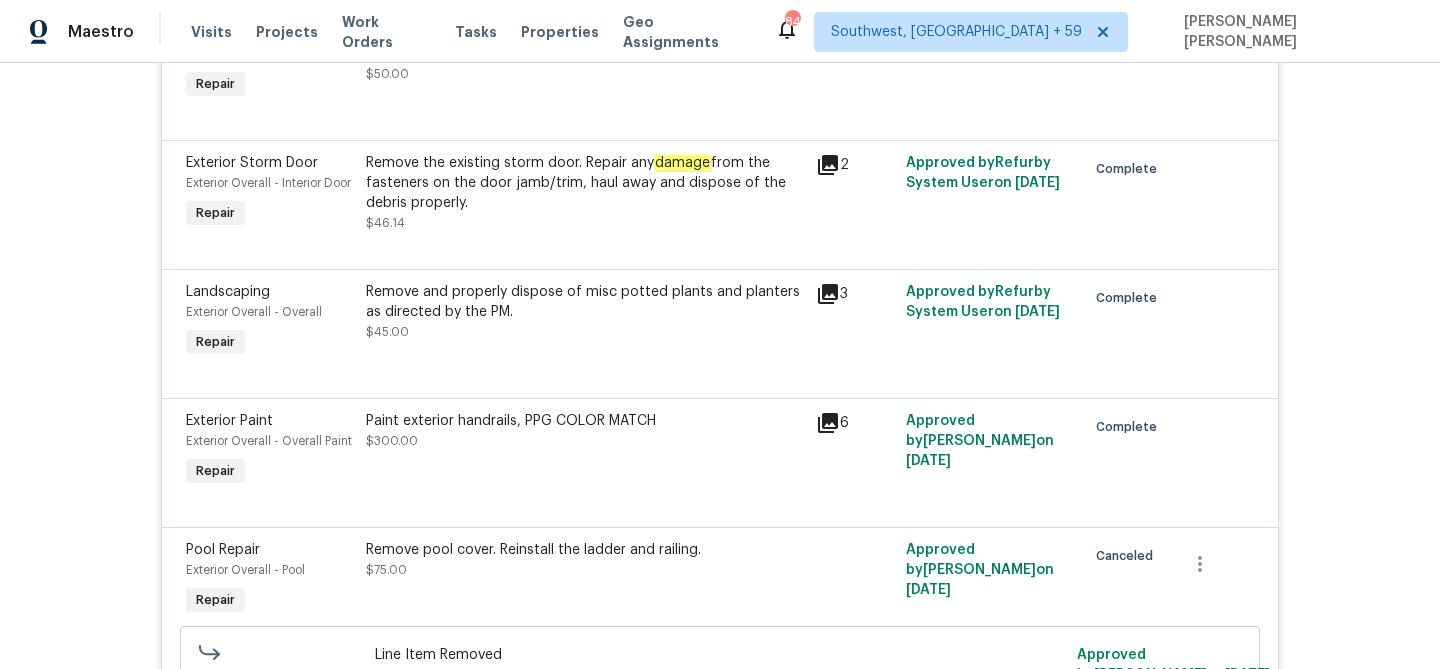 click at bounding box center [720, 374] 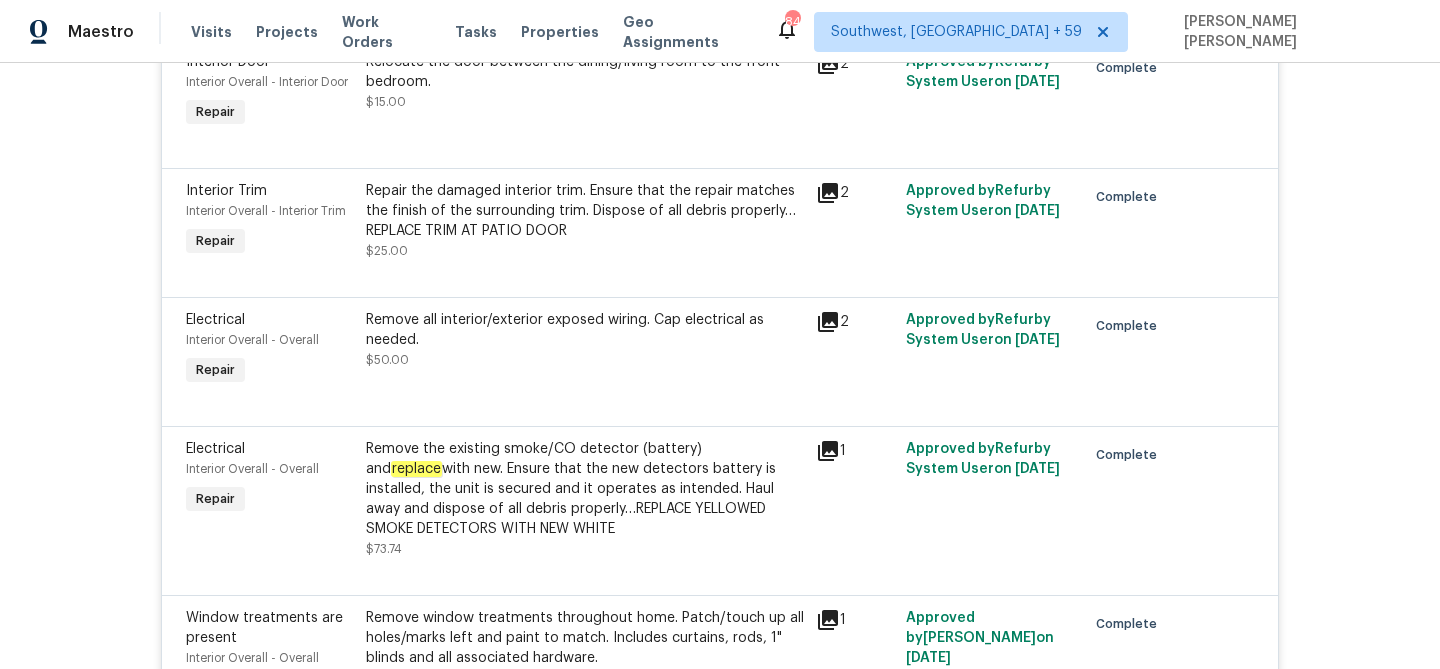 scroll, scrollTop: 6711, scrollLeft: 0, axis: vertical 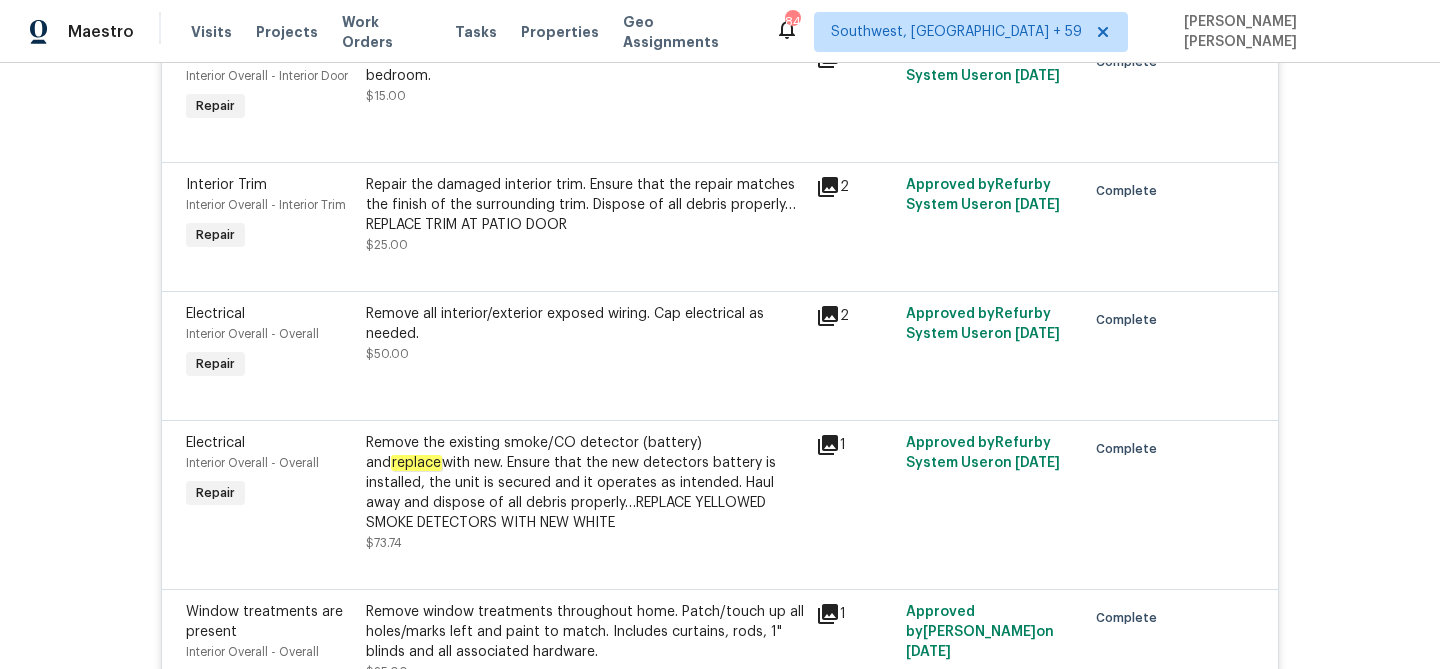 click at bounding box center [720, 396] 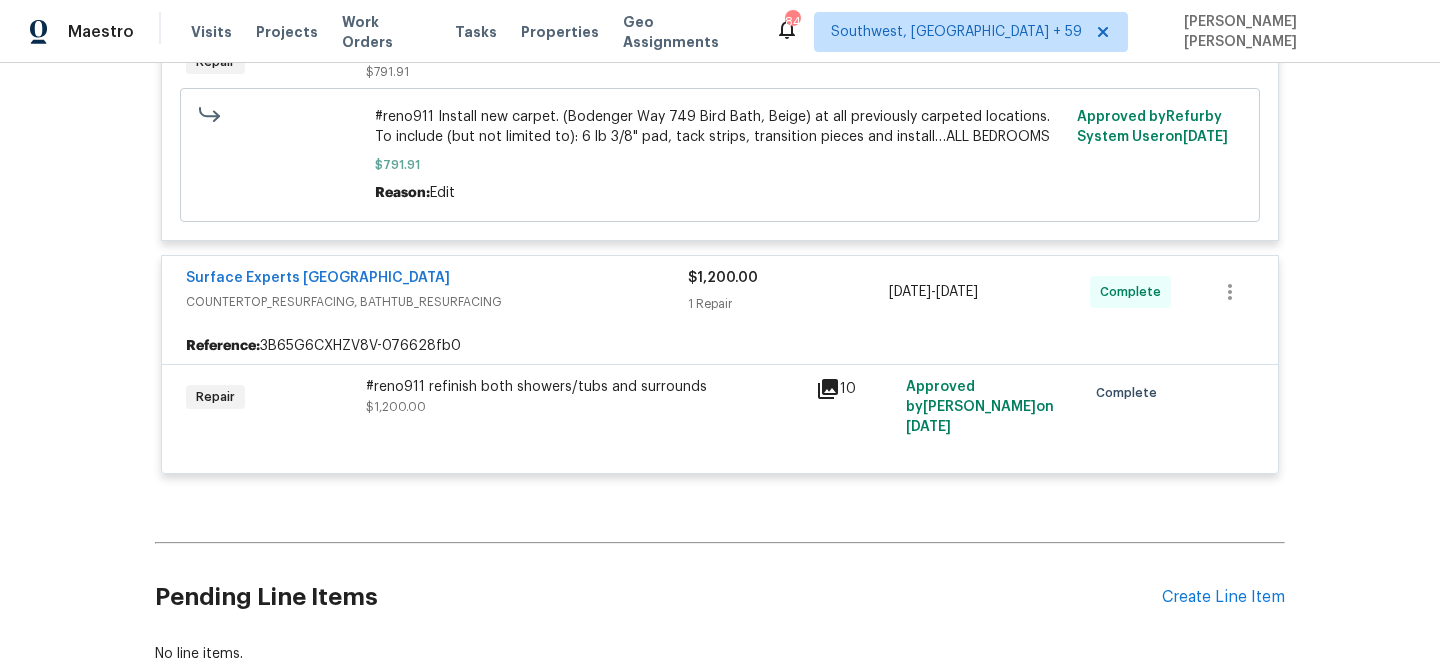 scroll, scrollTop: 11401, scrollLeft: 0, axis: vertical 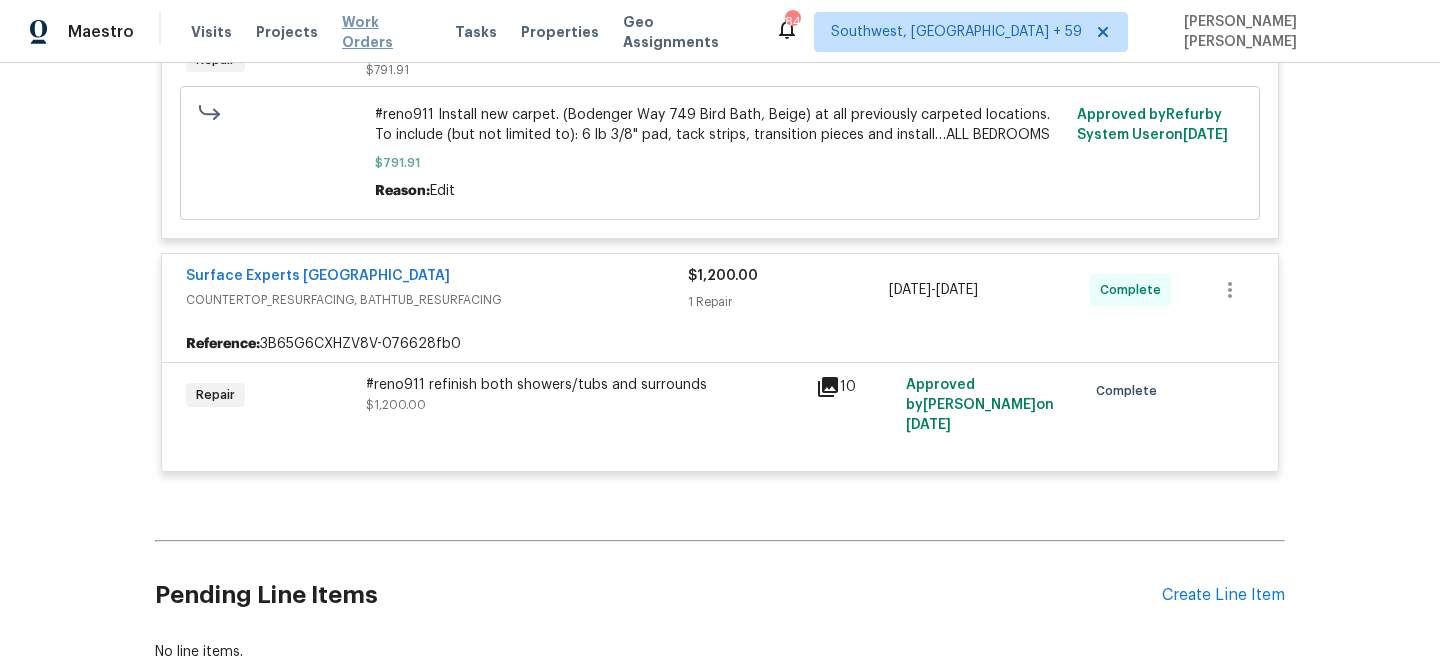 click on "Work Orders" at bounding box center (386, 32) 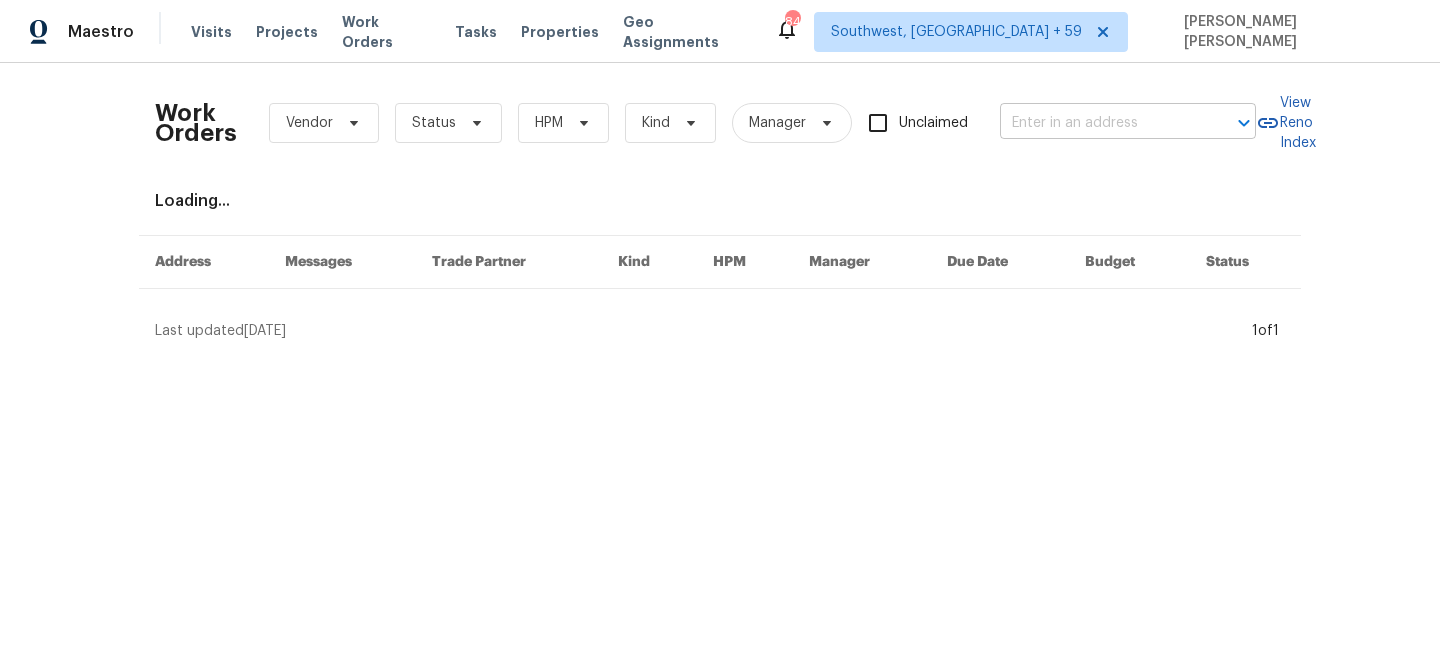 click at bounding box center [1100, 123] 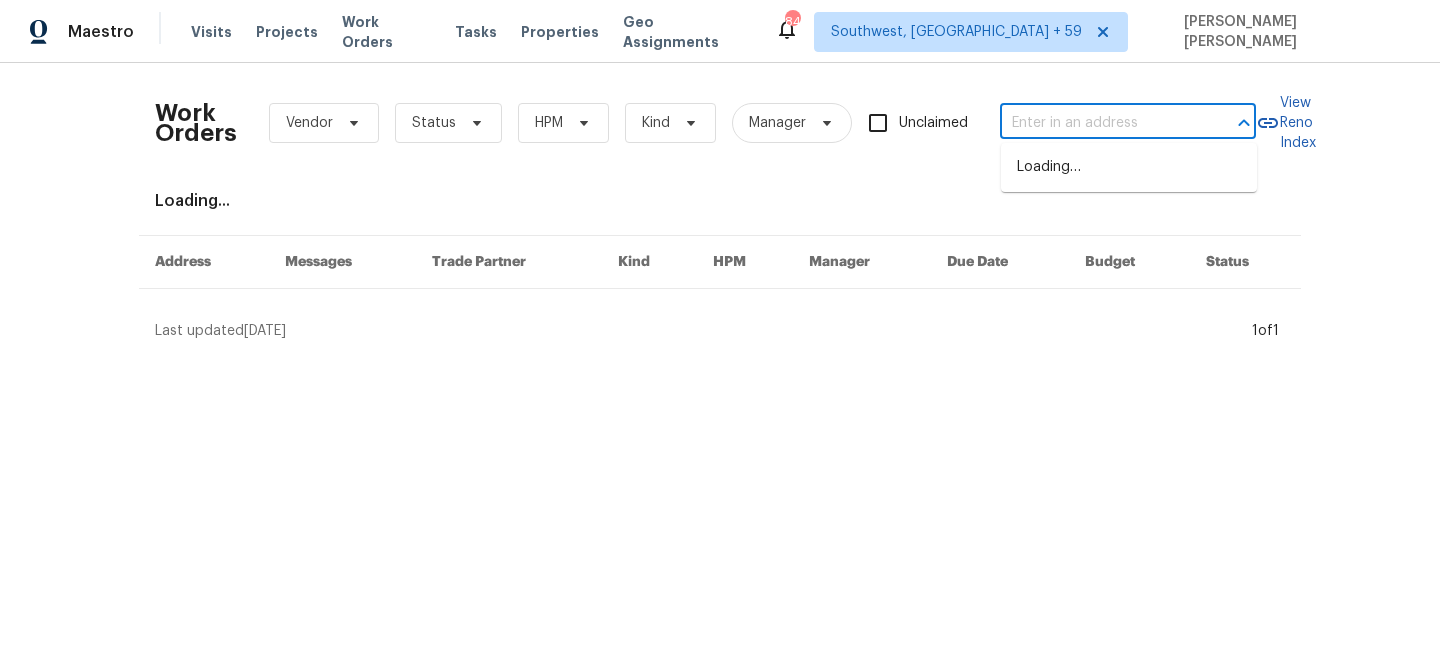 paste on "6445 Griffin Rd, Lancaster, SC 29720" 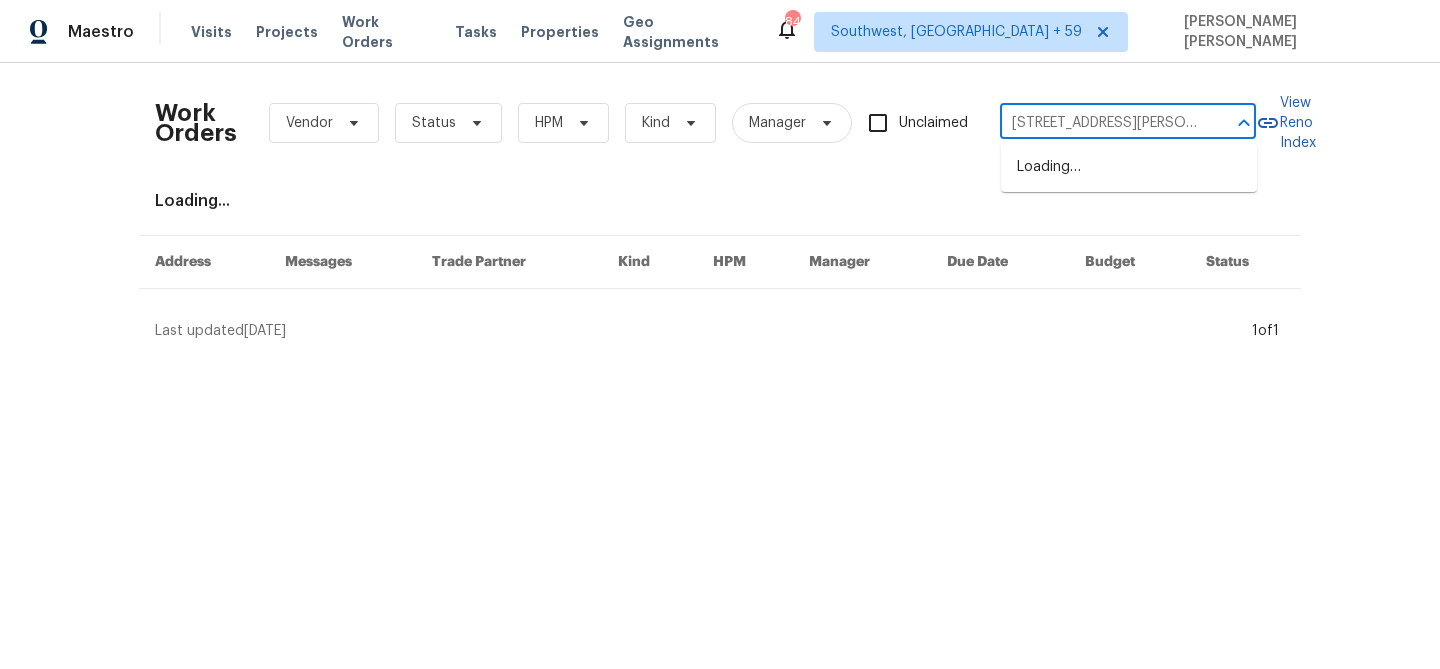 scroll, scrollTop: 0, scrollLeft: 52, axis: horizontal 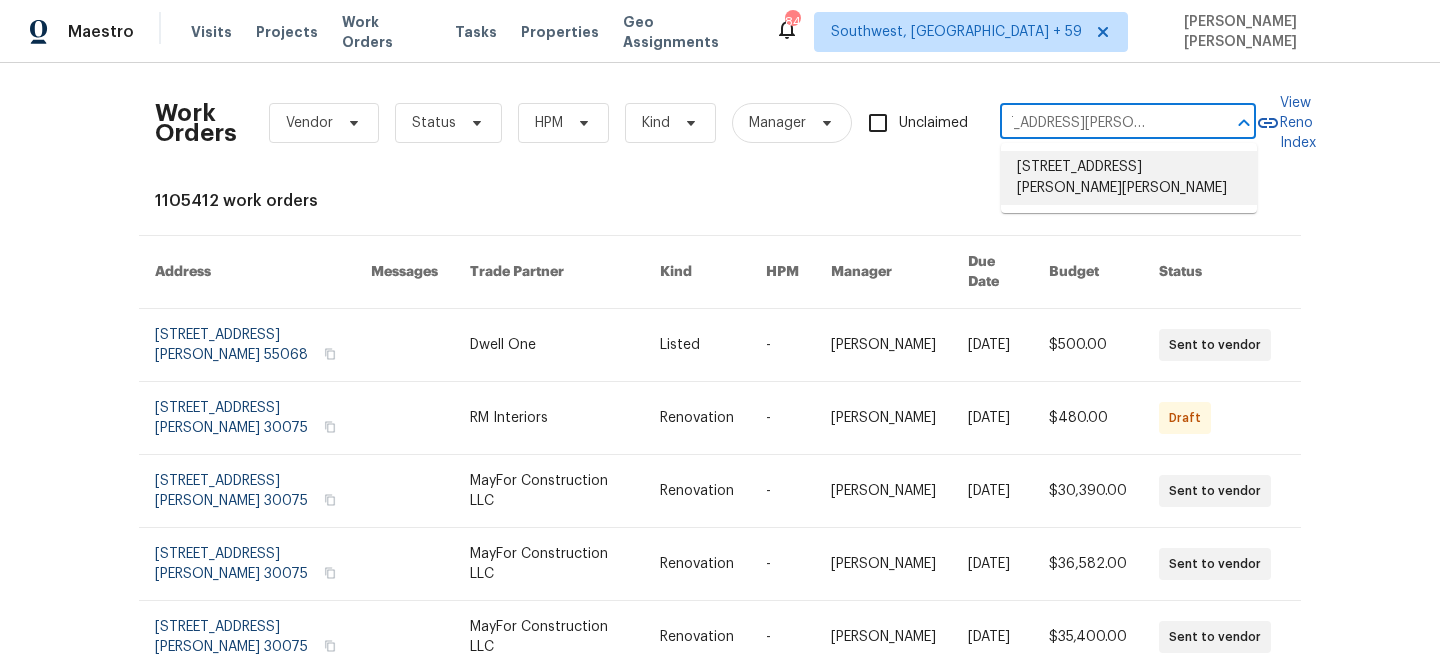 click on "6445 Griffin Rd, Lancaster, SC 29720" at bounding box center [1129, 178] 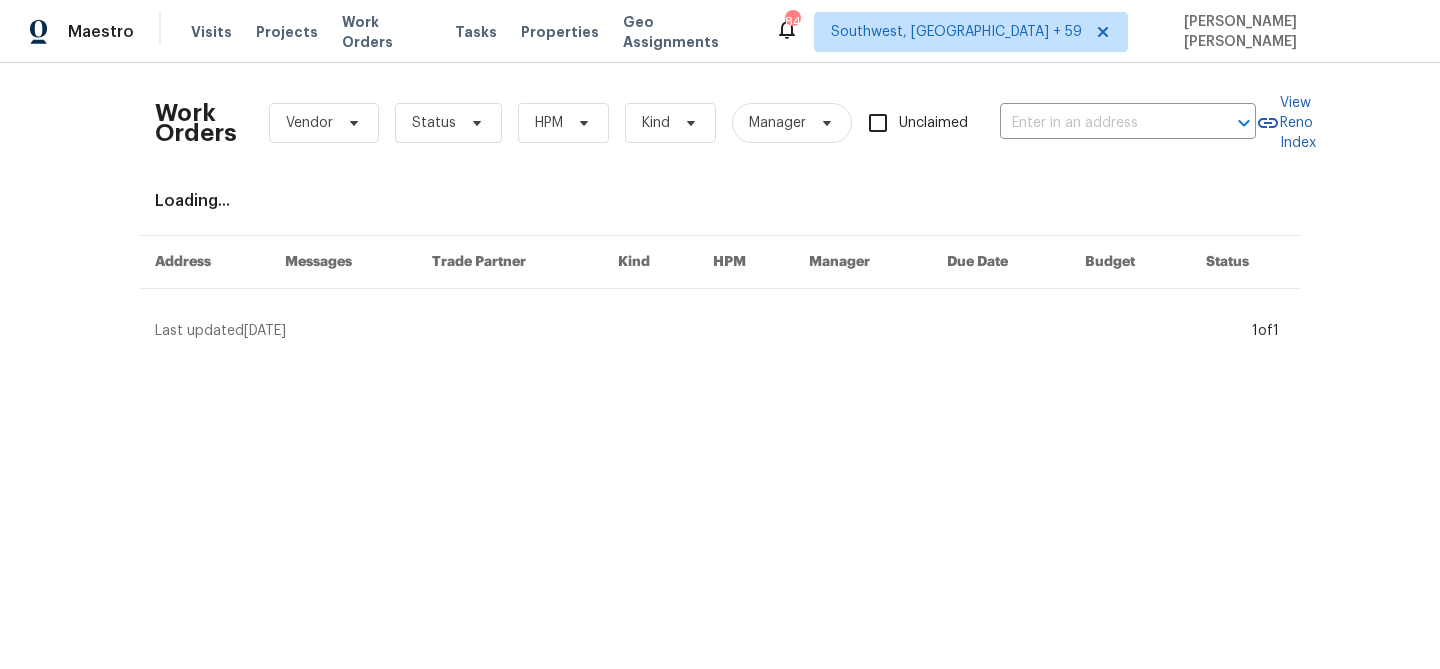 type on "6445 Griffin Rd, Lancaster, SC 29720" 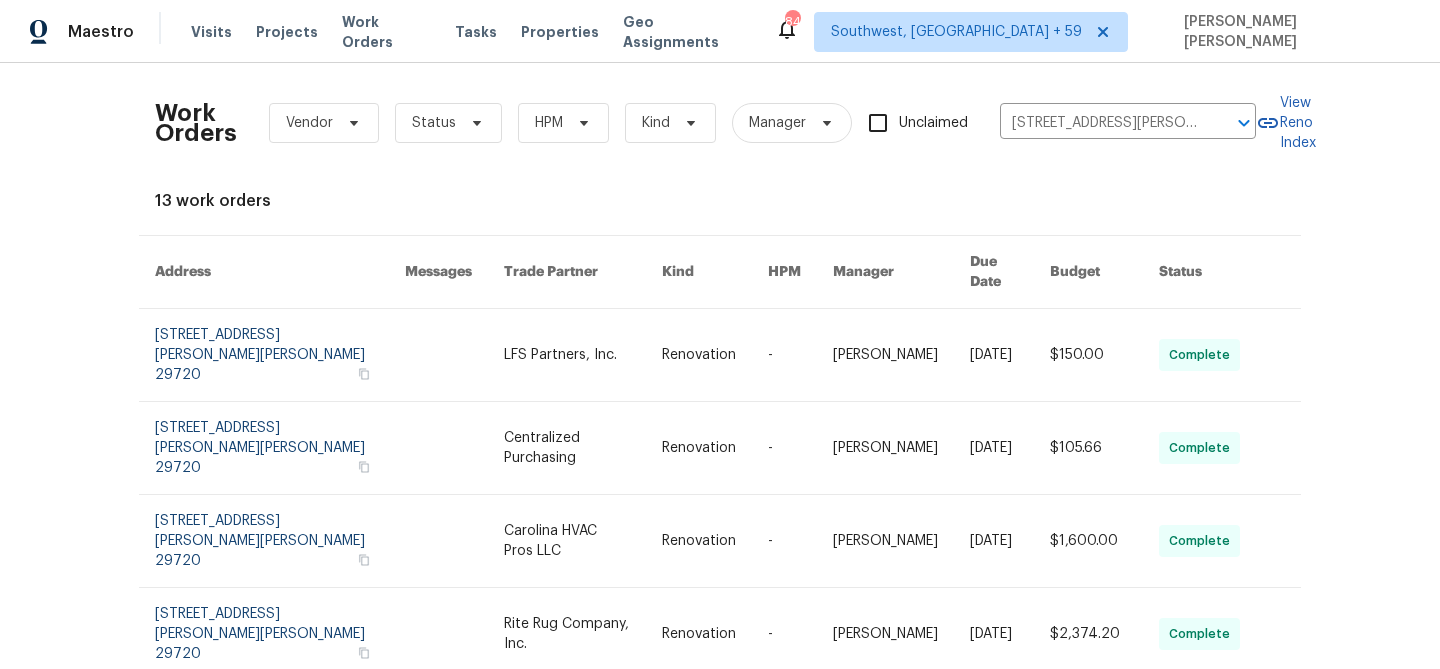 click at bounding box center (1010, 355) 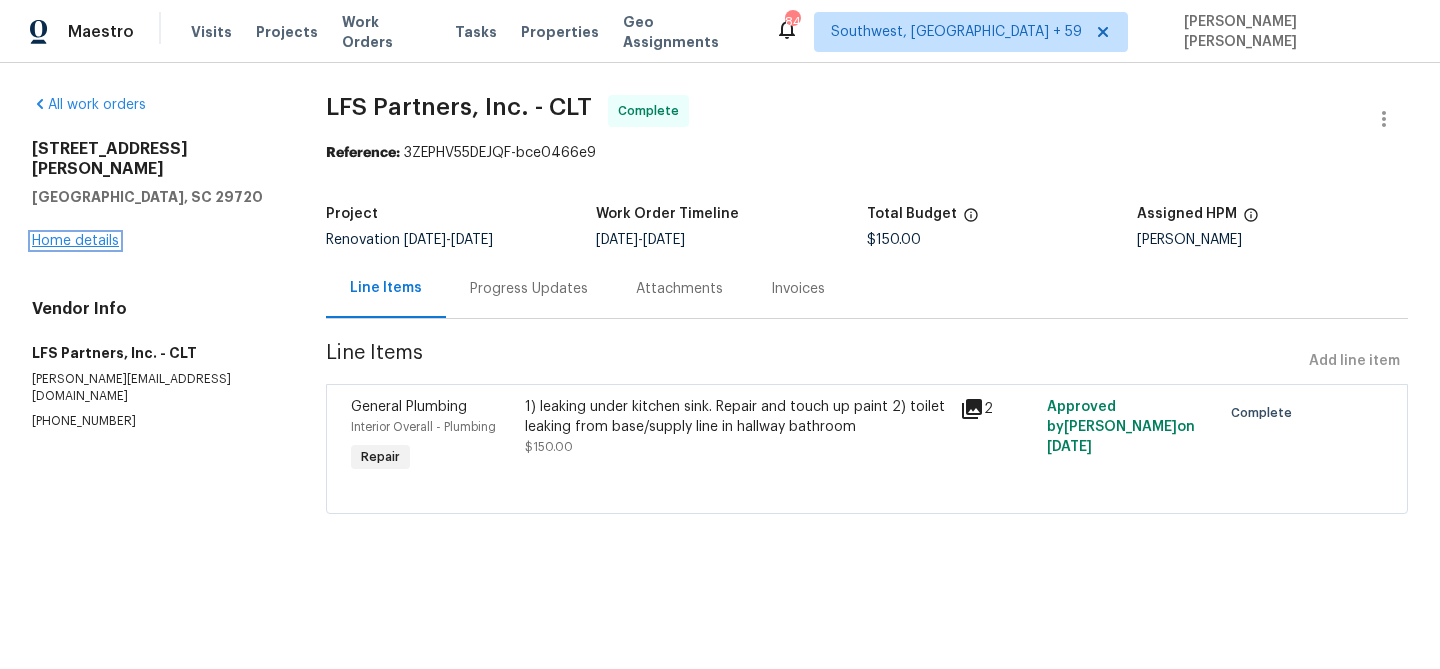 click on "Home details" at bounding box center [75, 241] 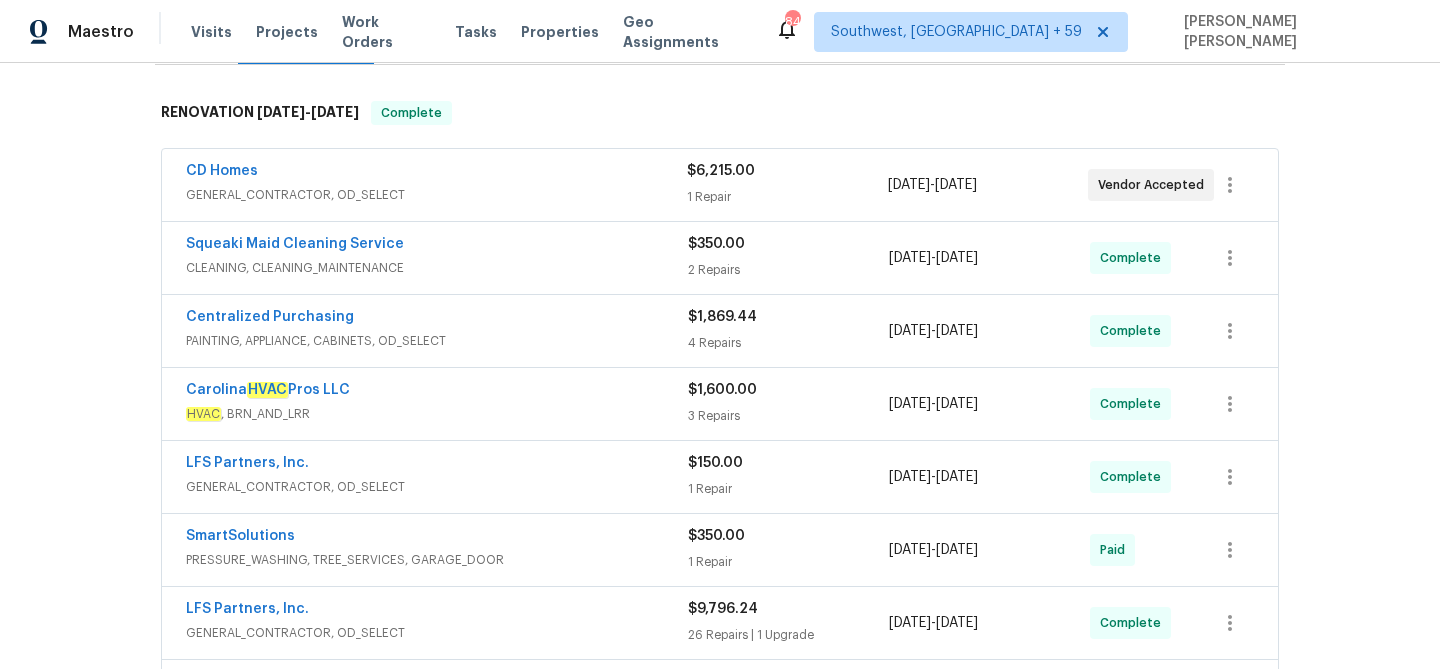 scroll, scrollTop: 290, scrollLeft: 0, axis: vertical 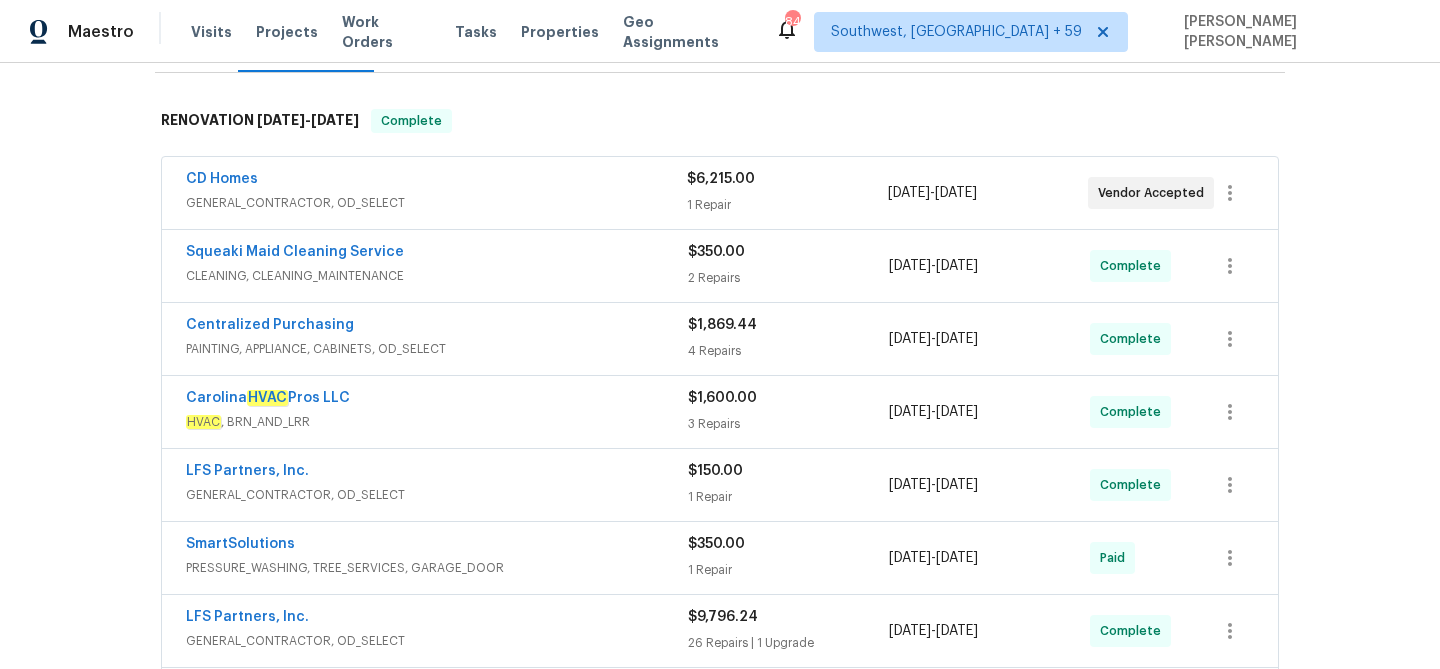 click on "GENERAL_CONTRACTOR, OD_SELECT" at bounding box center [436, 203] 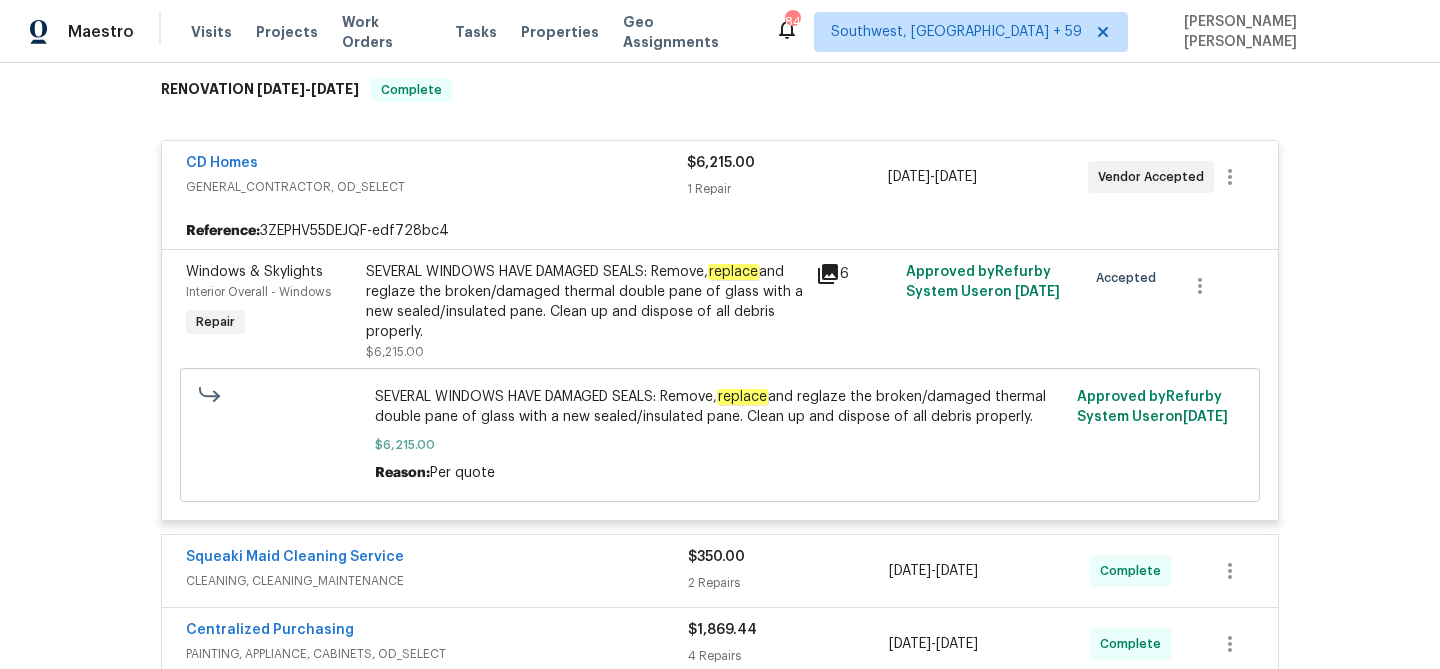 scroll, scrollTop: 387, scrollLeft: 0, axis: vertical 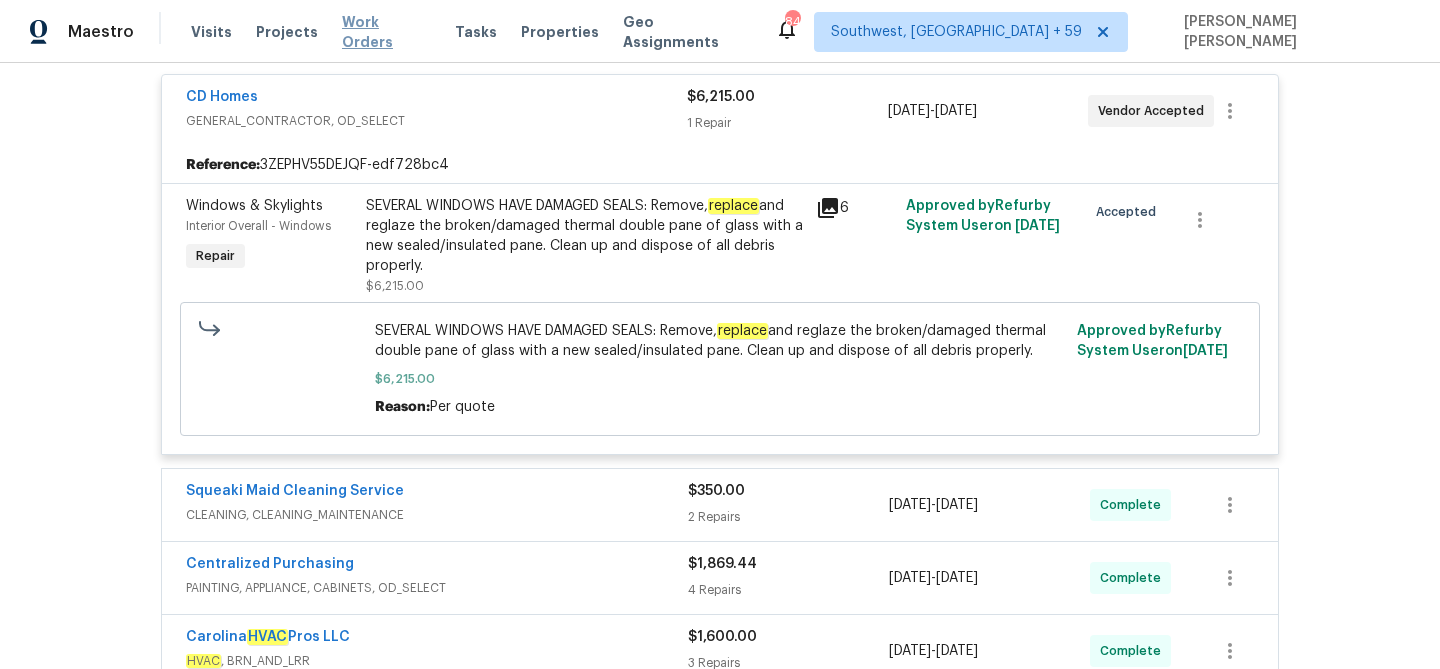 click on "Work Orders" at bounding box center (386, 32) 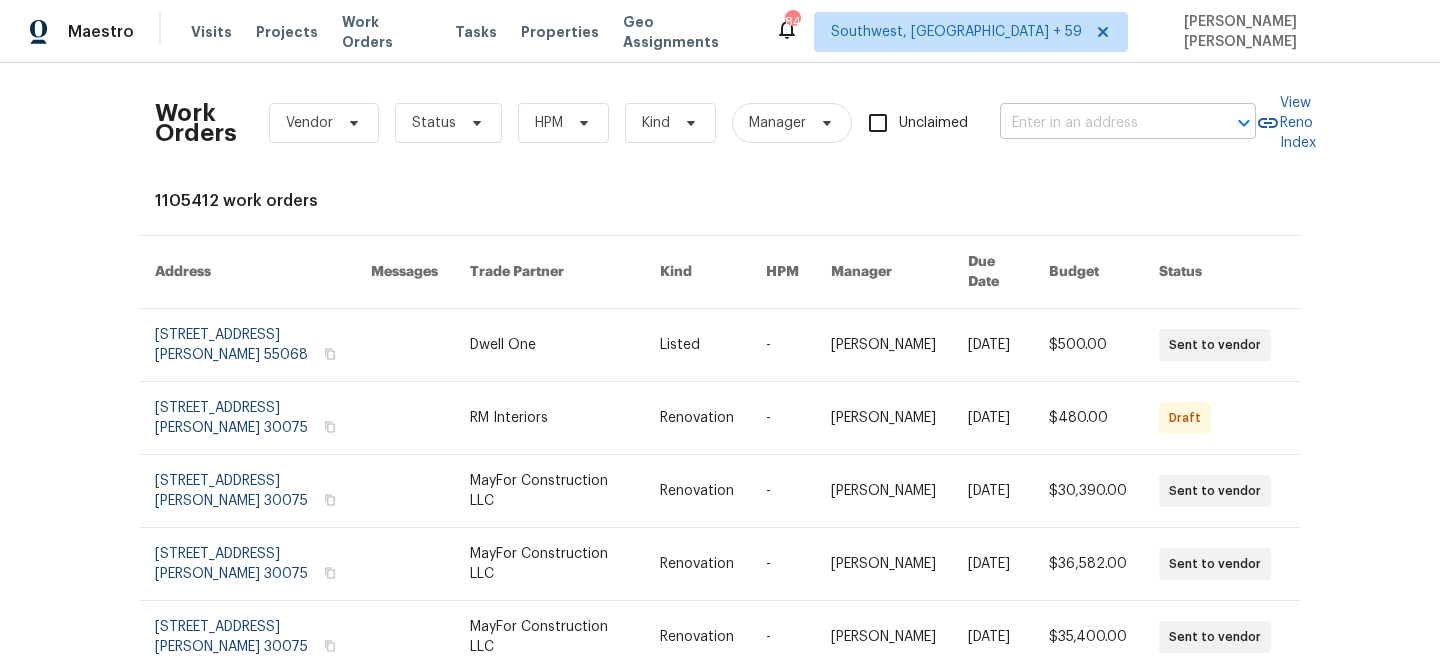 click at bounding box center [1100, 123] 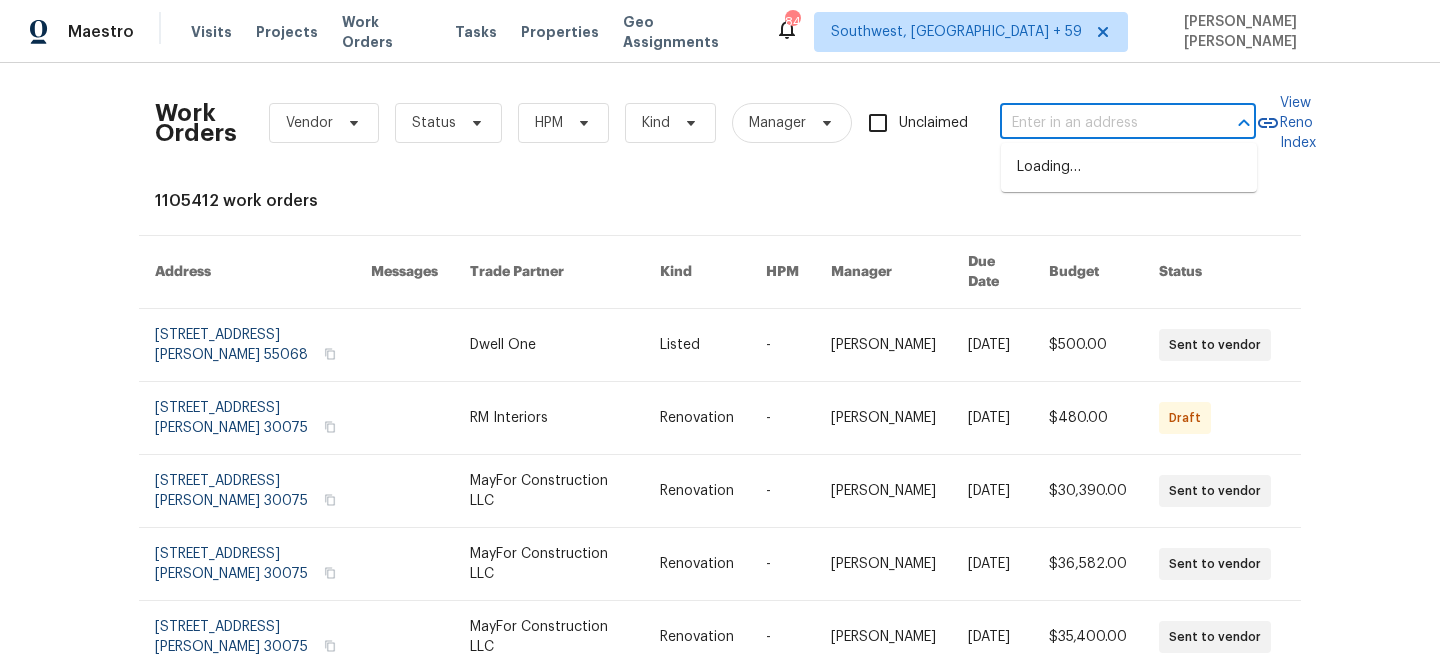 paste on "6701 Winding Arch Dr, Durham, NC 27713" 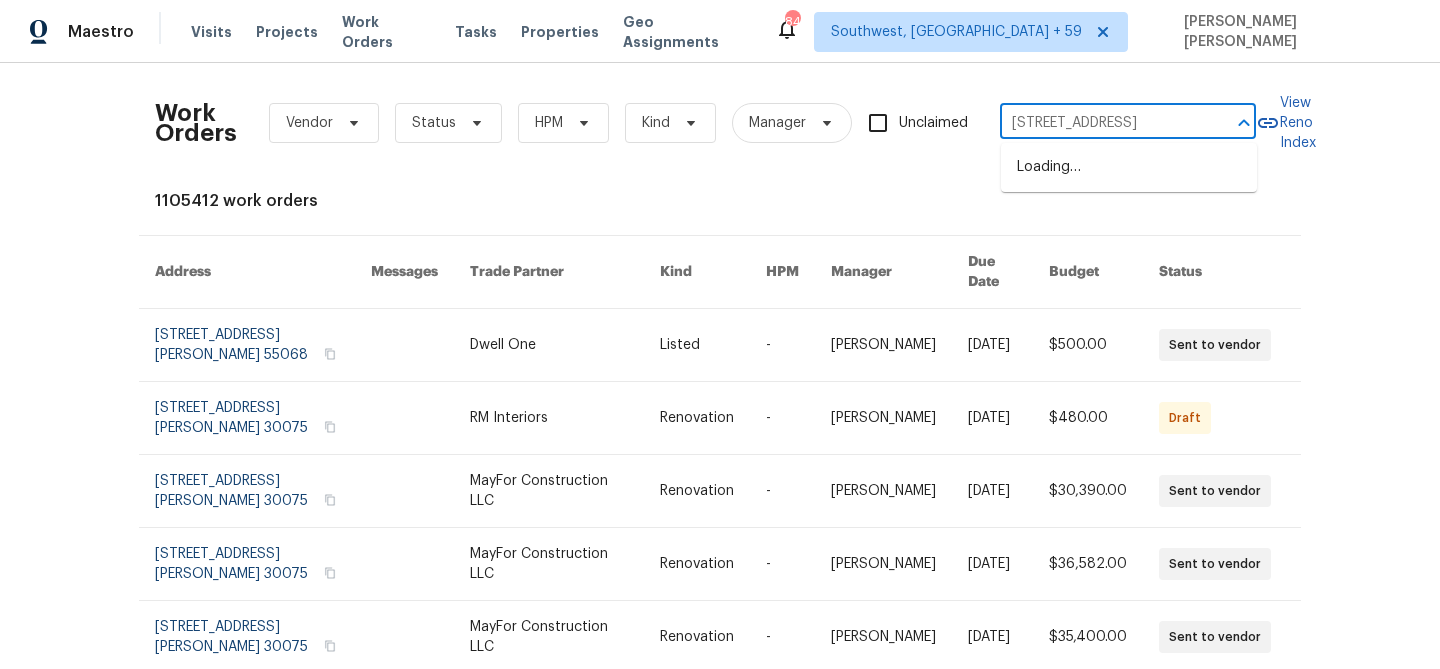 scroll, scrollTop: 0, scrollLeft: 80, axis: horizontal 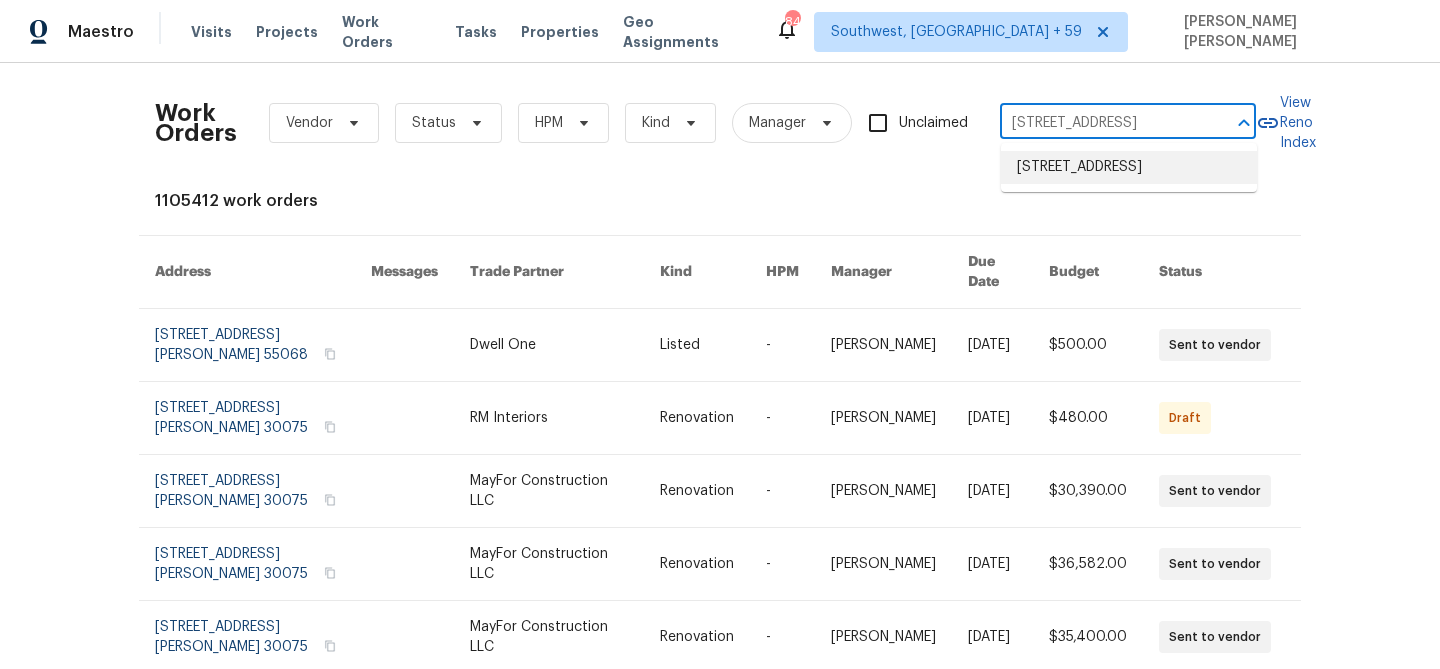 click on "6701 Winding Arch Dr, Durham, NC 27713" at bounding box center (1129, 167) 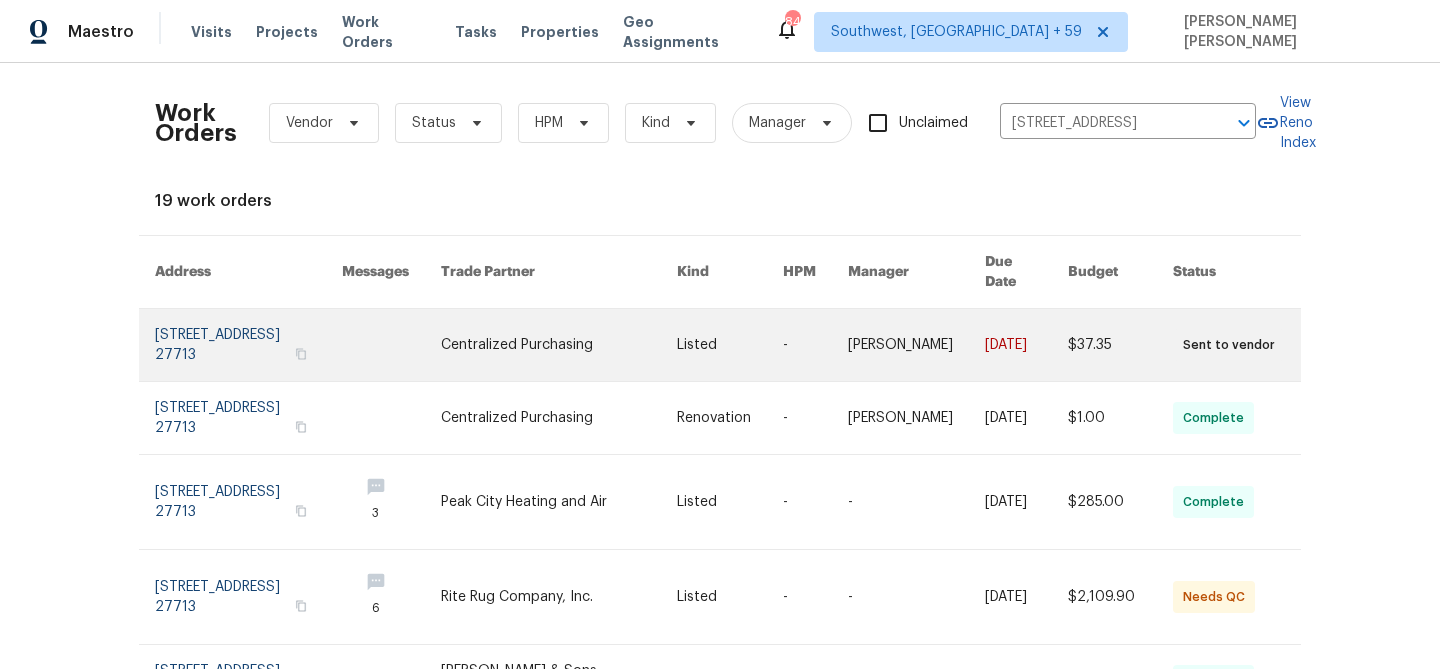 click at bounding box center (1120, 345) 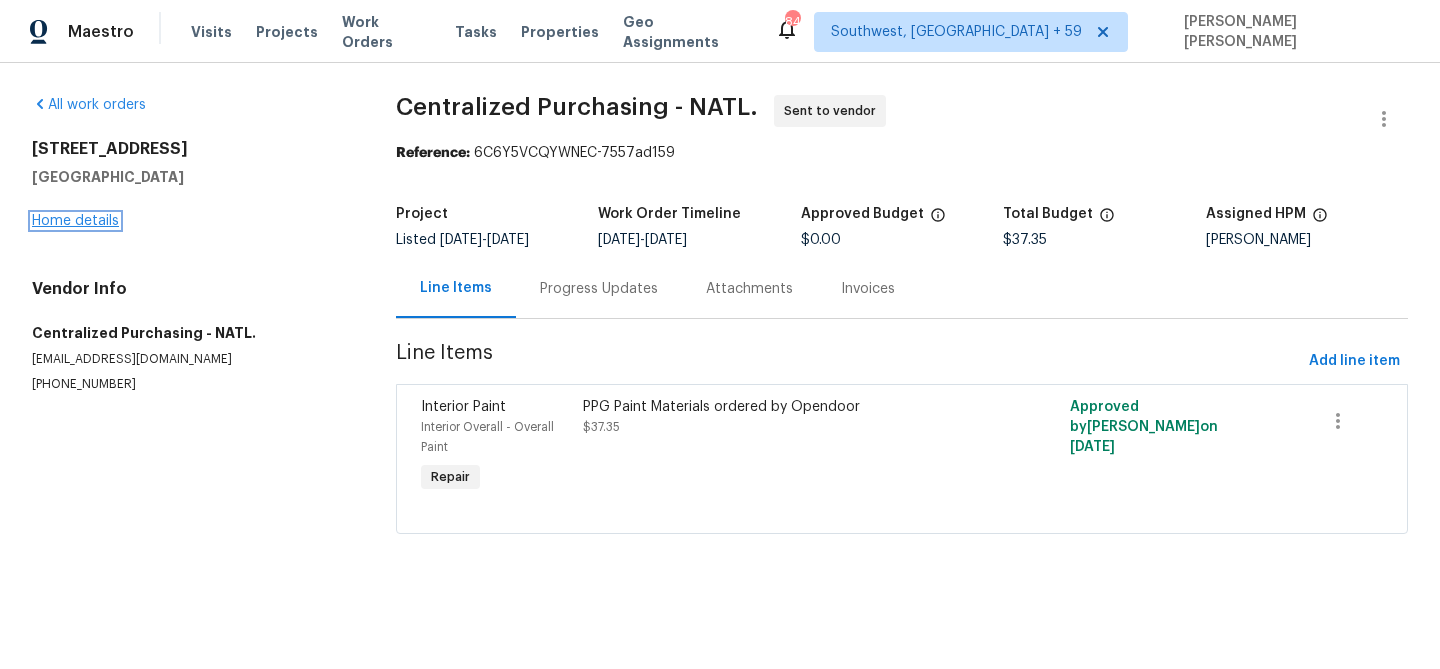 click on "Home details" at bounding box center [75, 221] 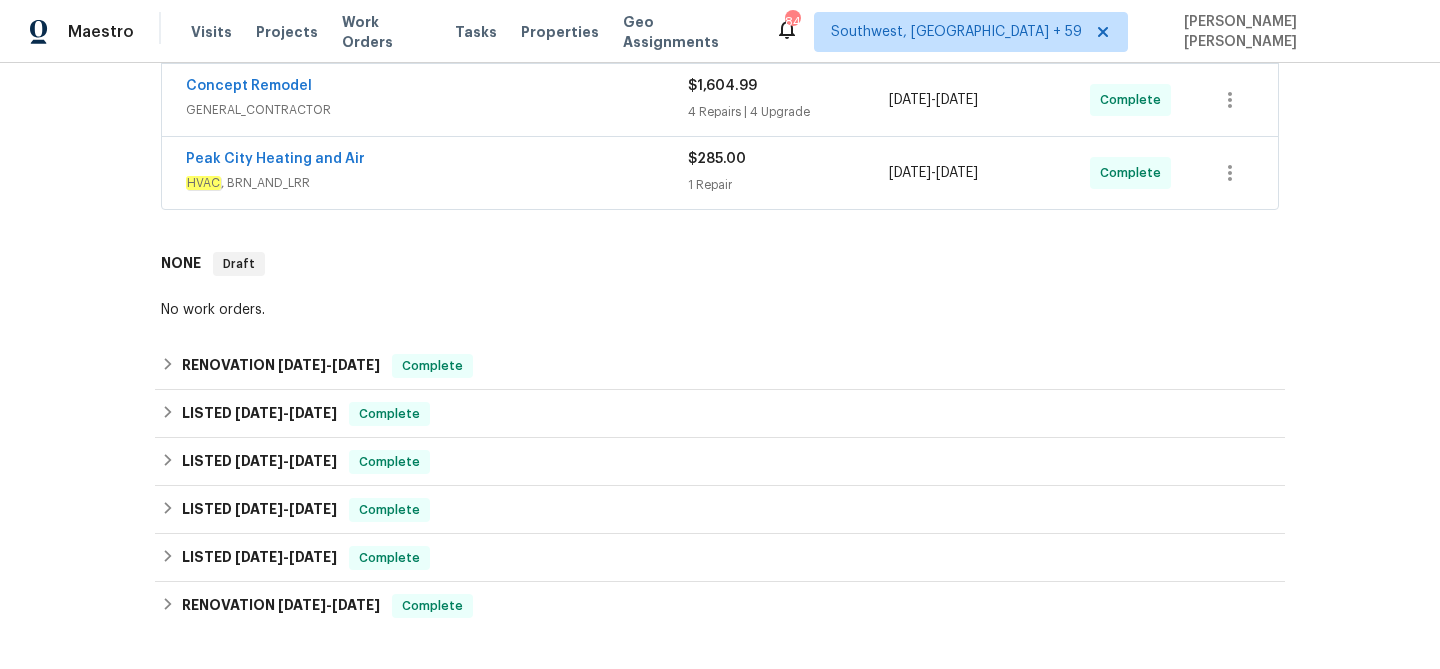scroll, scrollTop: 439, scrollLeft: 0, axis: vertical 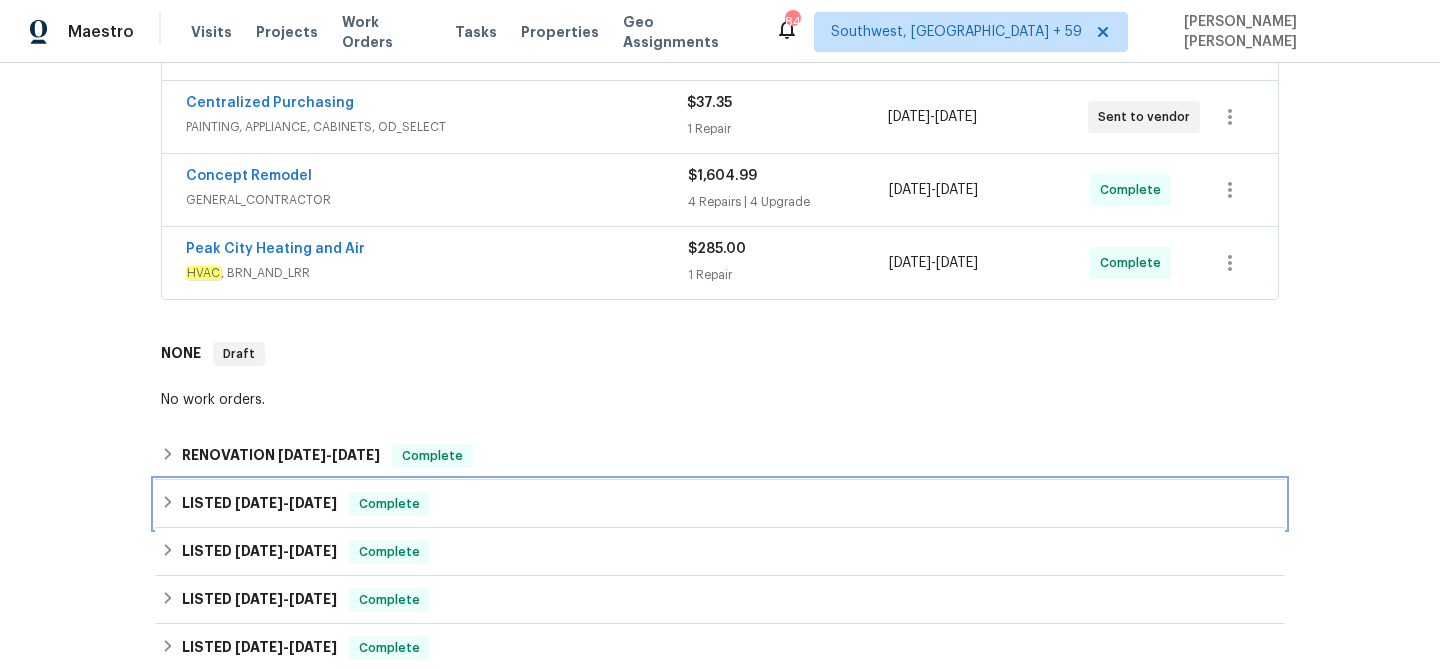 click on "LISTED   7/3/25  -  7/15/25 Complete" at bounding box center (720, 504) 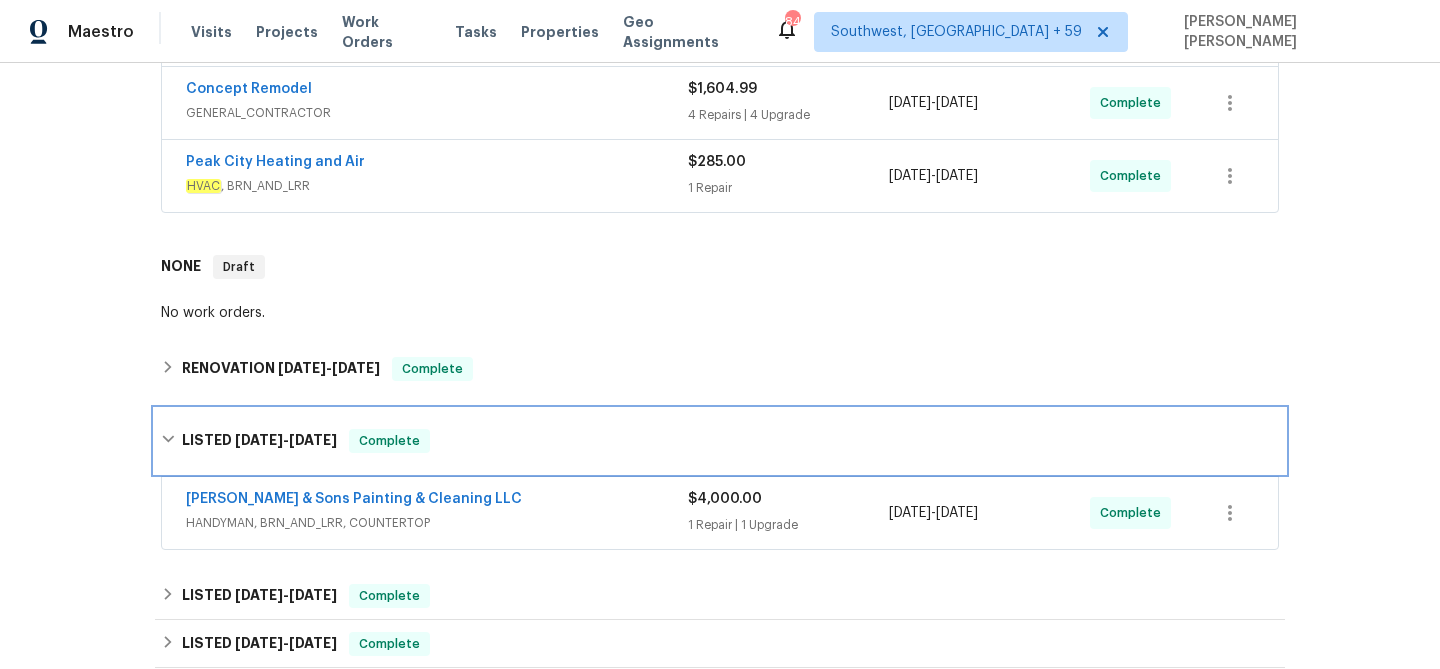 scroll, scrollTop: 536, scrollLeft: 0, axis: vertical 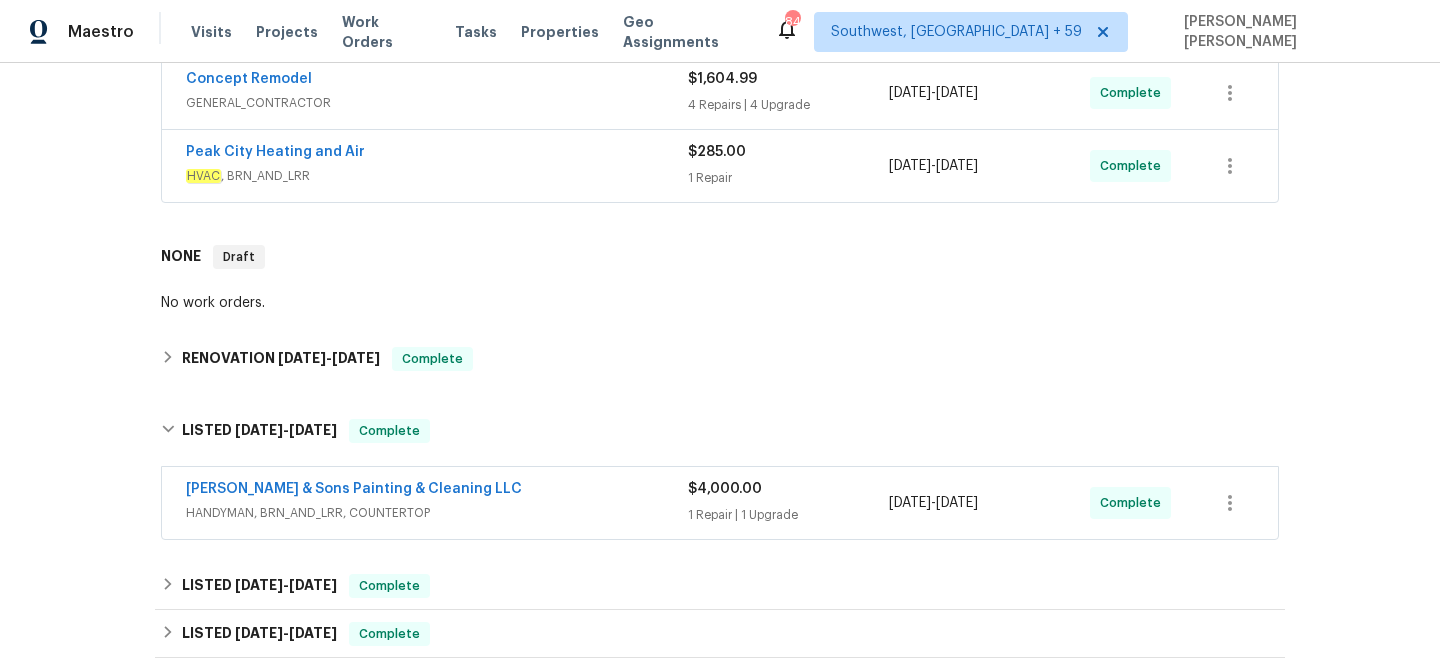 click on "HANDYMAN, BRN_AND_LRR, COUNTERTOP" at bounding box center (437, 513) 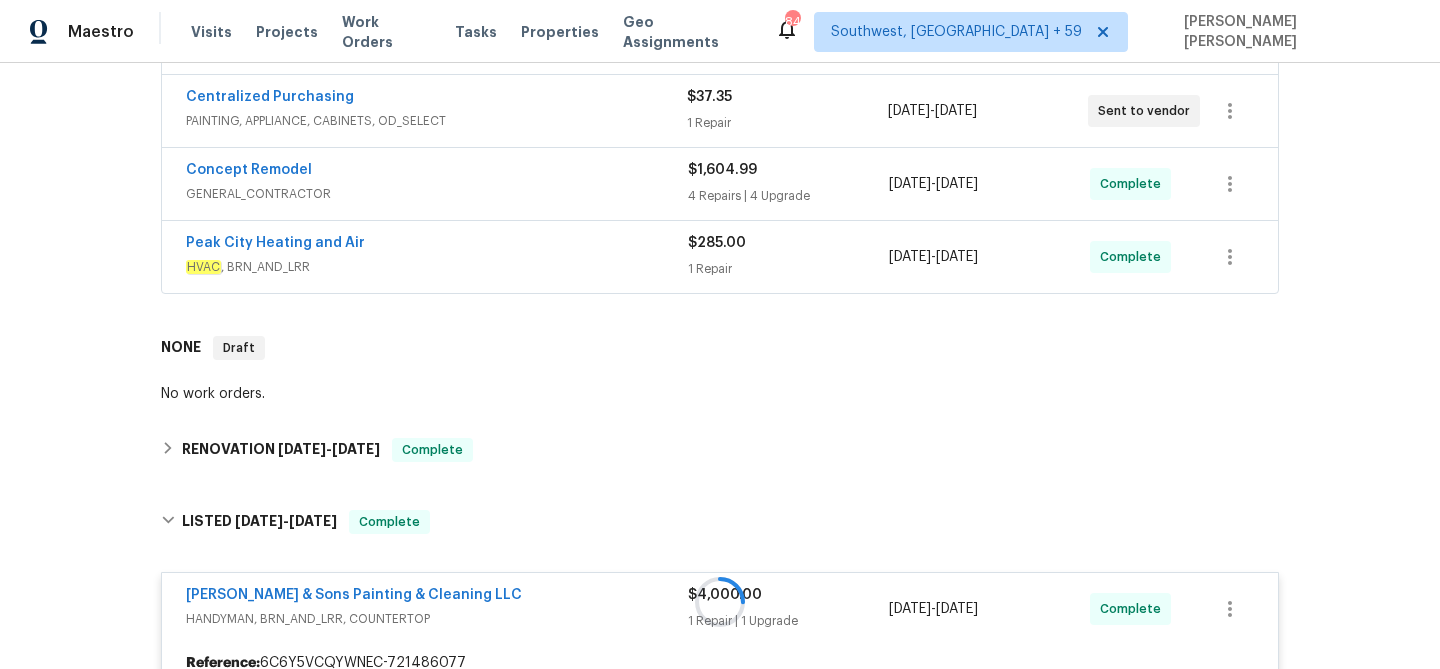 scroll, scrollTop: 280, scrollLeft: 0, axis: vertical 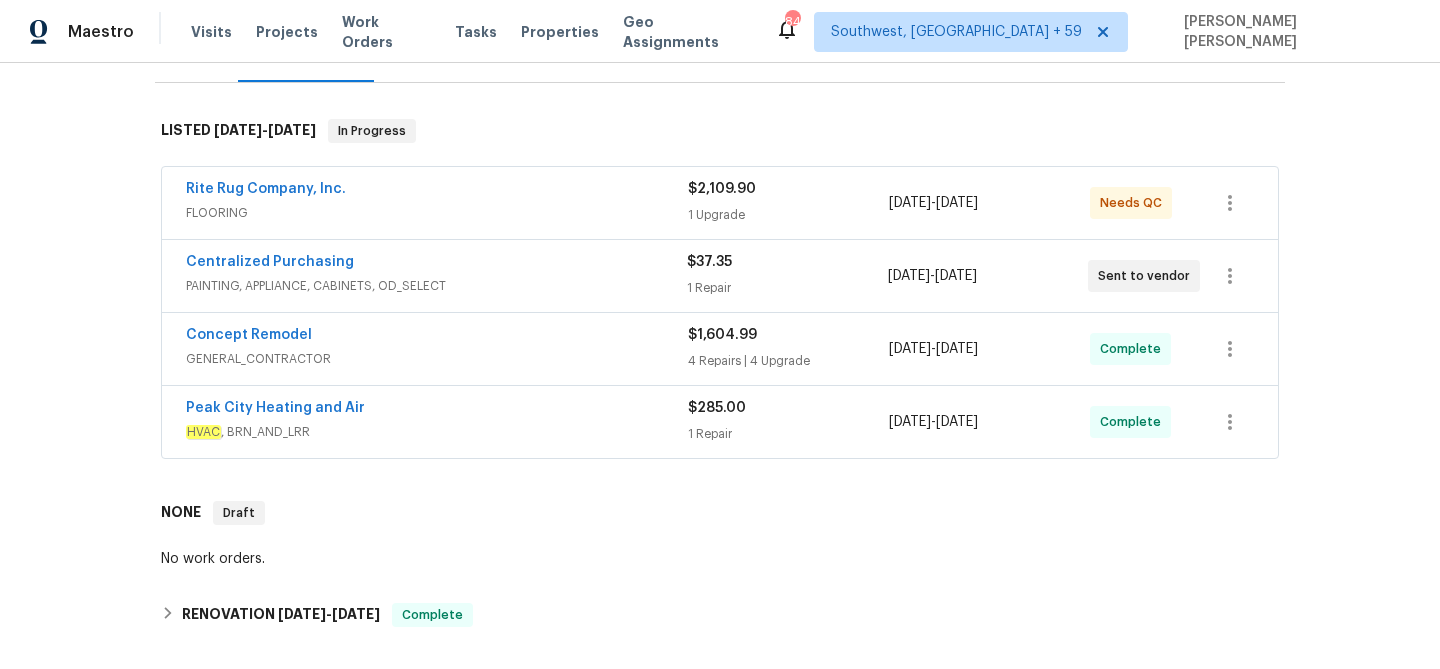 click on "Peak City Heating and Air" at bounding box center [437, 410] 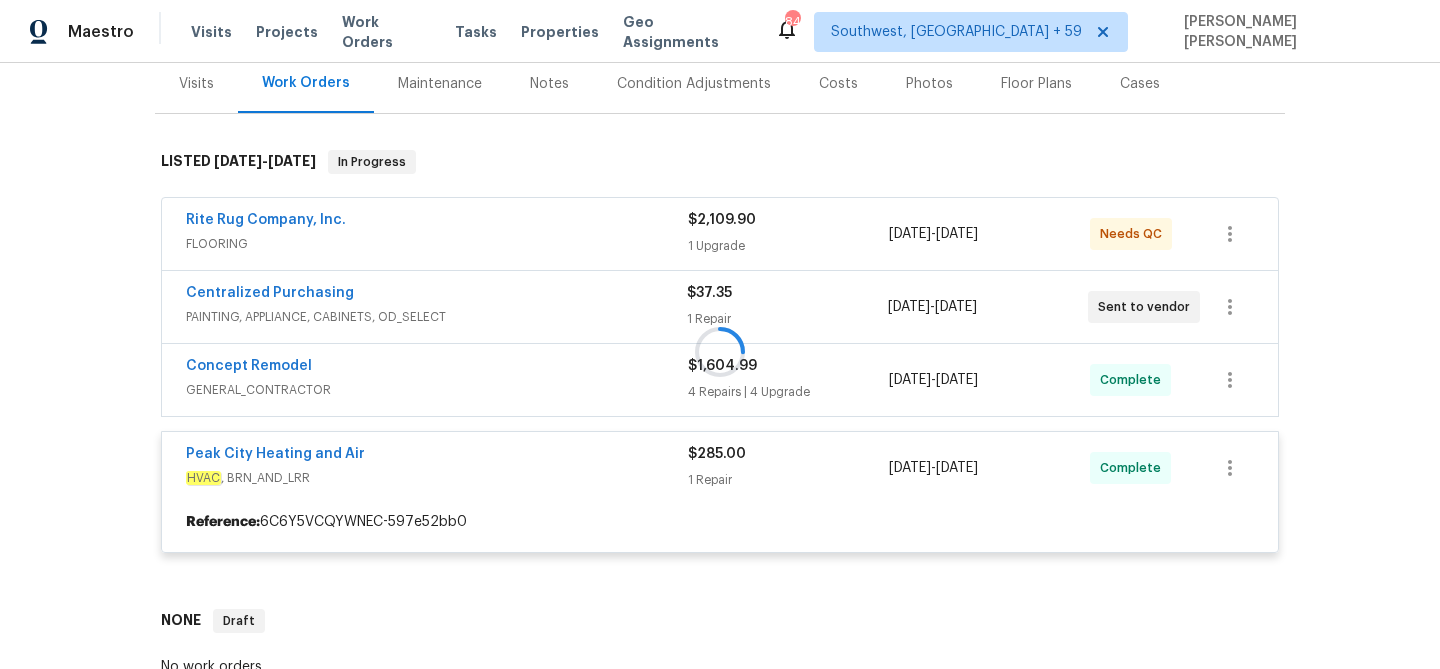 scroll, scrollTop: 246, scrollLeft: 0, axis: vertical 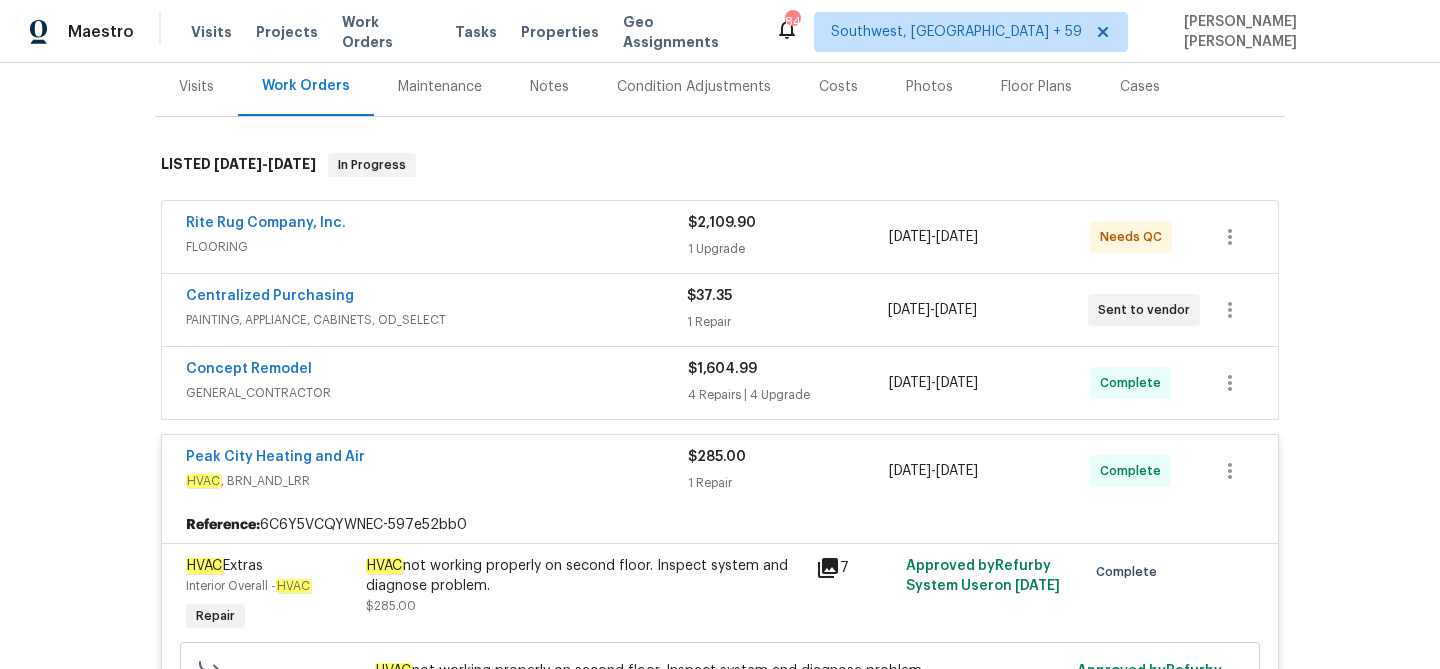 click on "Concept Remodel" at bounding box center (437, 371) 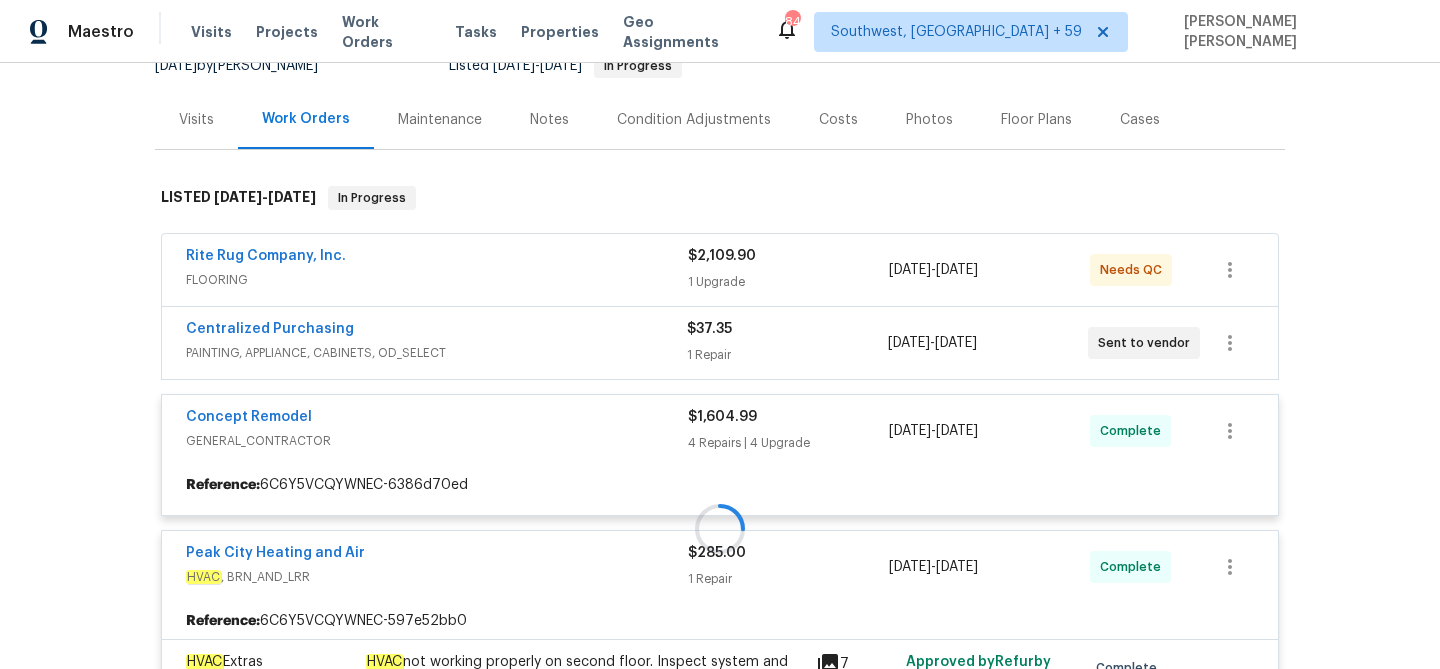 scroll, scrollTop: 207, scrollLeft: 0, axis: vertical 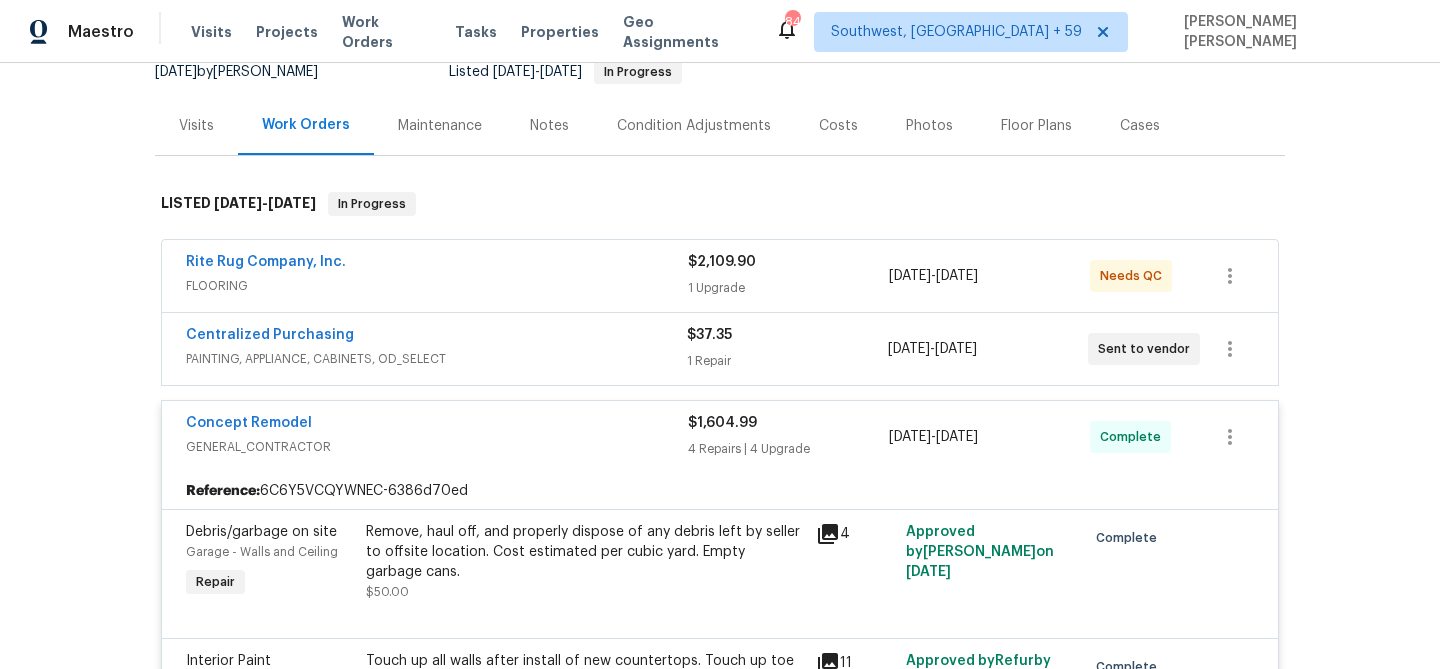 click on "PAINTING, APPLIANCE, CABINETS, OD_SELECT" at bounding box center (436, 359) 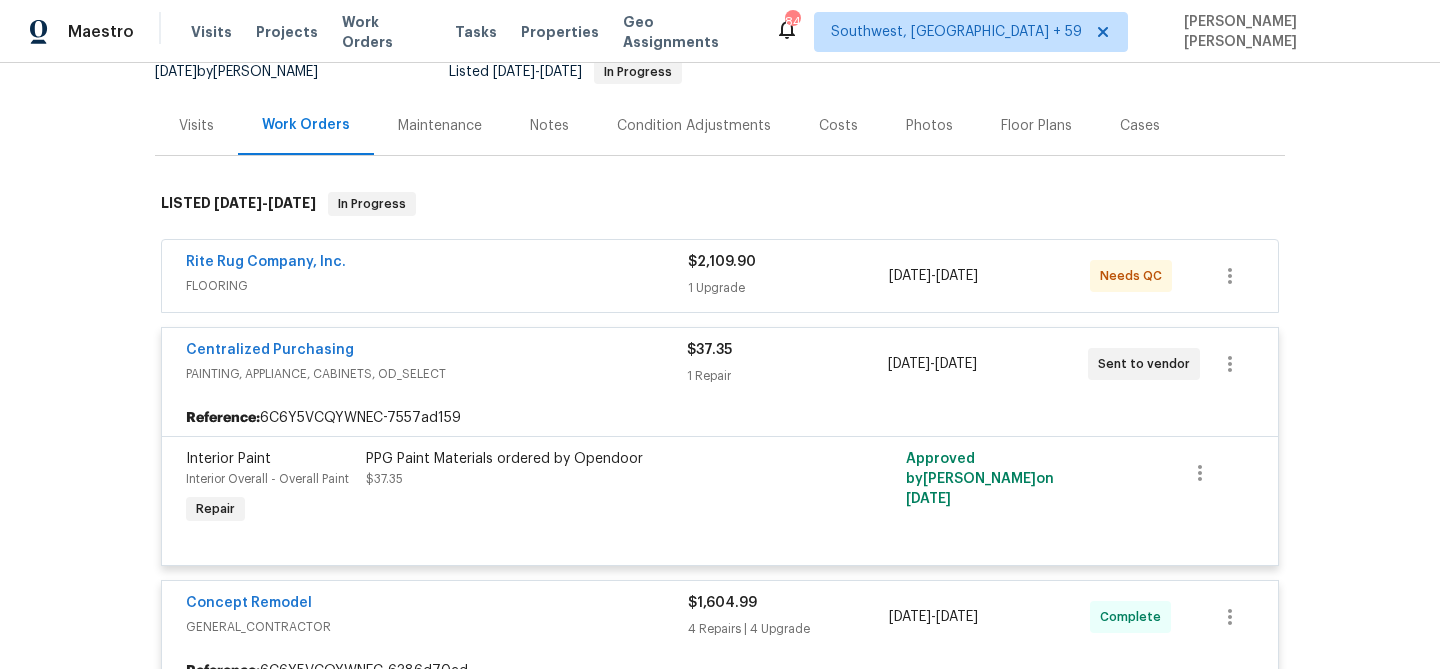 click on "Centralized Purchasing" at bounding box center (436, 352) 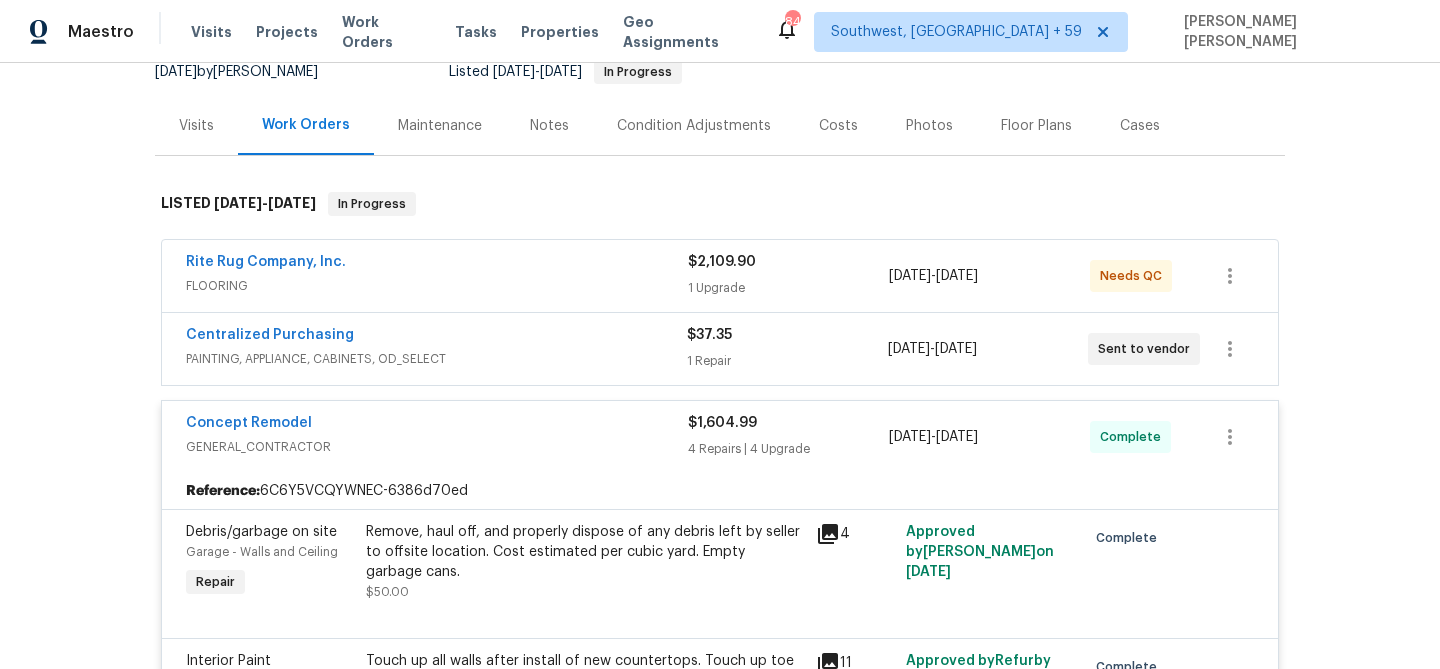 click on "Rite Rug Company, Inc." at bounding box center [437, 264] 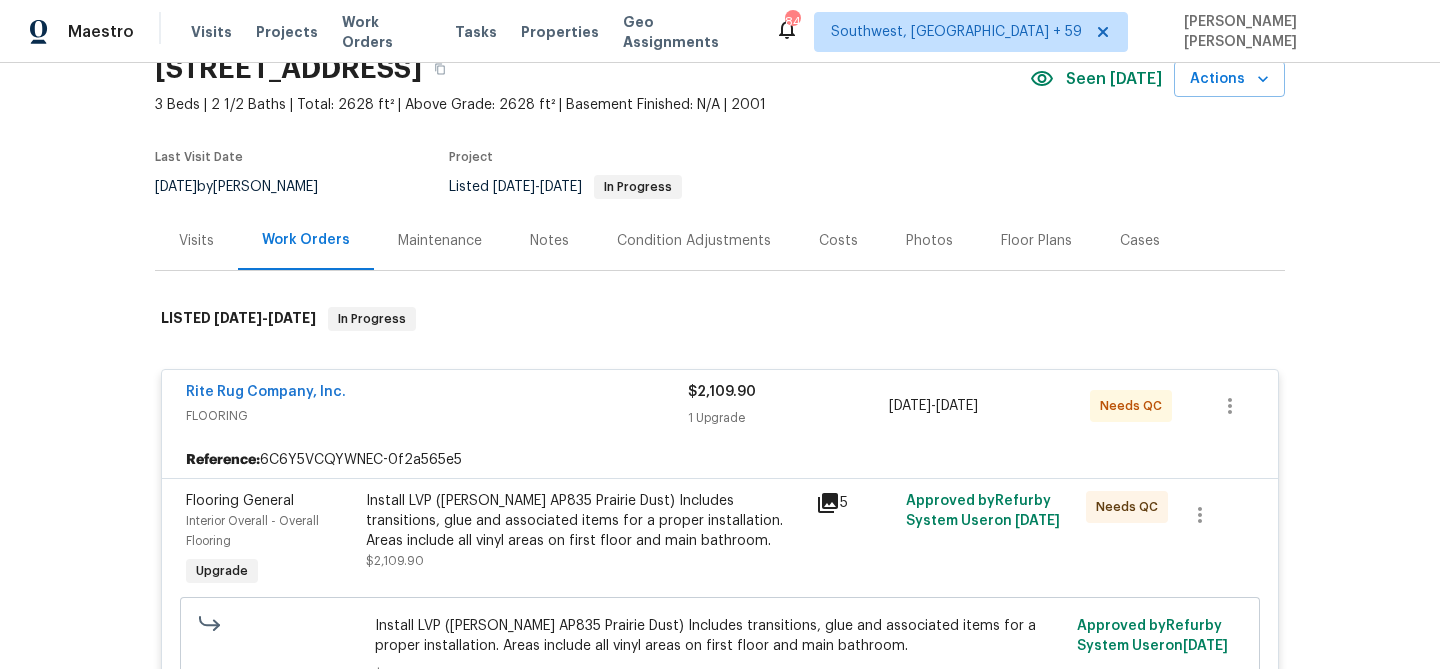 scroll, scrollTop: 0, scrollLeft: 0, axis: both 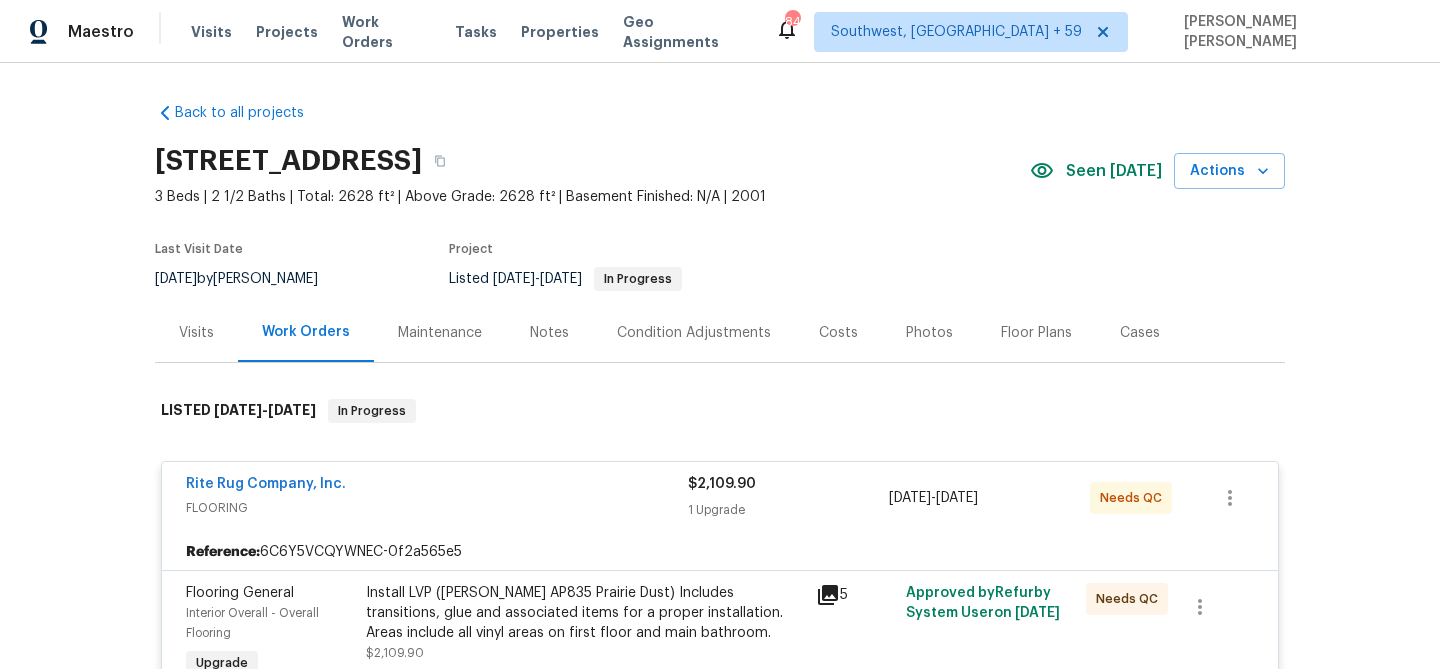 click on "Maestro Visits Projects Work Orders Tasks Properties Geo Assignments 841 Southwest, FL + 59 Recob Joseph Raj" at bounding box center [720, 31] 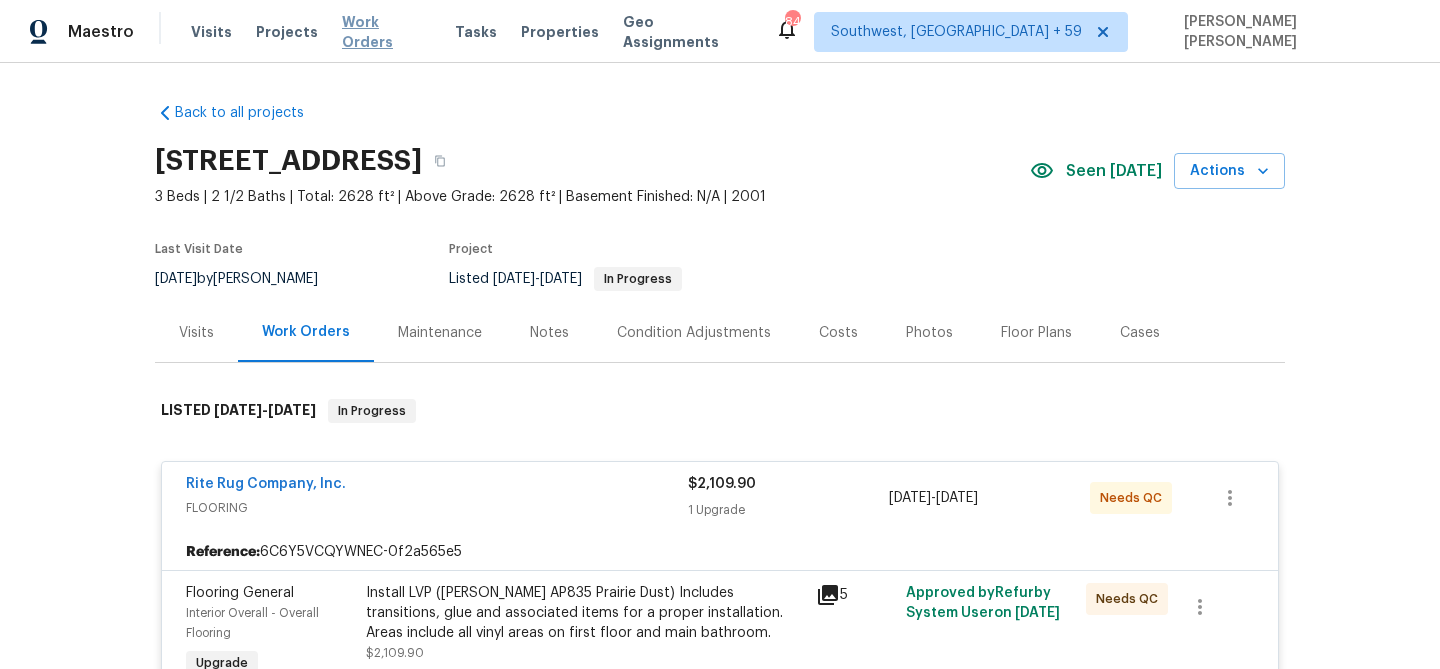 click on "Work Orders" at bounding box center [386, 32] 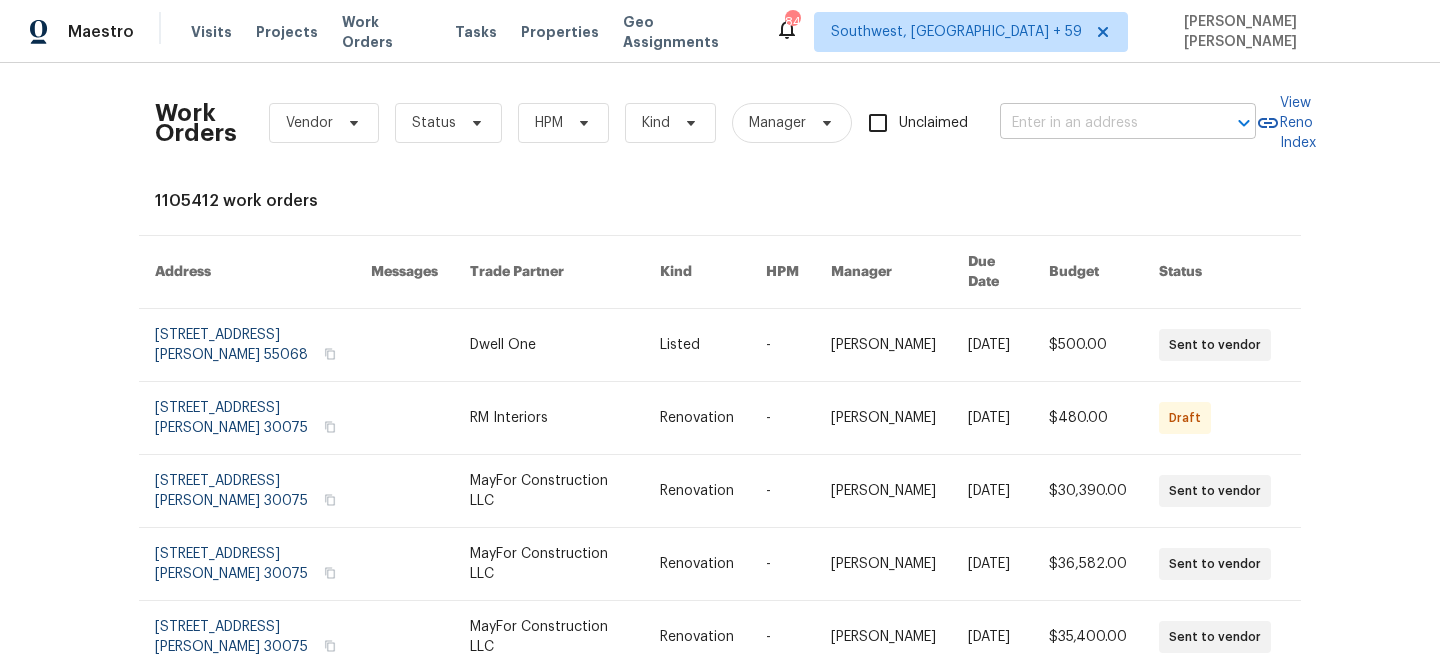 click at bounding box center (1100, 123) 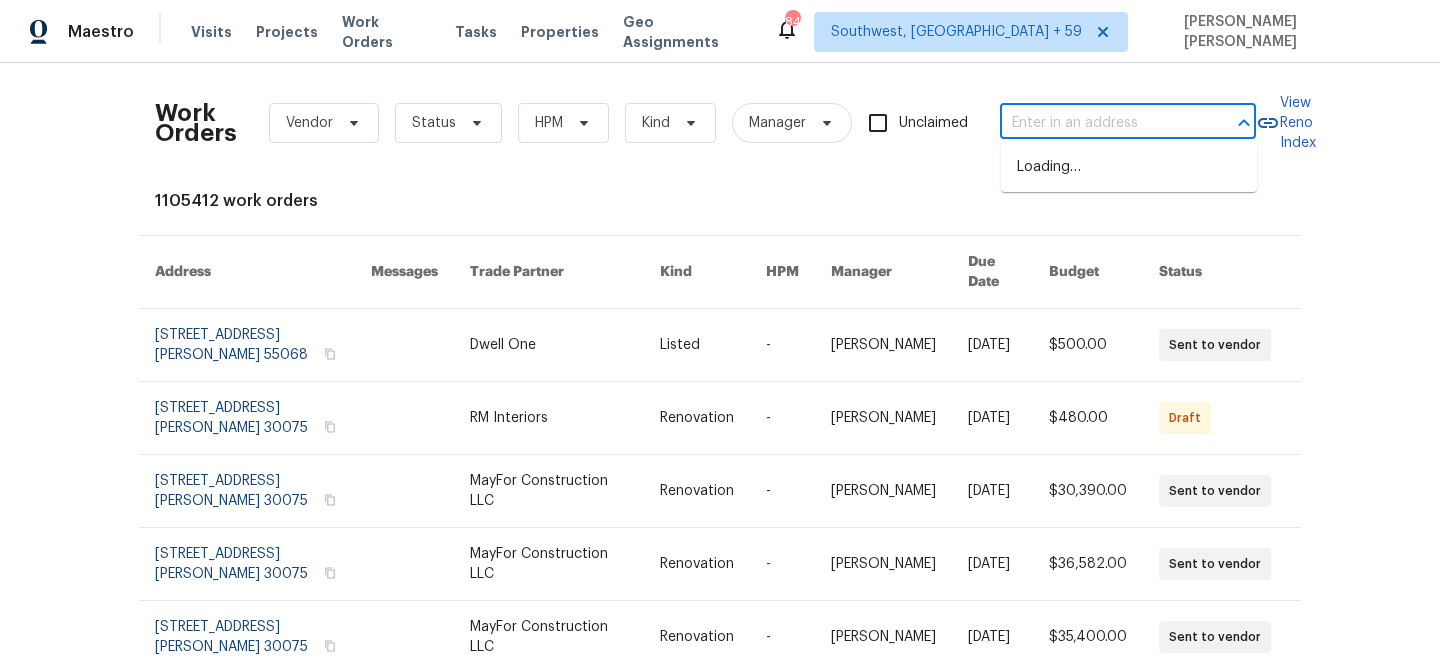 paste on "40 Englewood Ave, Worcester, MA 01603" 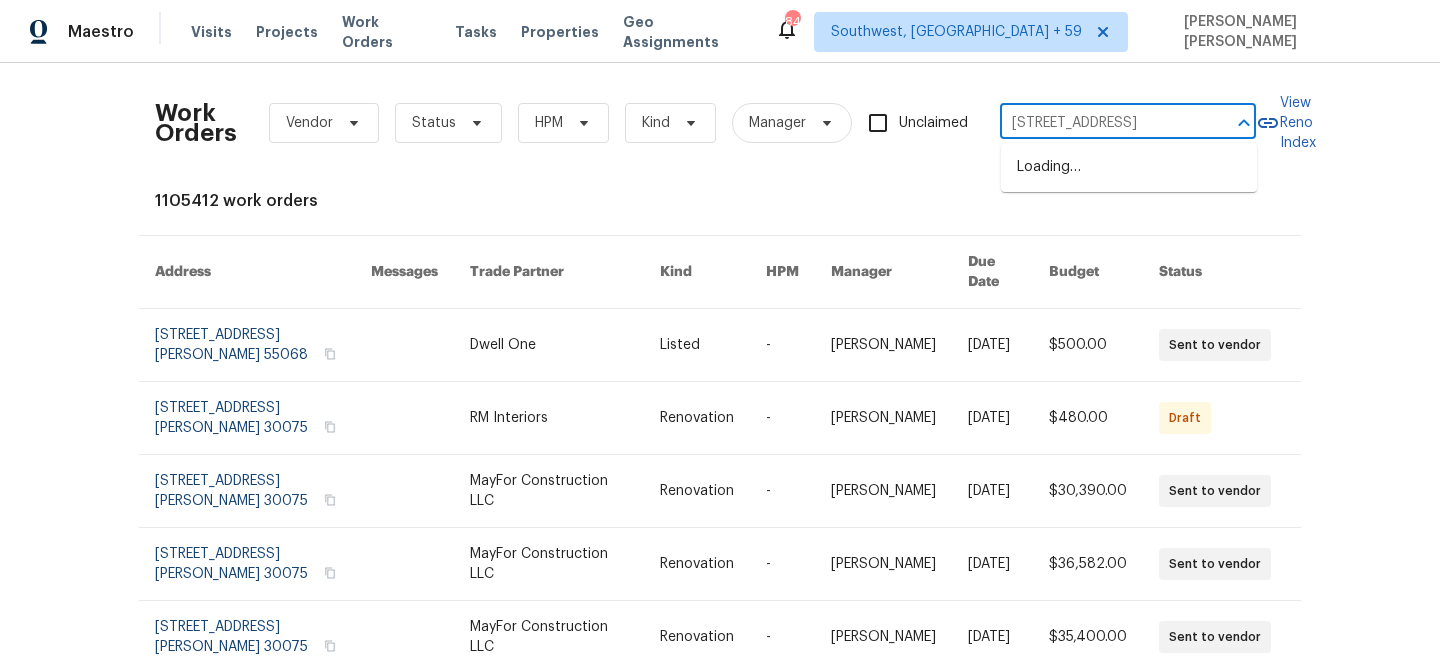 scroll, scrollTop: 0, scrollLeft: 82, axis: horizontal 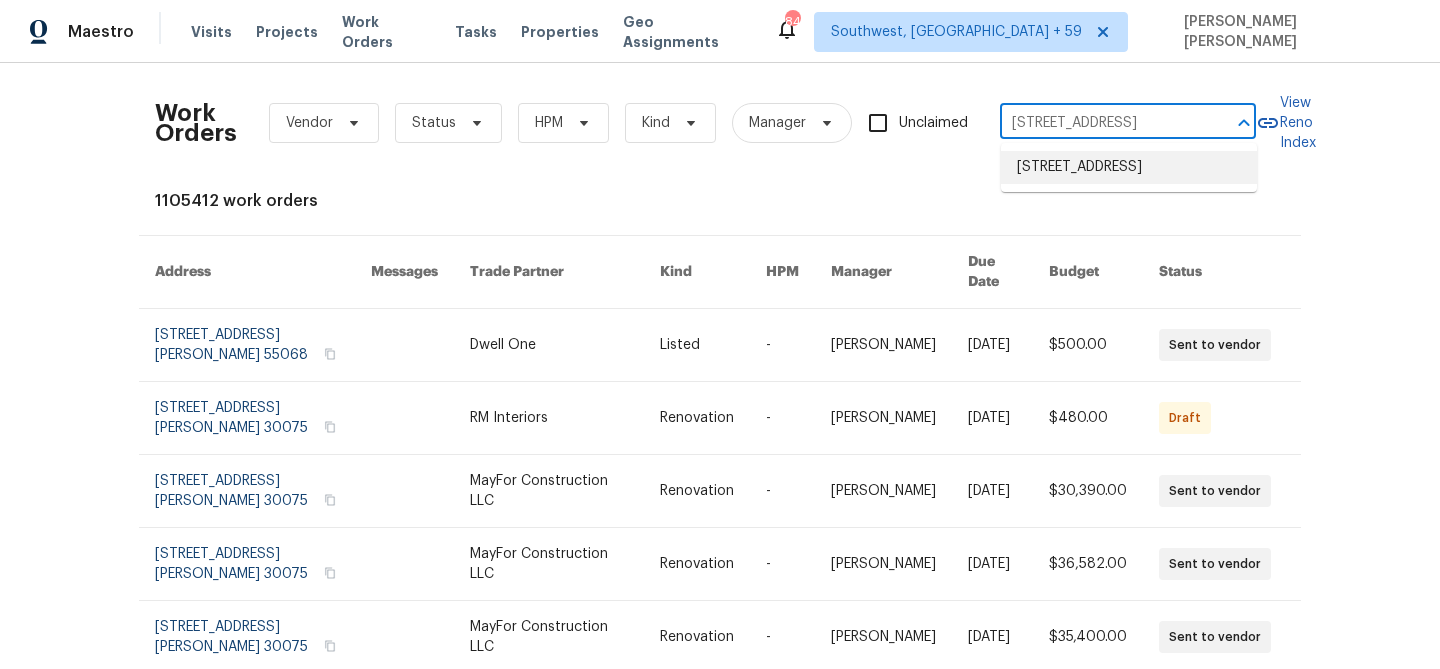click on "40 Englewood Ave, Worcester, MA 01603" at bounding box center [1129, 167] 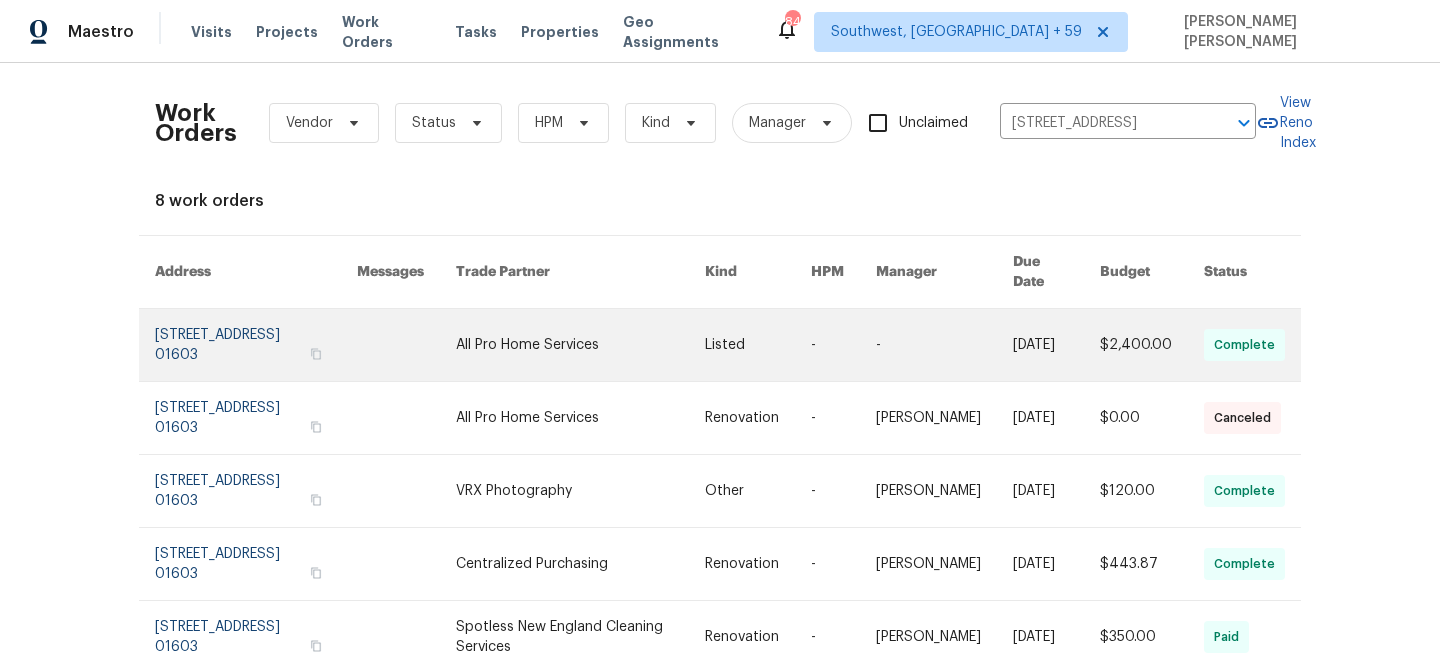 click at bounding box center [1056, 345] 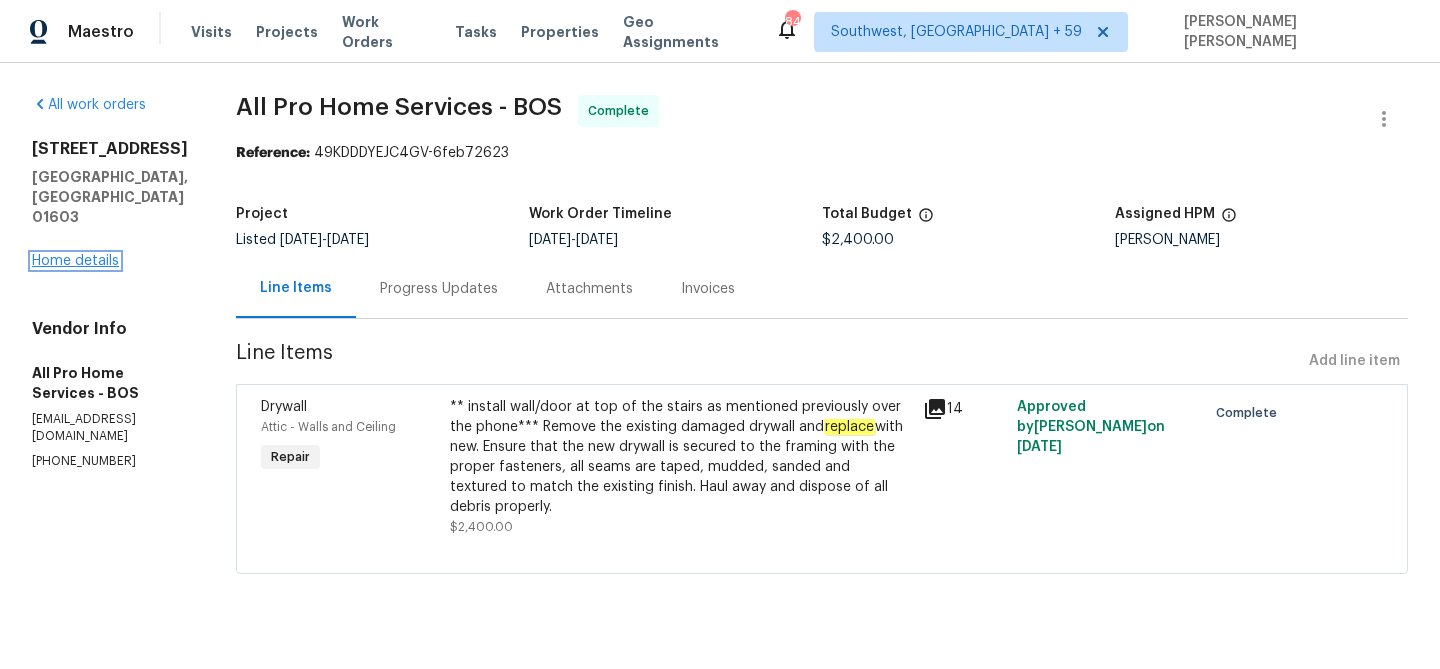 click on "Home details" at bounding box center [75, 261] 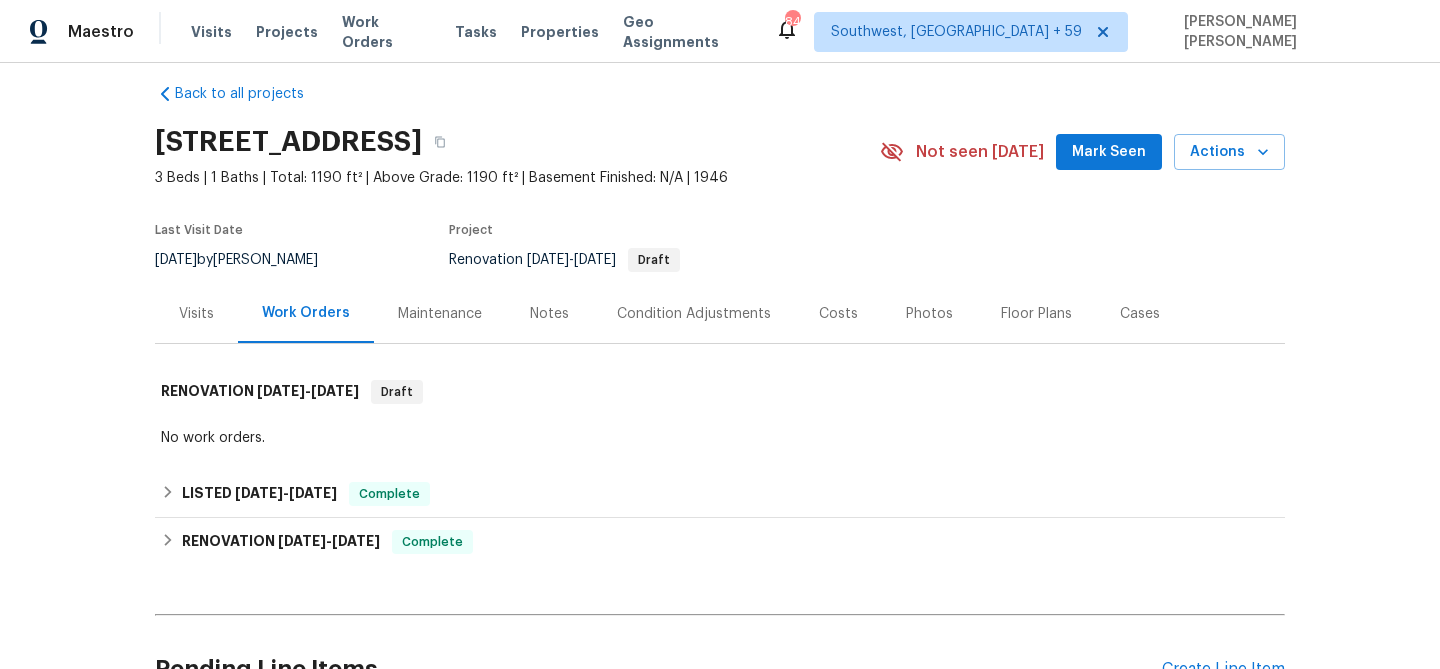 scroll, scrollTop: 21, scrollLeft: 0, axis: vertical 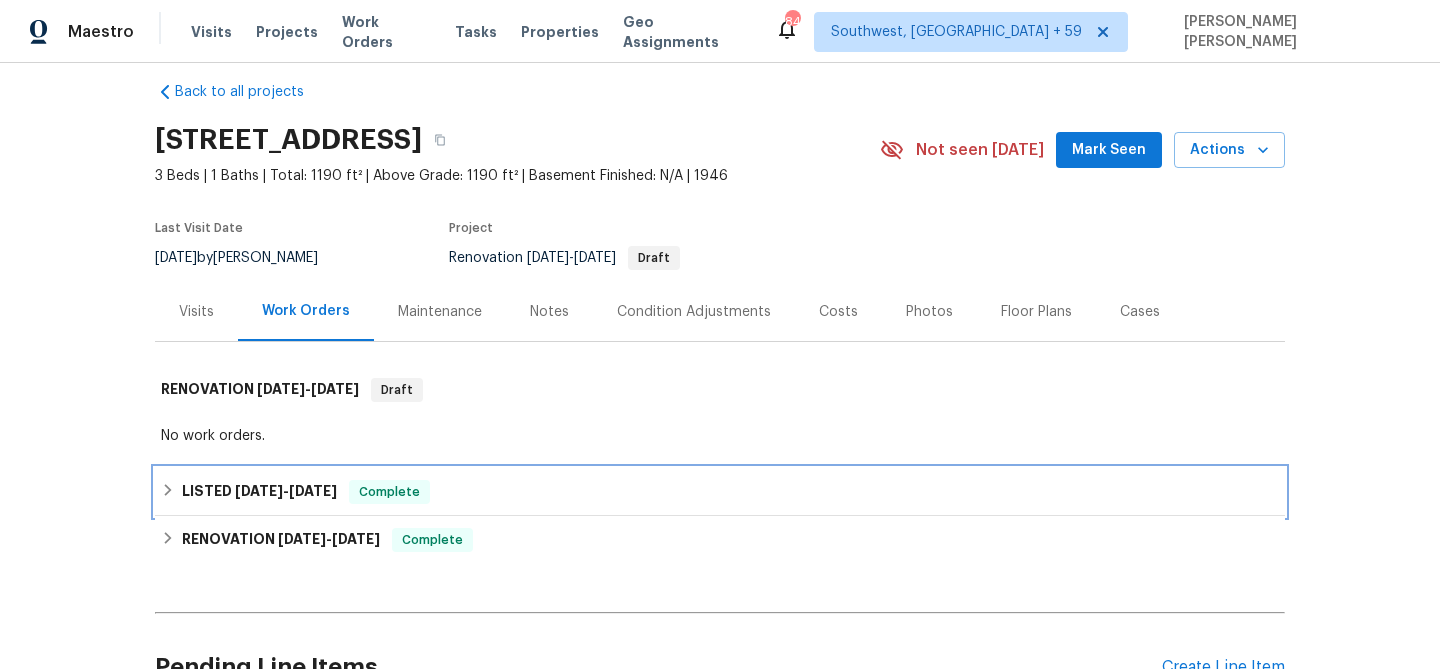 click on "LISTED   6/26/25  -  7/11/25 Complete" at bounding box center (720, 492) 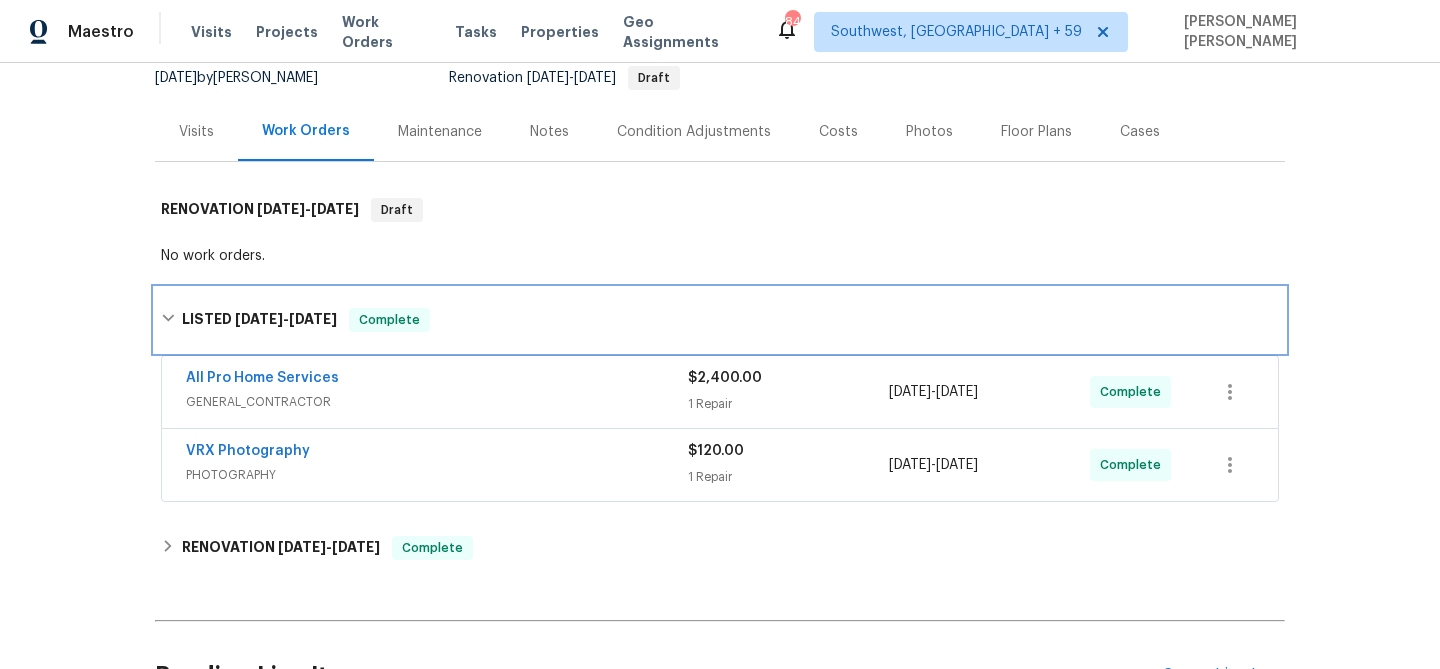 scroll, scrollTop: 229, scrollLeft: 0, axis: vertical 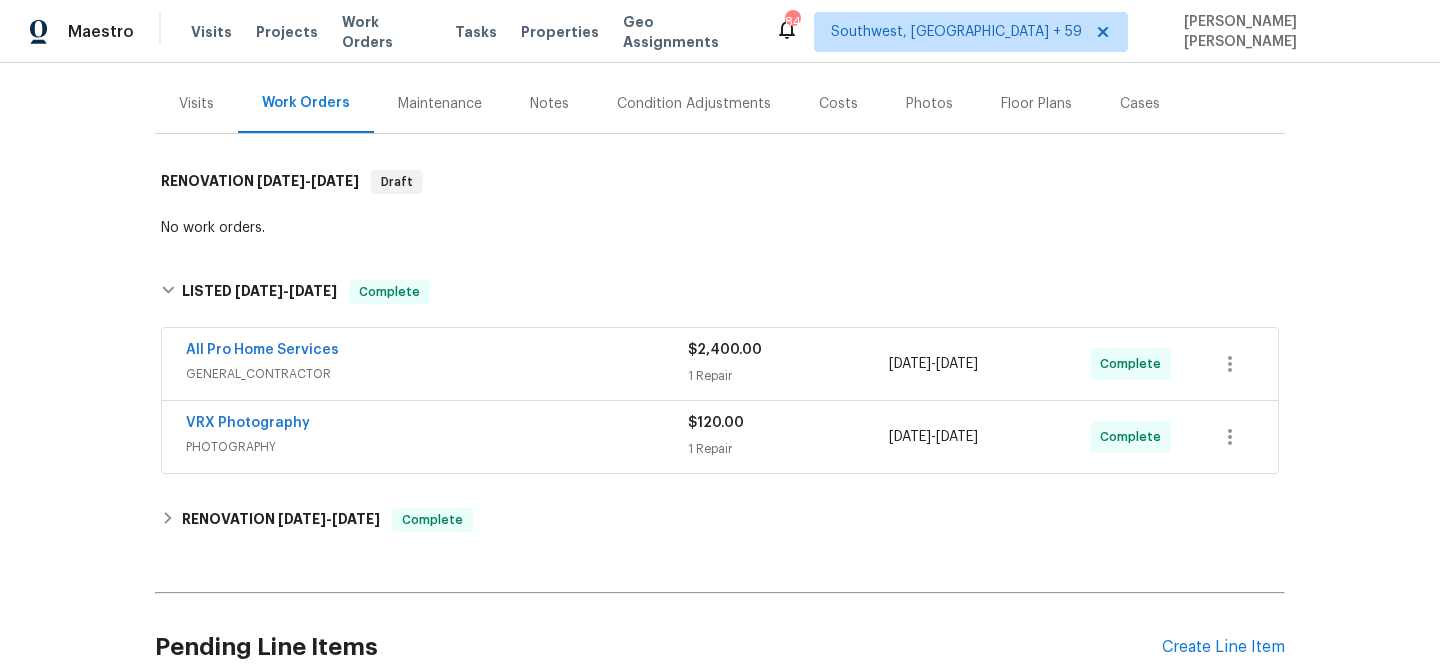 click on "PHOTOGRAPHY" at bounding box center (437, 447) 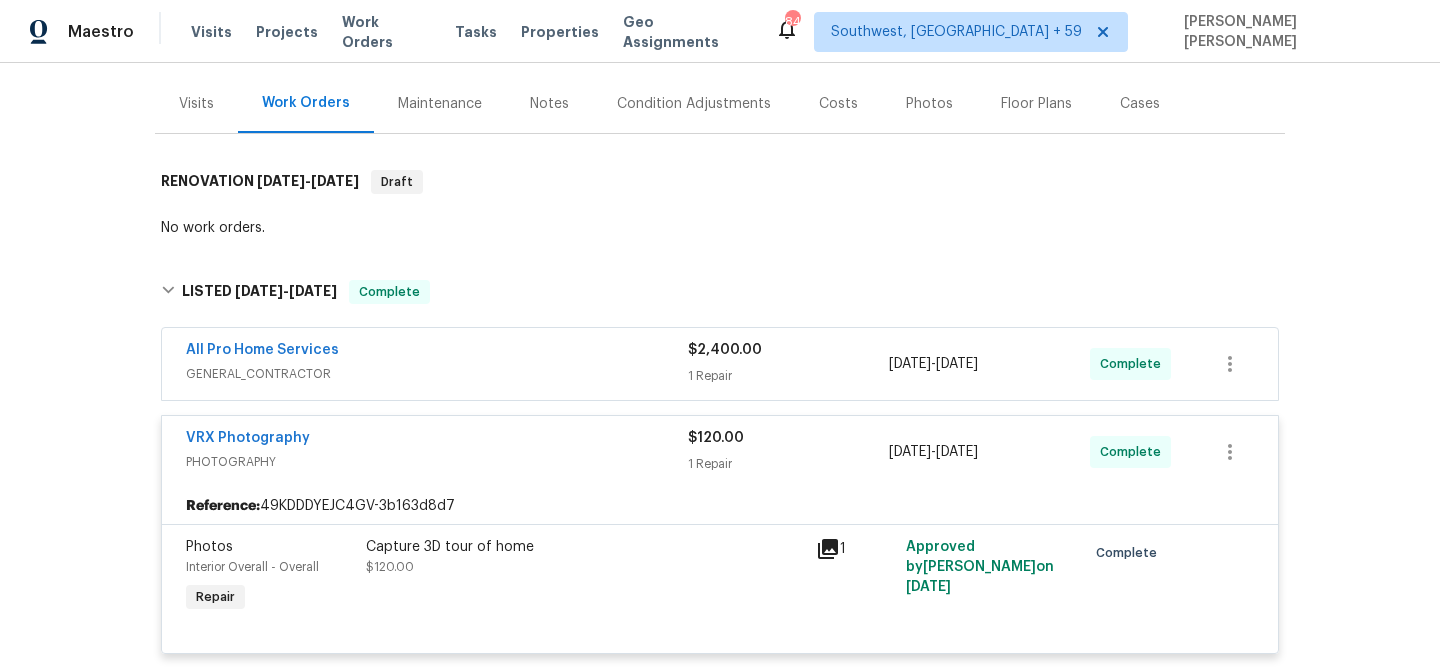 click on "All Pro Home Services" at bounding box center [437, 352] 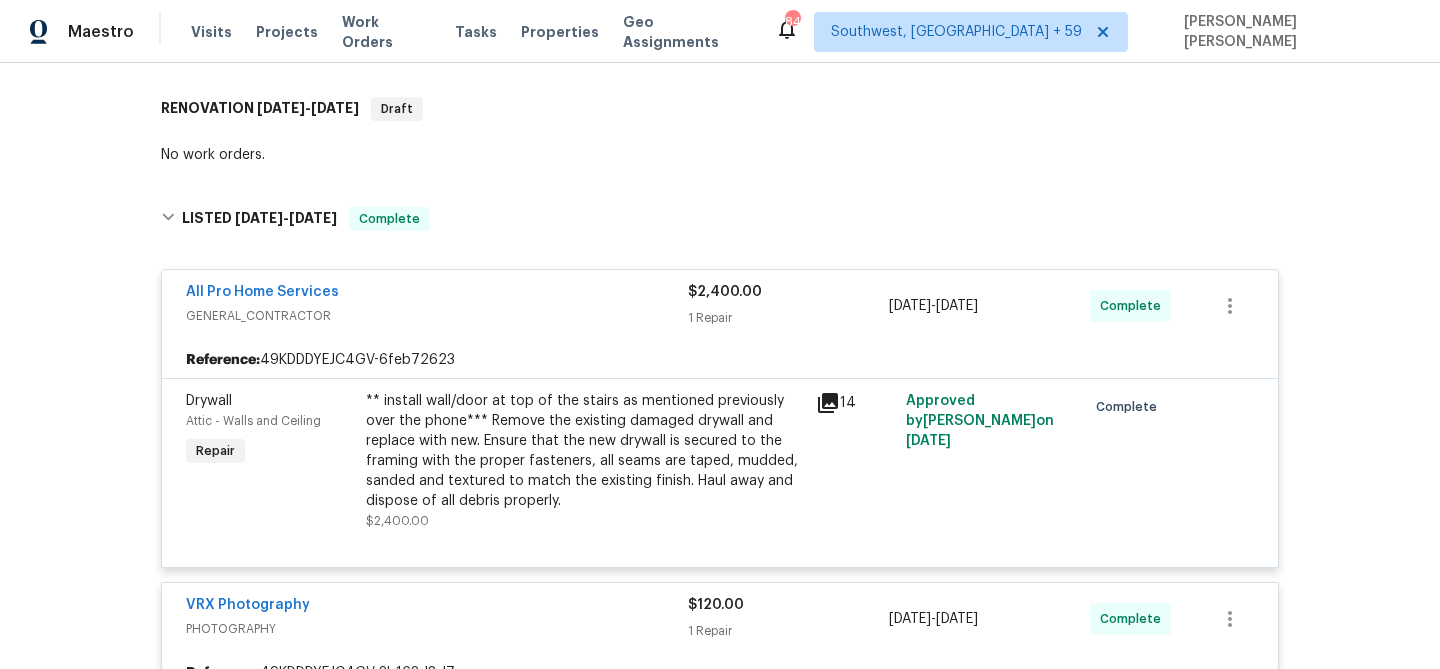 scroll, scrollTop: 399, scrollLeft: 0, axis: vertical 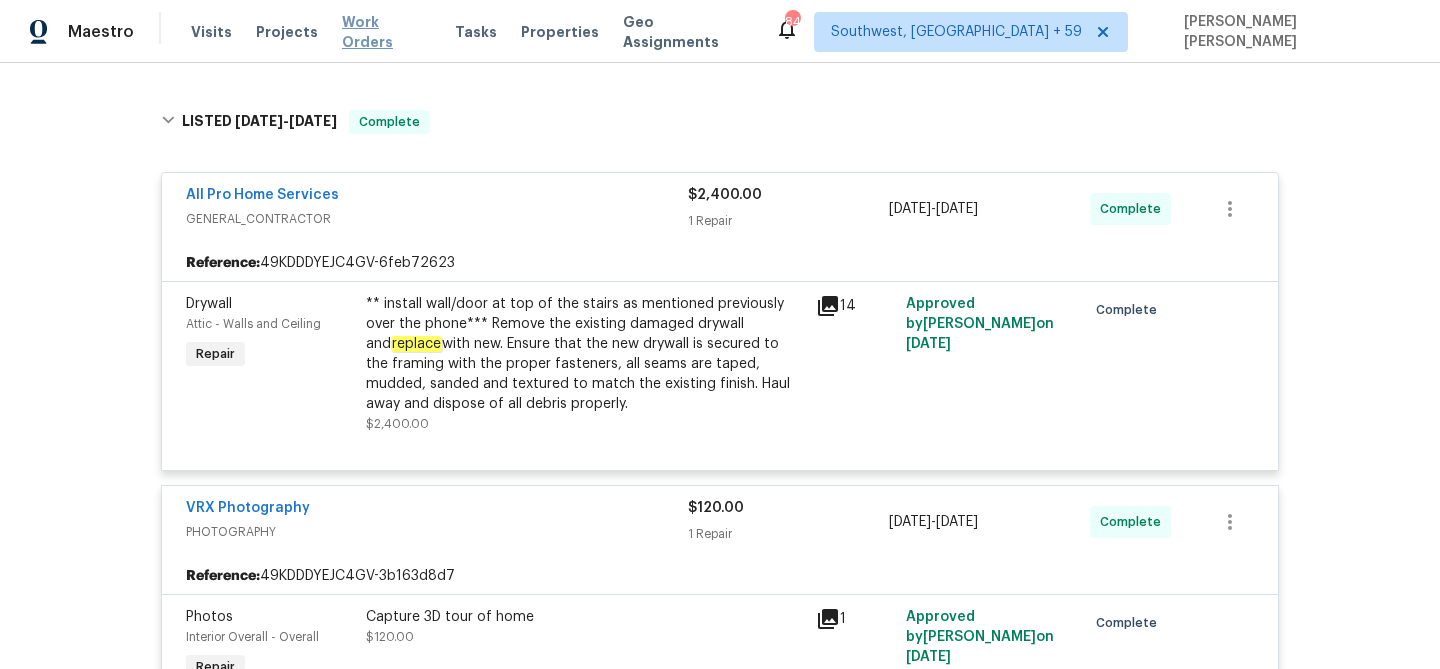 click on "Work Orders" at bounding box center (386, 32) 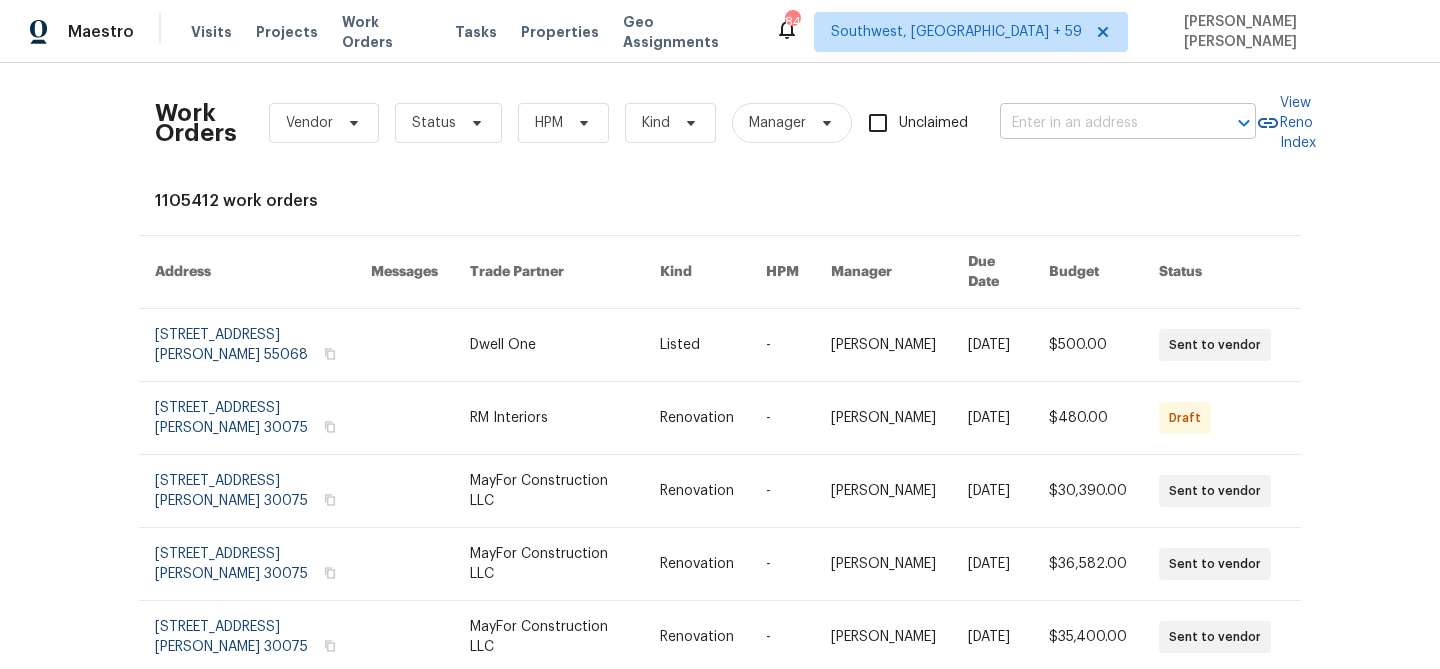 click at bounding box center (1100, 123) 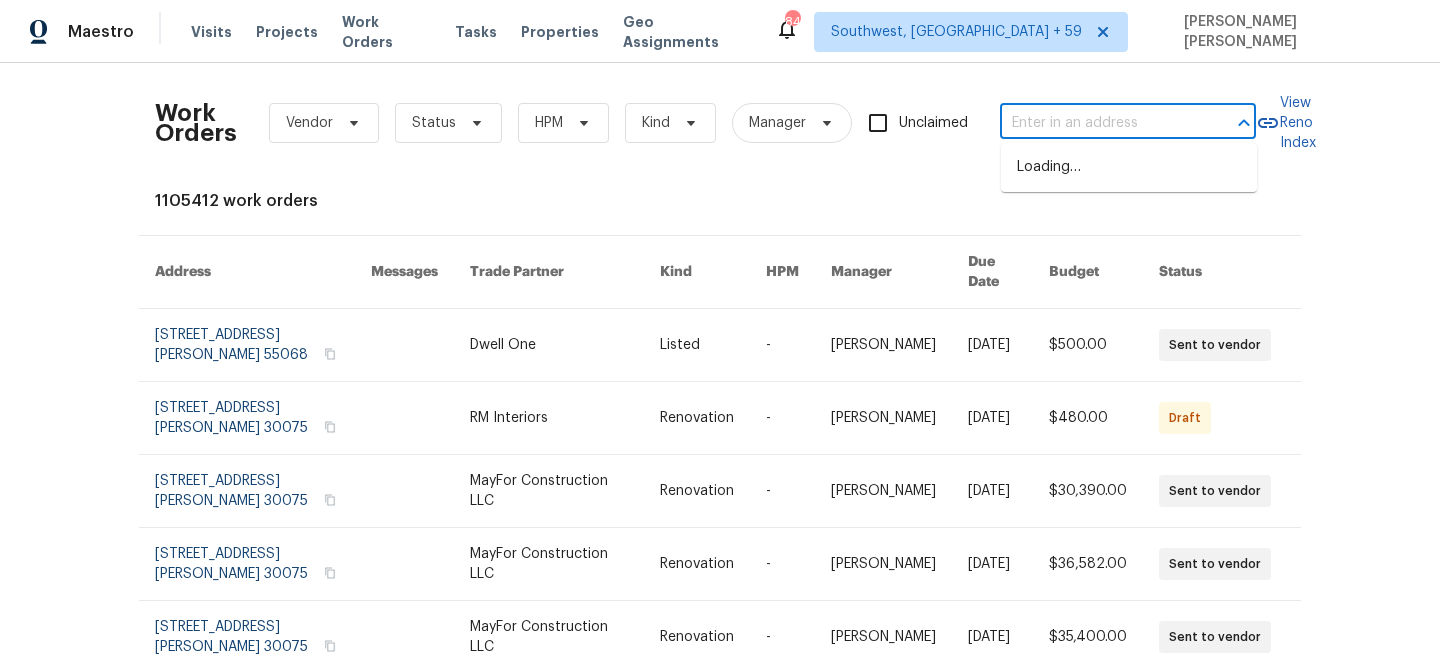 paste on "16036 Arabian Mews Ln, Charlotte, NC 28278" 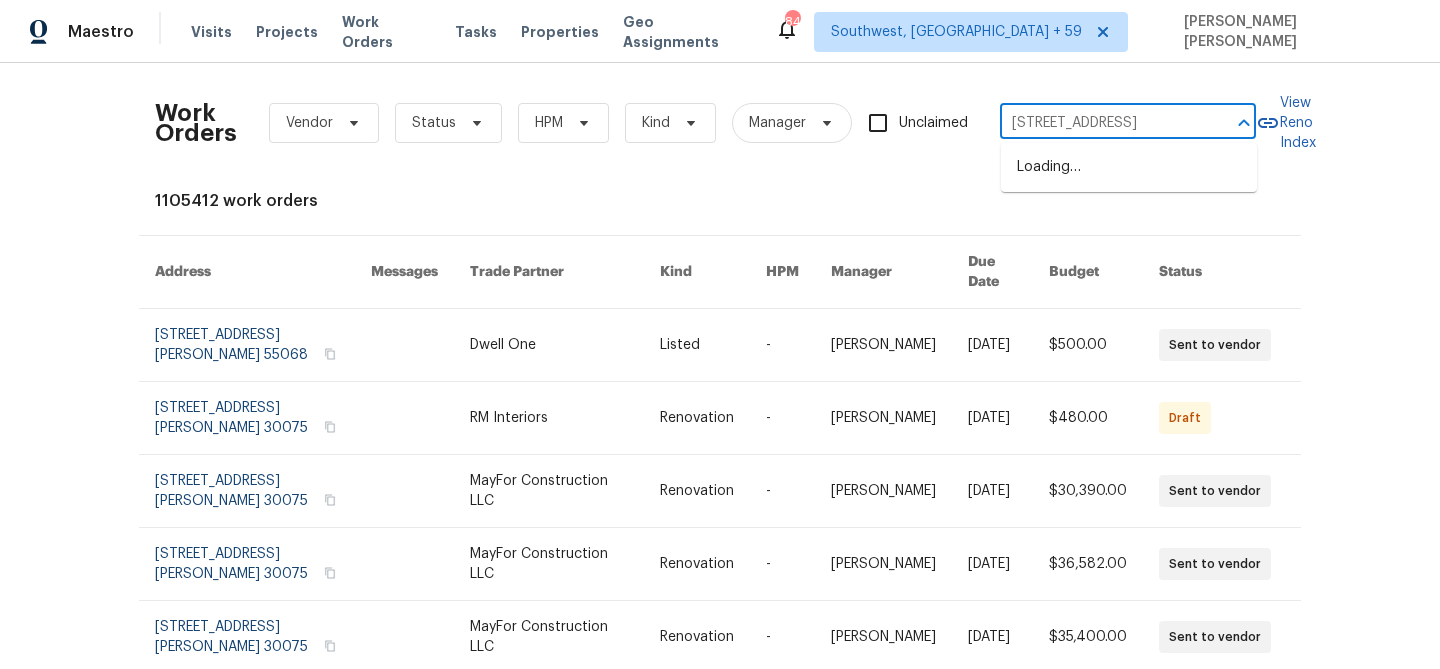 scroll, scrollTop: 0, scrollLeft: 107, axis: horizontal 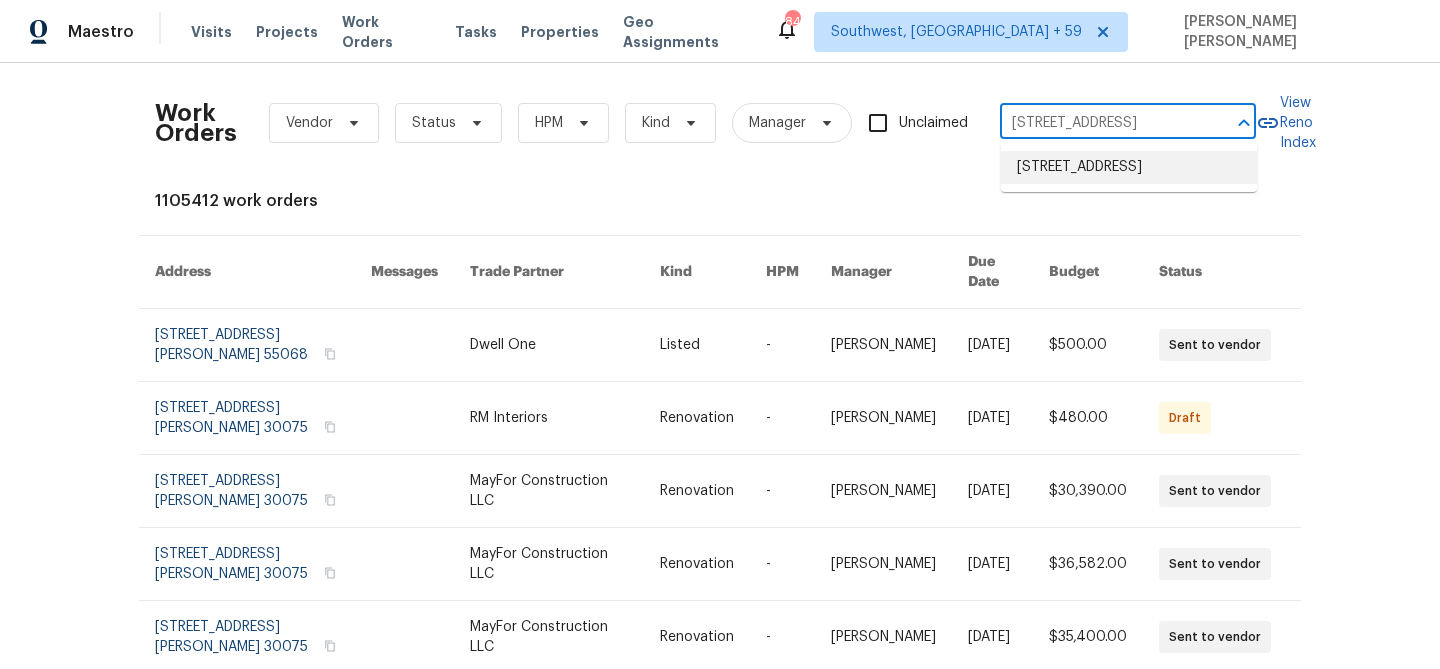 click on "16036 Arabian Mews Ln, Charlotte, NC 28278" at bounding box center [1129, 167] 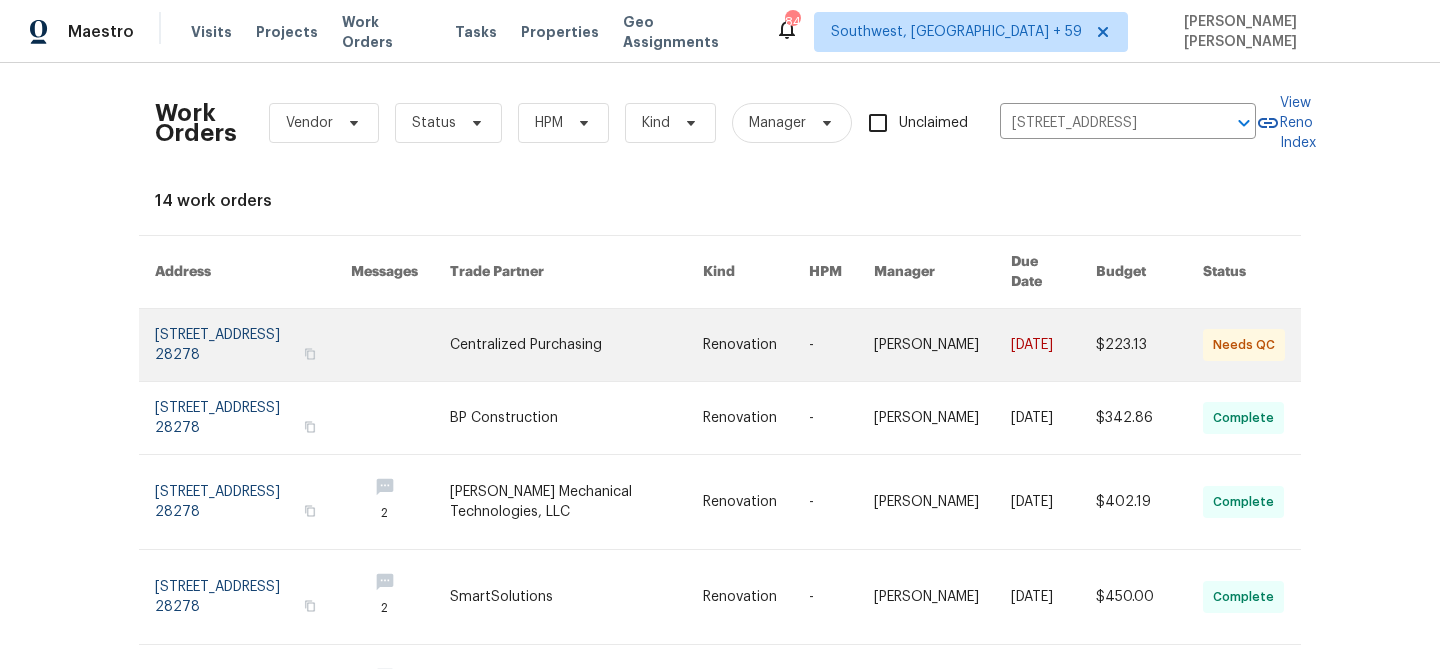 click at bounding box center [1053, 345] 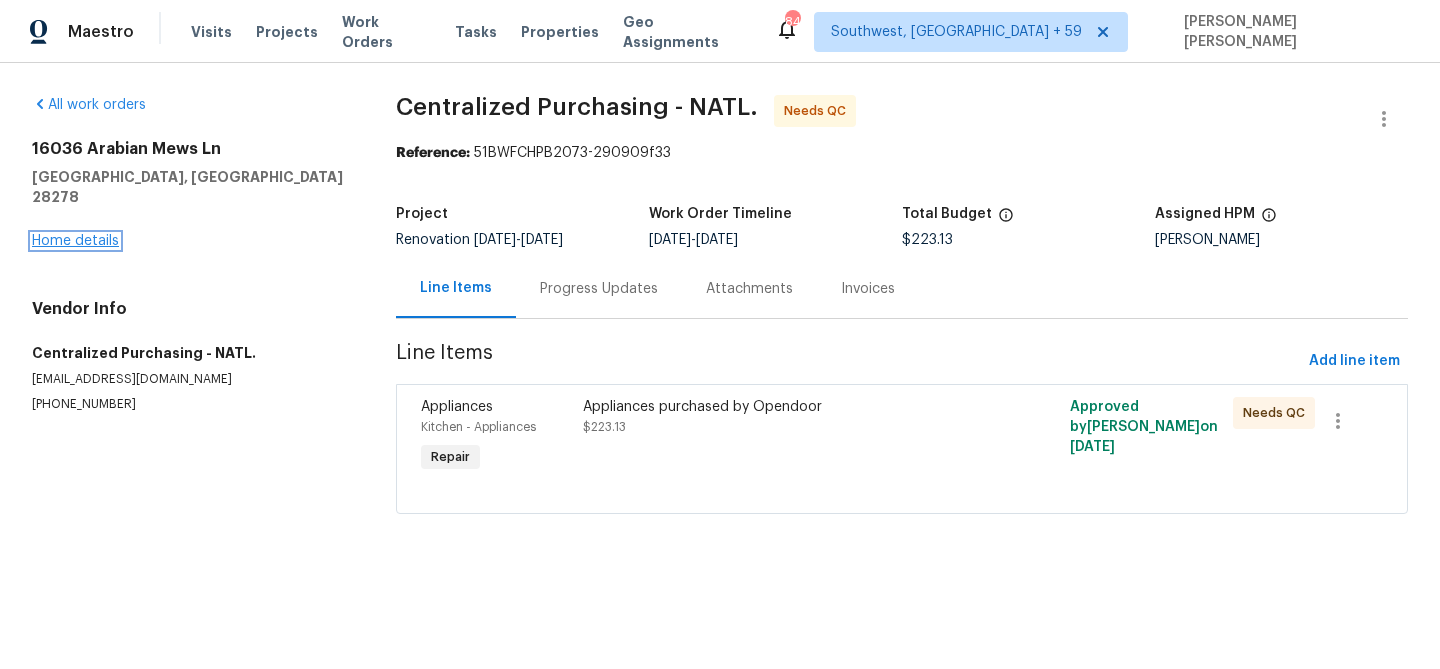click on "Home details" at bounding box center (75, 241) 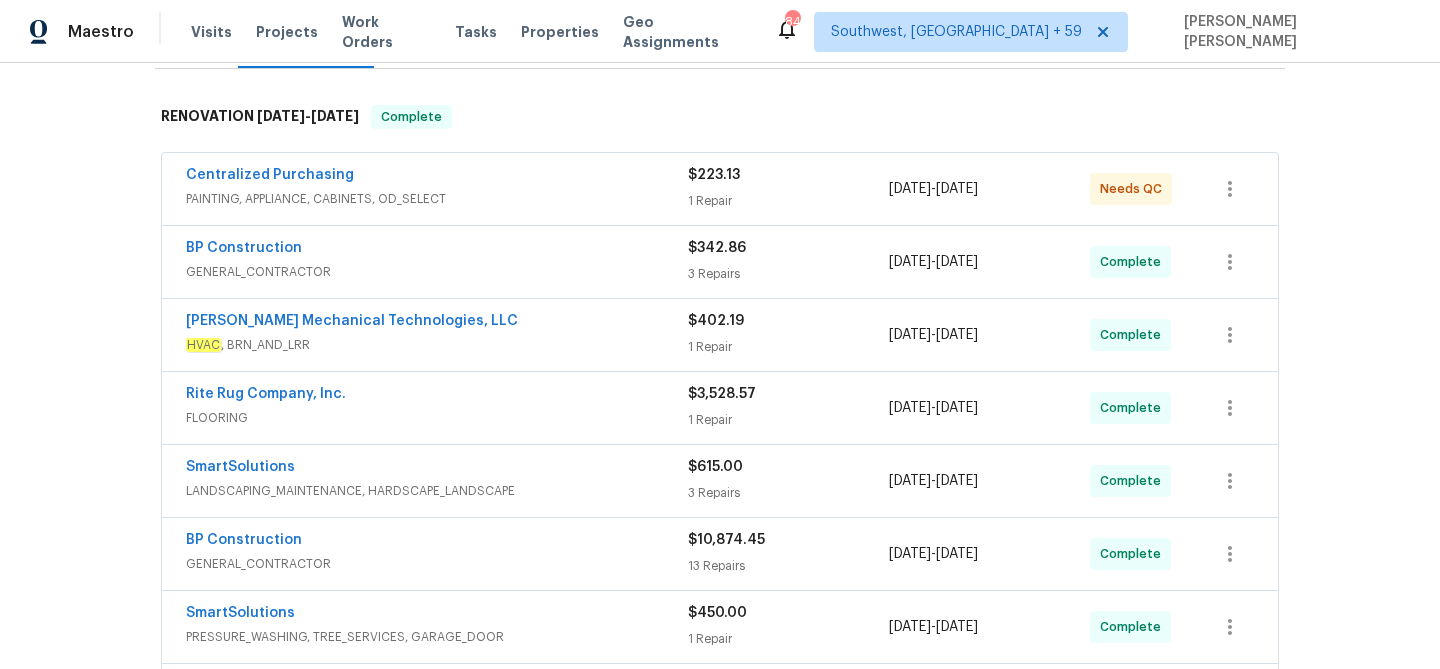 scroll, scrollTop: 292, scrollLeft: 0, axis: vertical 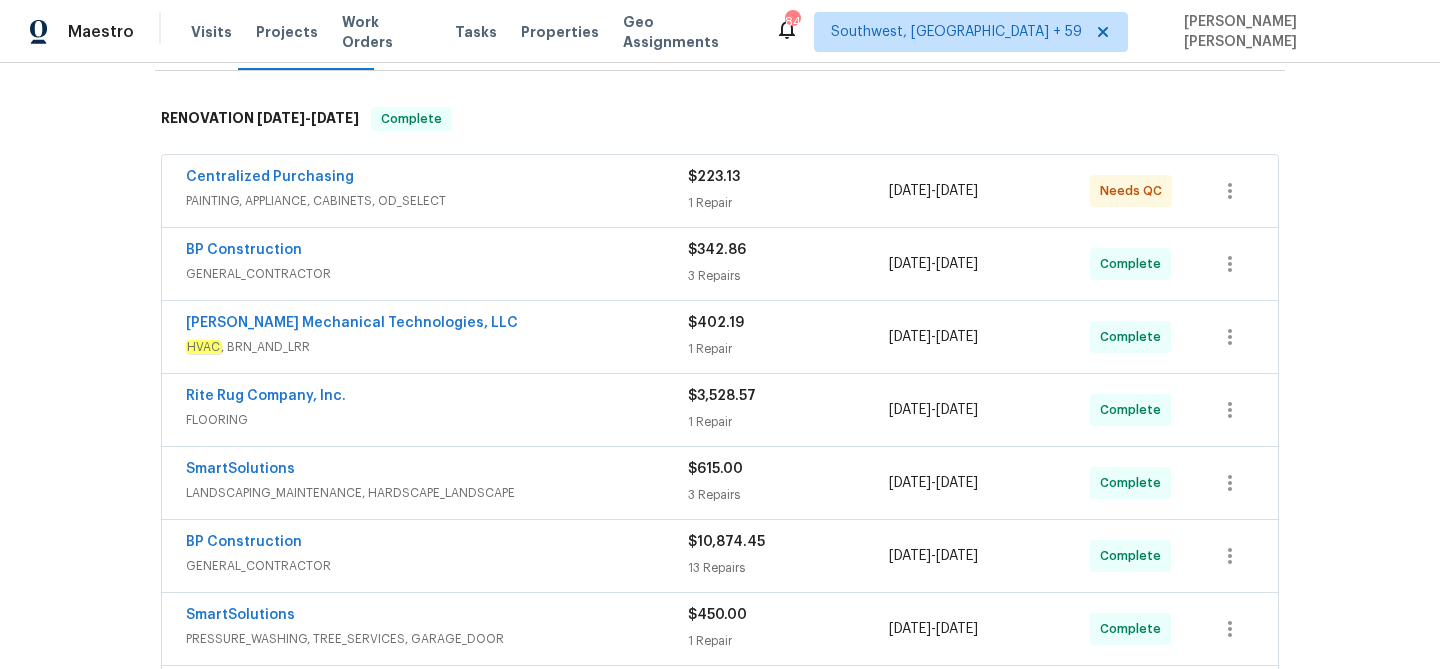 click on "PAINTING, APPLIANCE, CABINETS, OD_SELECT" at bounding box center (437, 201) 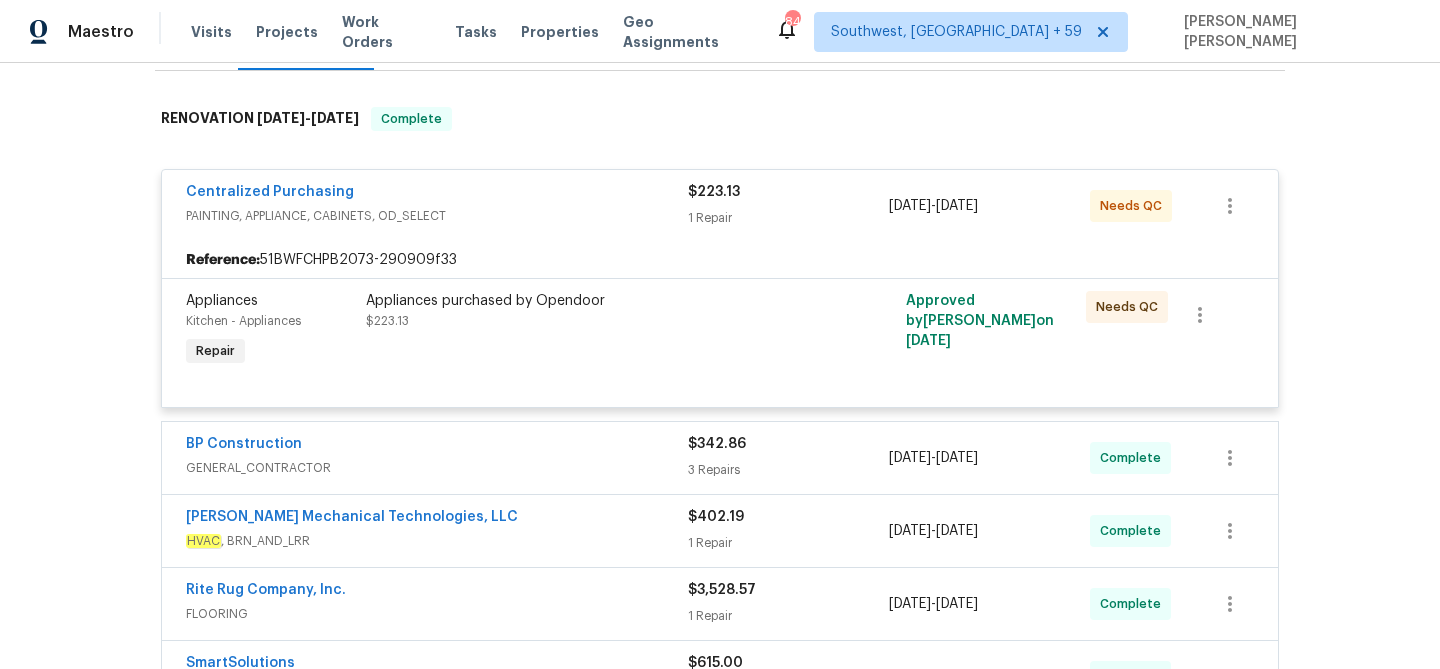 click on "GENERAL_CONTRACTOR" at bounding box center [437, 468] 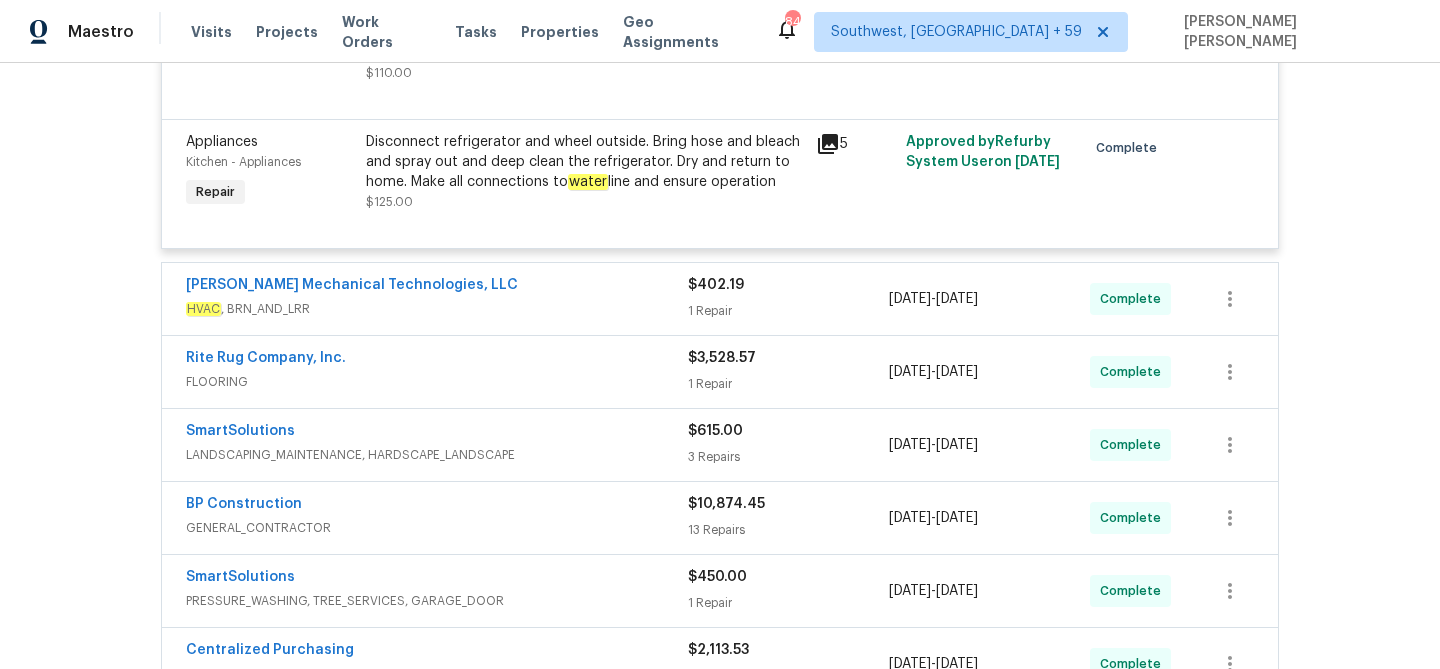 scroll, scrollTop: 1114, scrollLeft: 0, axis: vertical 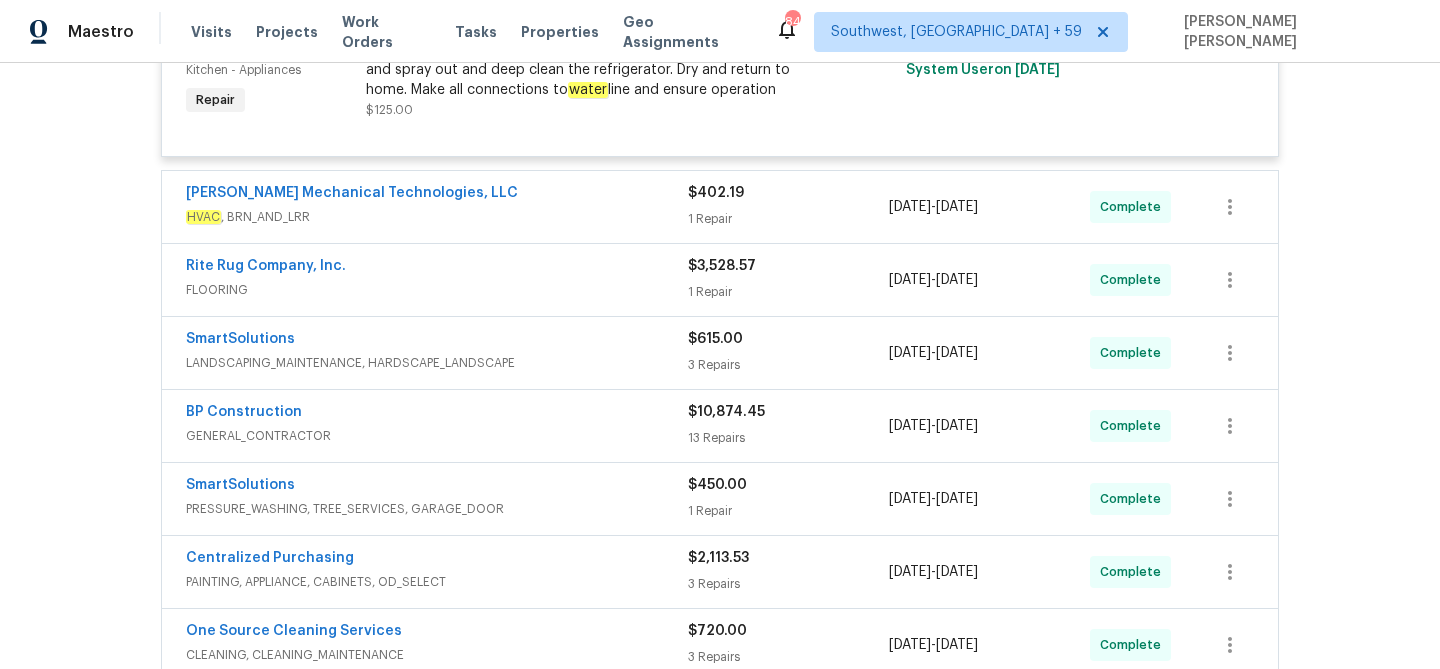 click on "HVAC , BRN_AND_LRR" at bounding box center [437, 217] 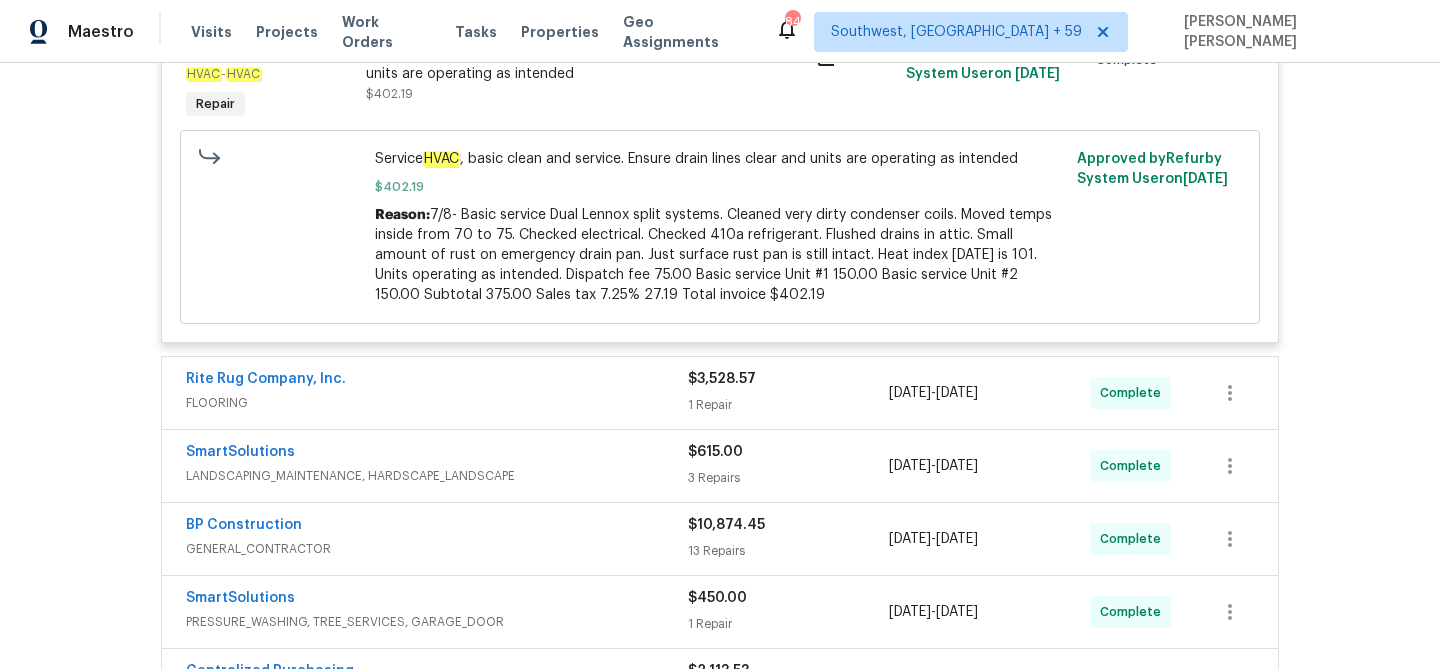 scroll, scrollTop: 1562, scrollLeft: 0, axis: vertical 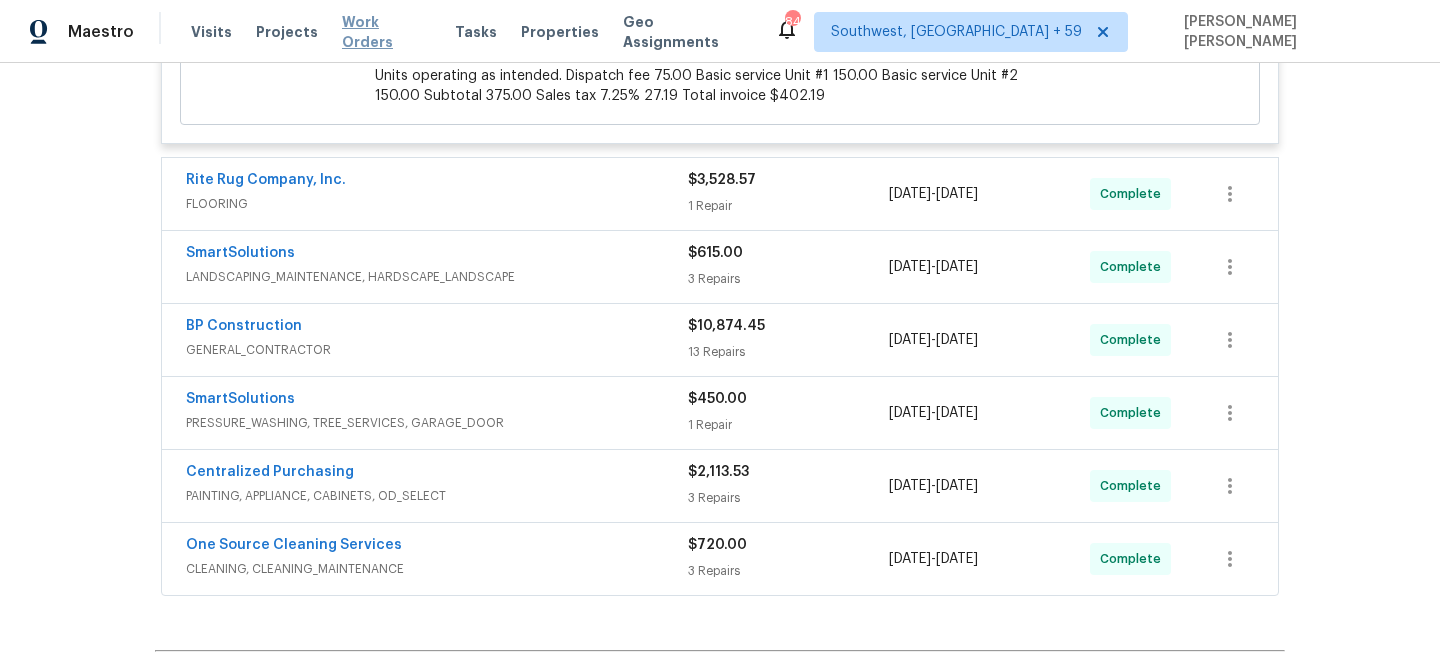 click on "Work Orders" at bounding box center (386, 32) 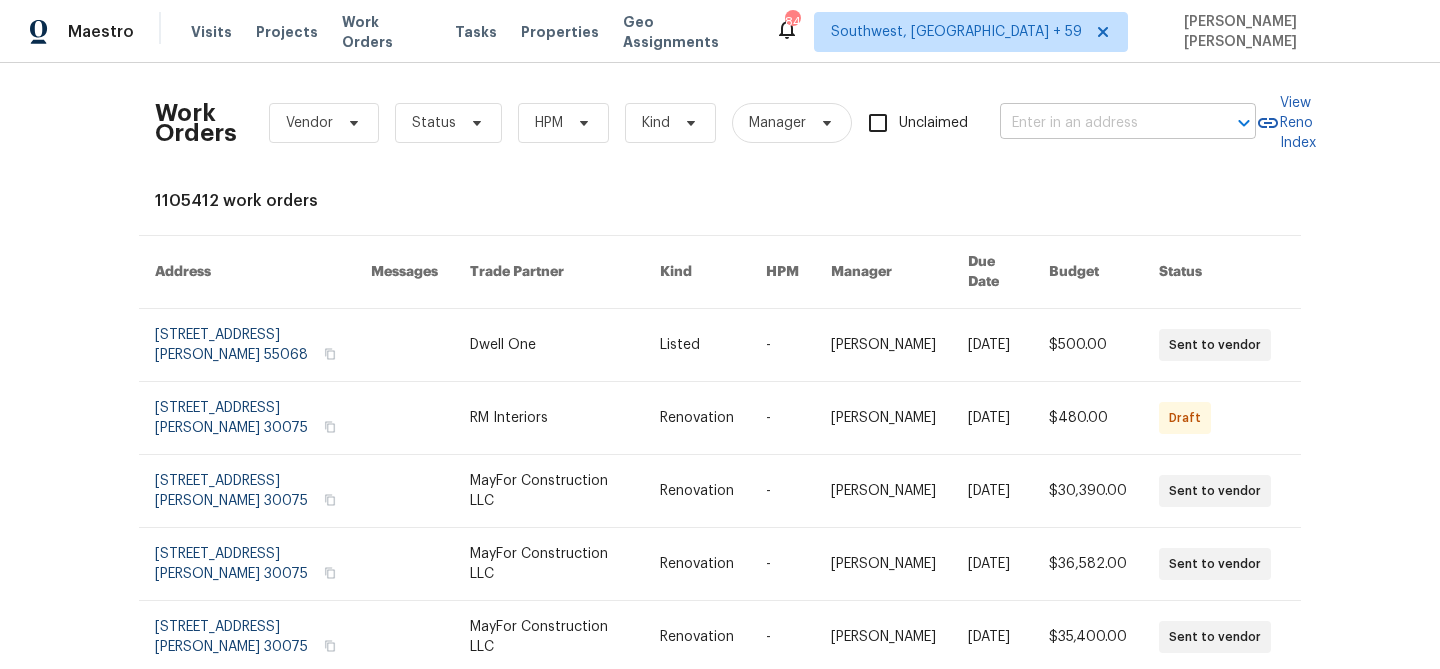 click at bounding box center (1100, 123) 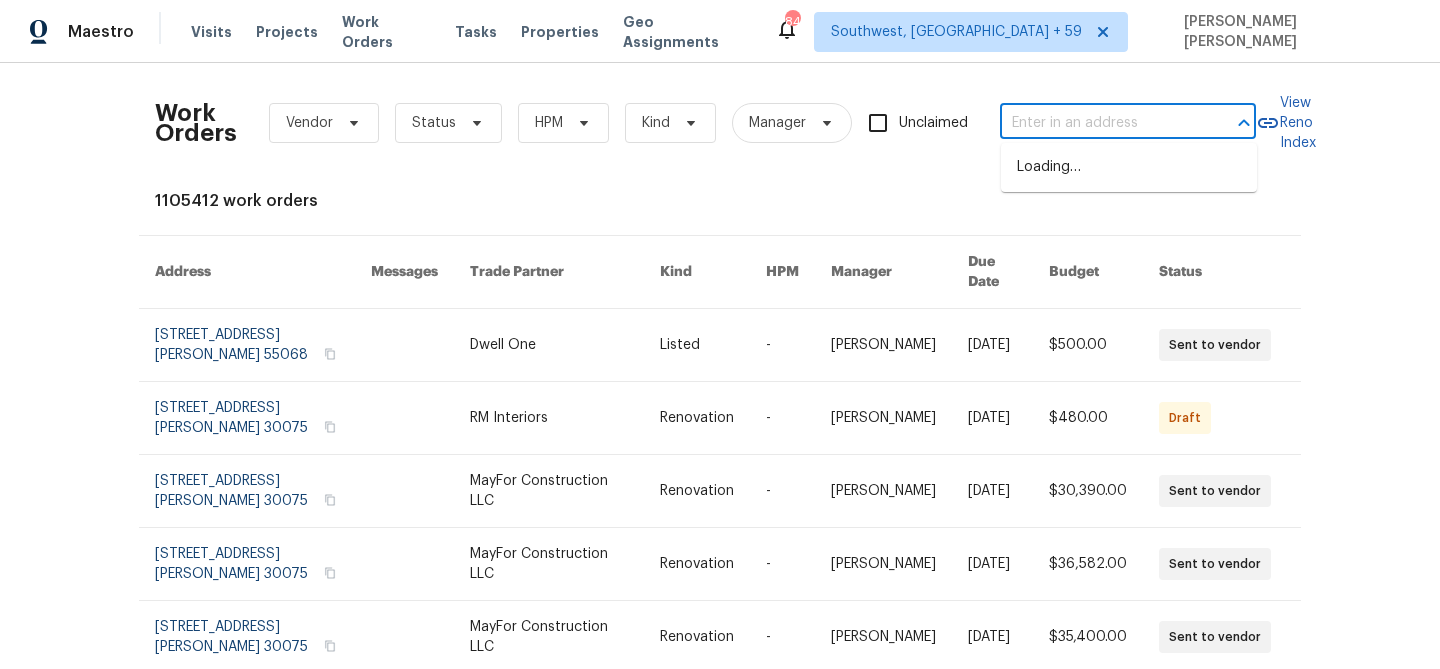 paste on "2939 NE Jewett St, Kansas City, MO 64117" 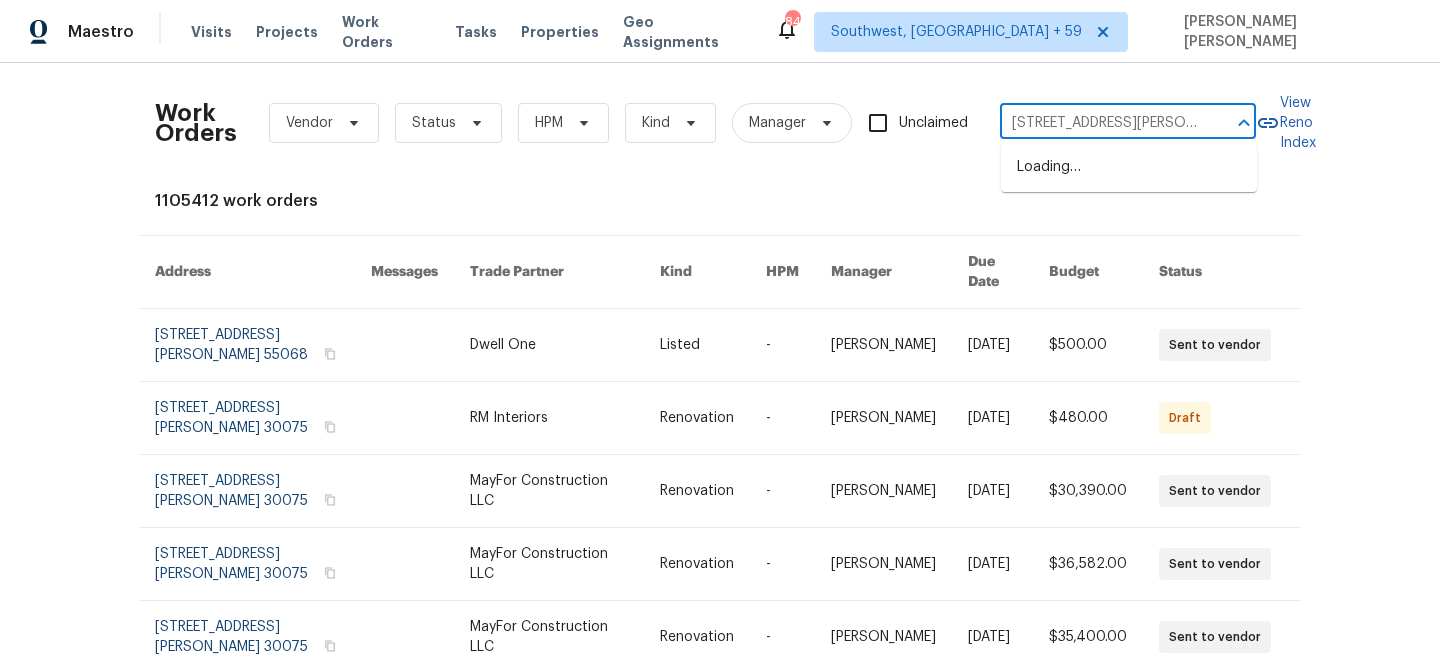scroll, scrollTop: 0, scrollLeft: 83, axis: horizontal 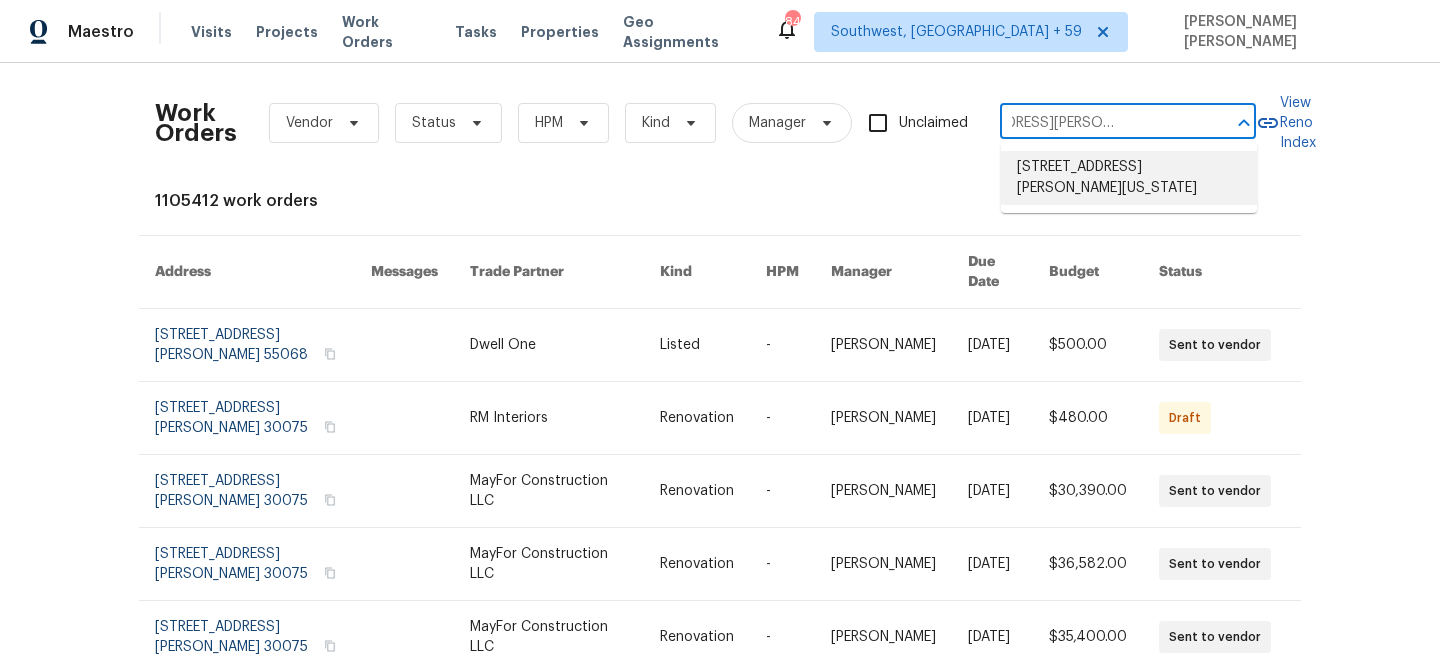 click on "2939 NE Jewett St, Kansas City, MO 64117" at bounding box center [1129, 178] 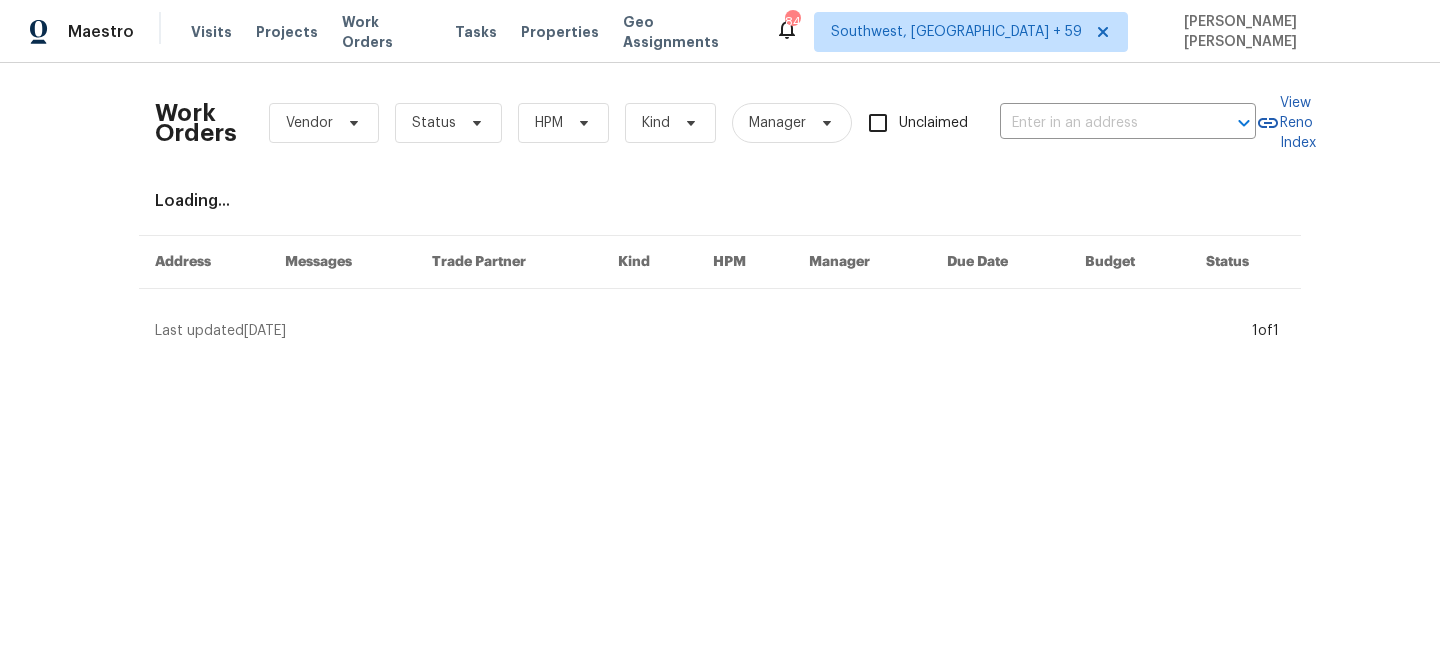 type on "2939 NE Jewett St, Kansas City, MO 64117" 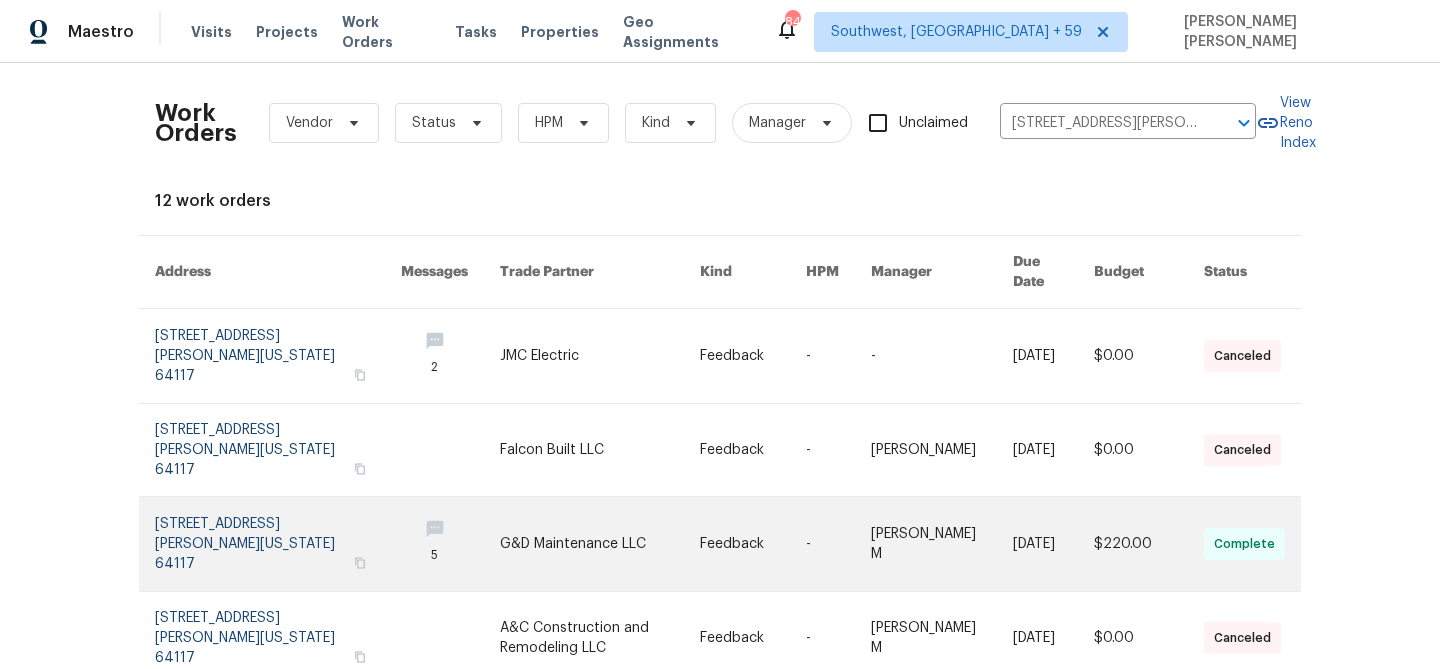 click at bounding box center (1053, 544) 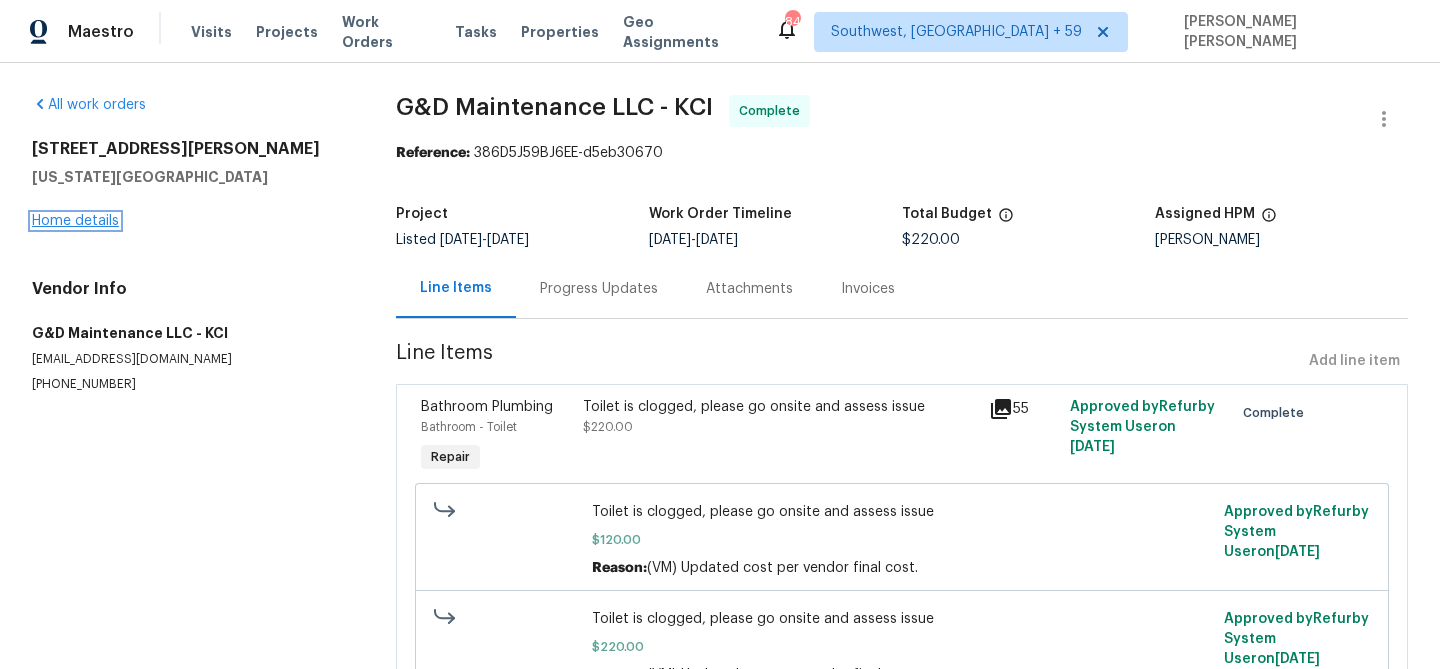 click on "Home details" at bounding box center [75, 221] 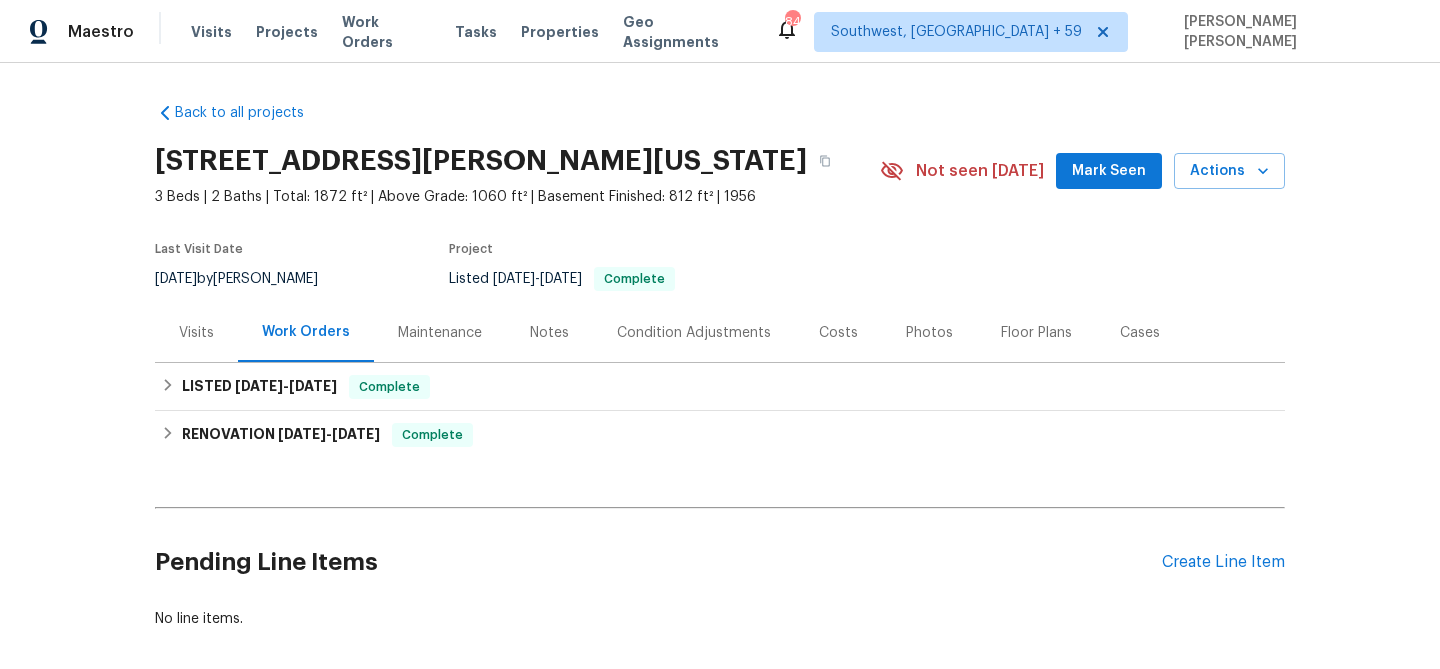 scroll, scrollTop: 85, scrollLeft: 0, axis: vertical 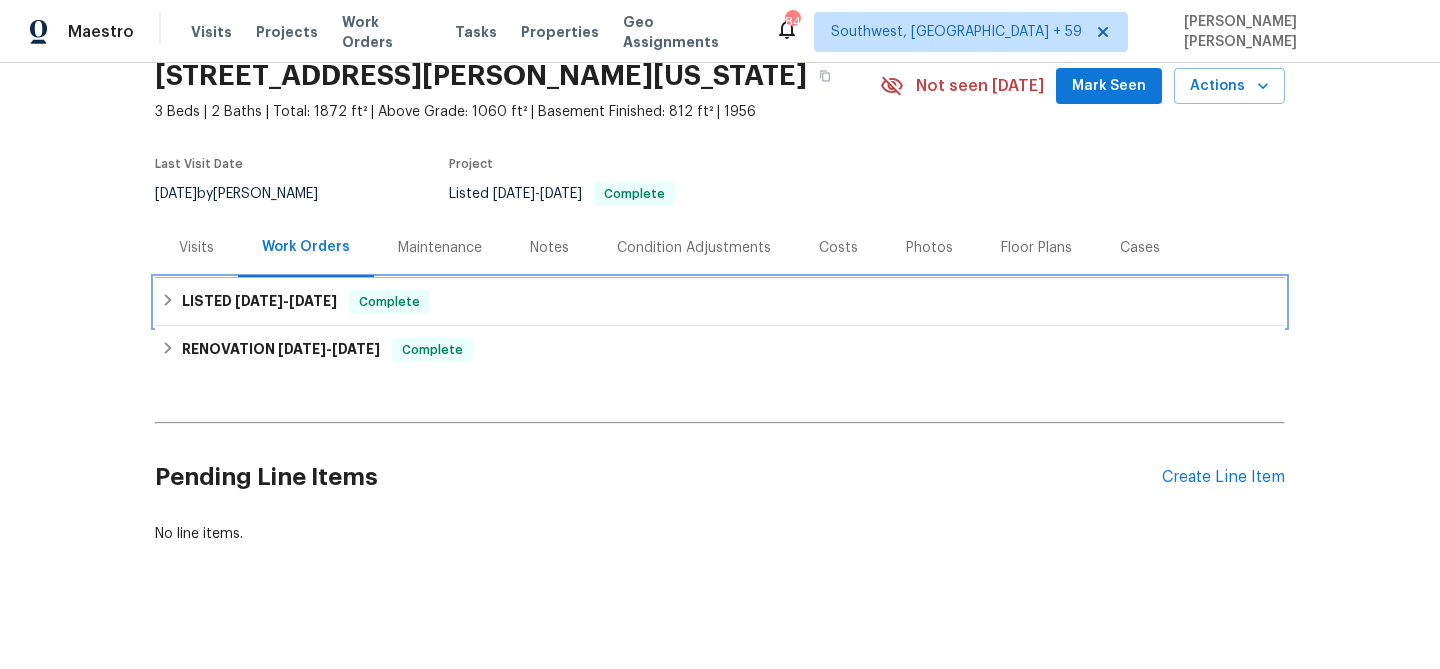 click on "LISTED   6/5/25  -  7/9/25 Complete" at bounding box center [720, 302] 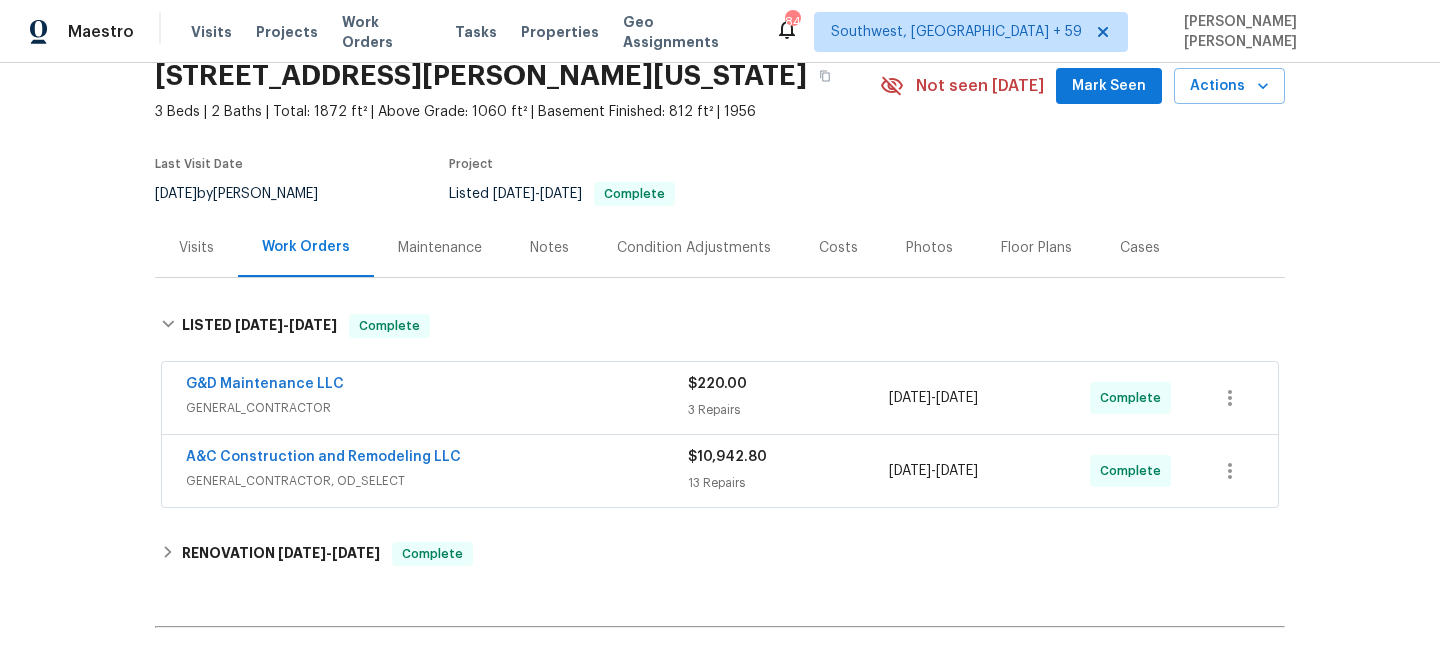 click on "GENERAL_CONTRACTOR, OD_SELECT" at bounding box center (437, 481) 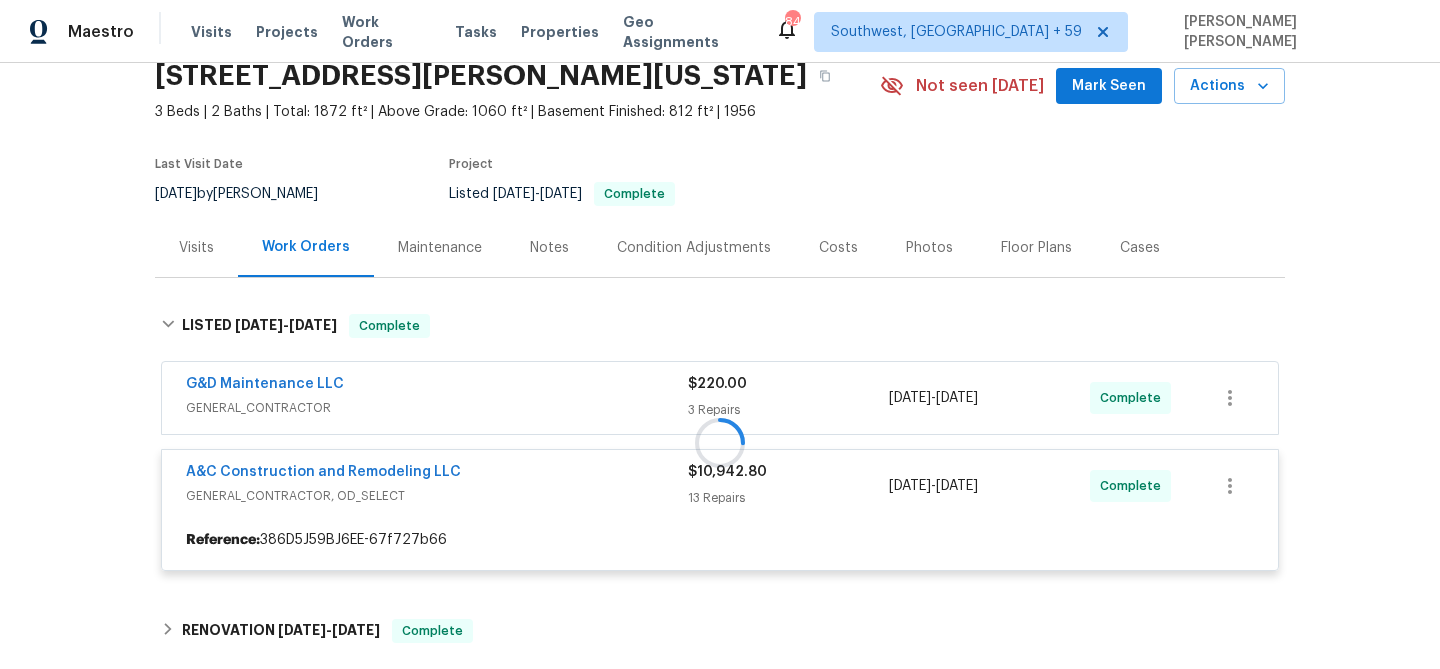 scroll, scrollTop: 92, scrollLeft: 0, axis: vertical 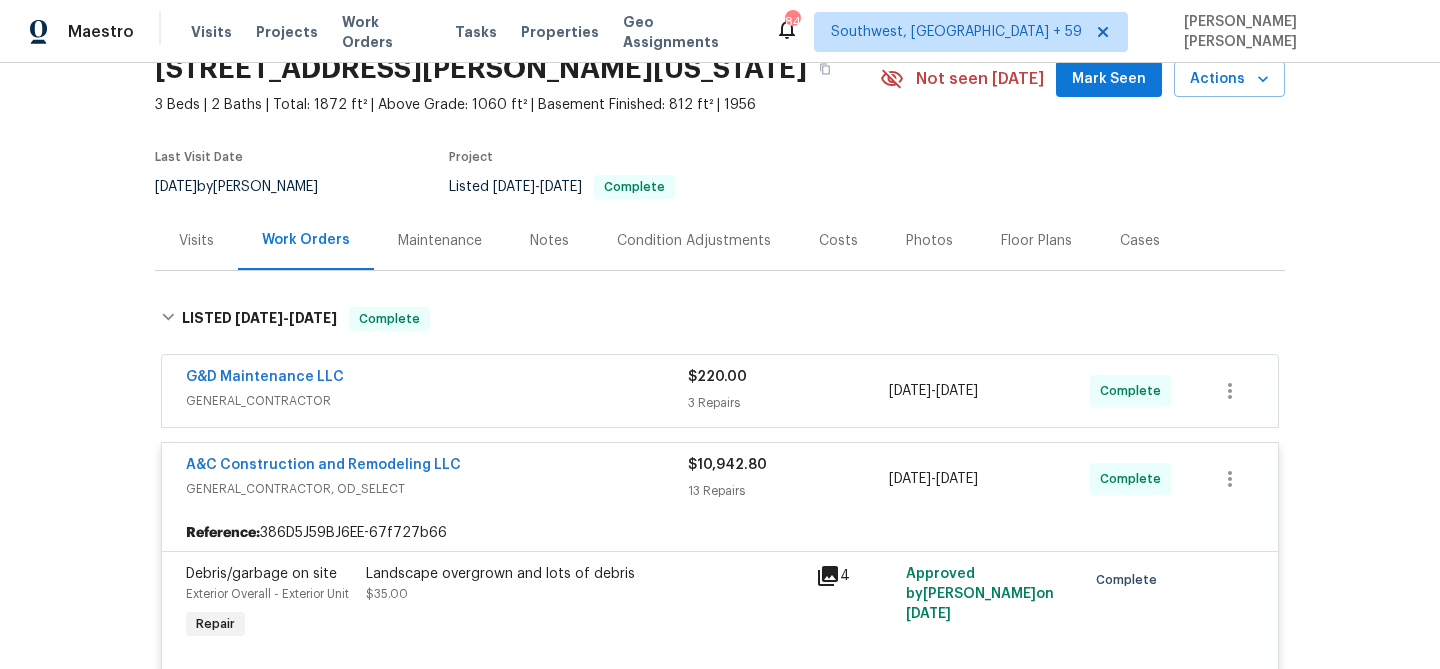 click on "GENERAL_CONTRACTOR" at bounding box center (437, 401) 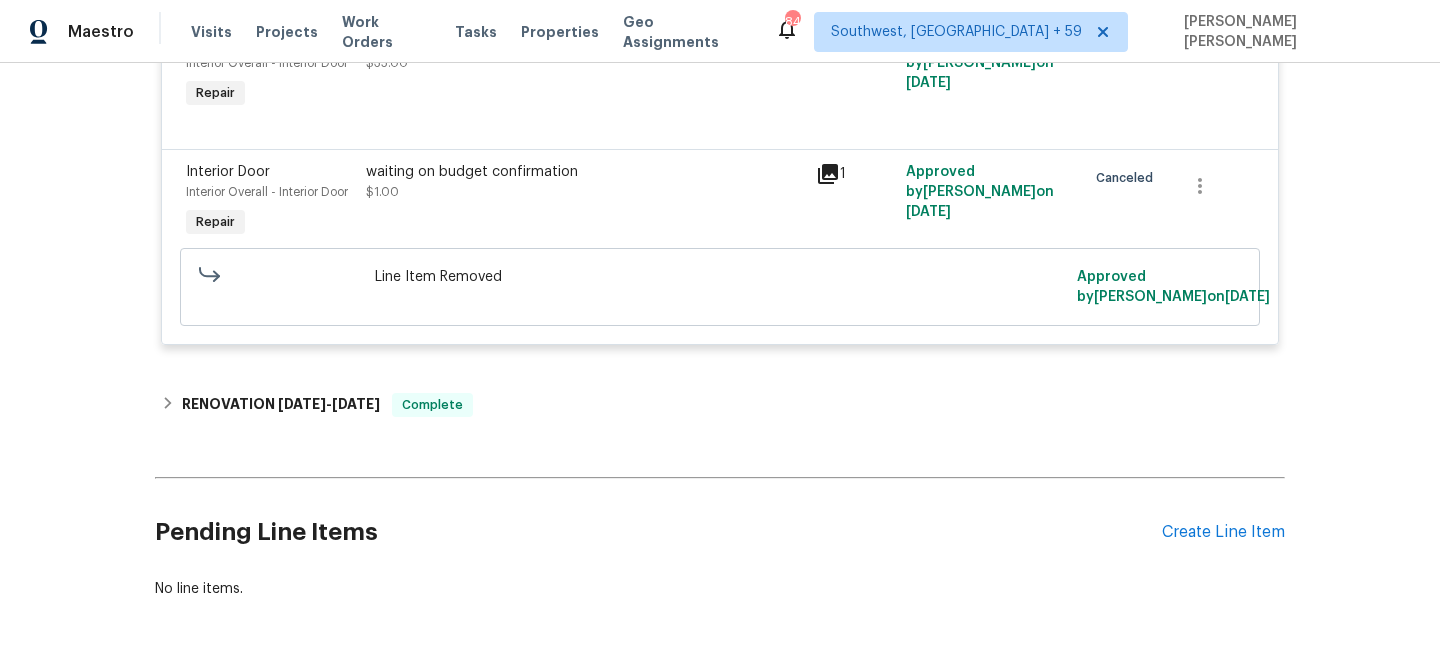 scroll, scrollTop: 3551, scrollLeft: 0, axis: vertical 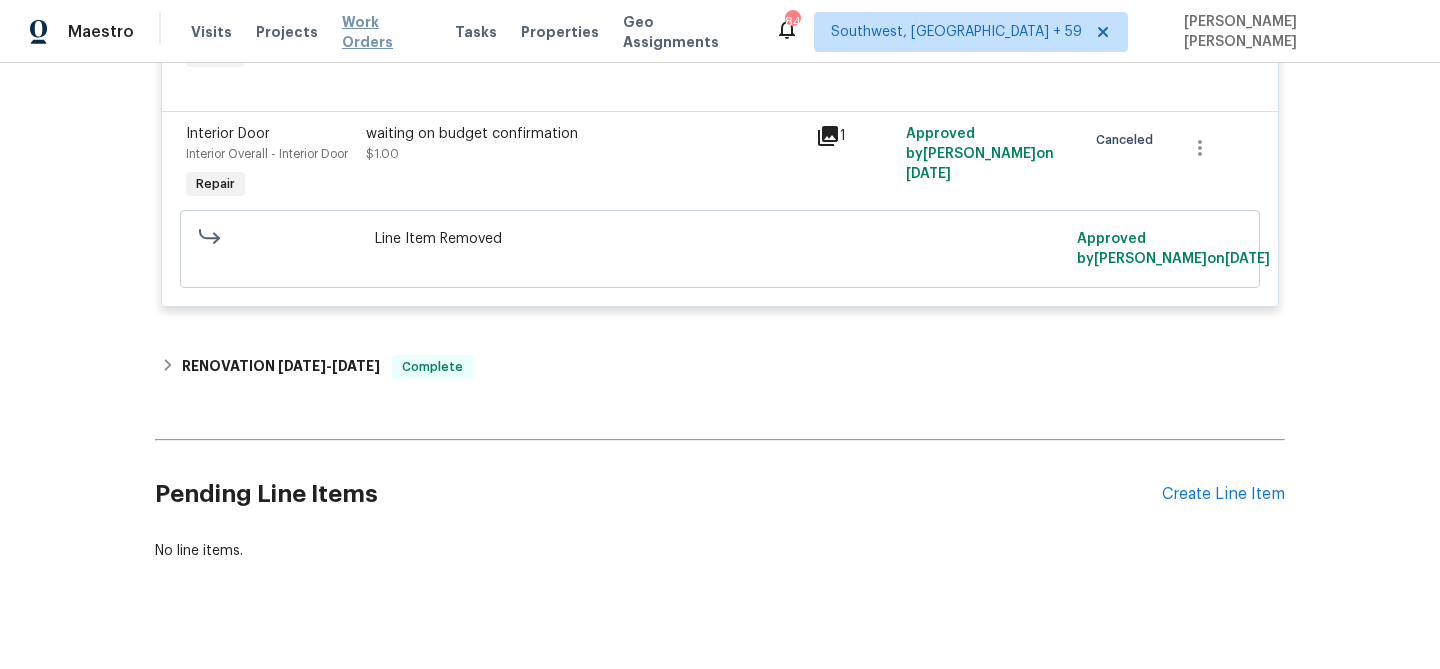 click on "Work Orders" at bounding box center (386, 32) 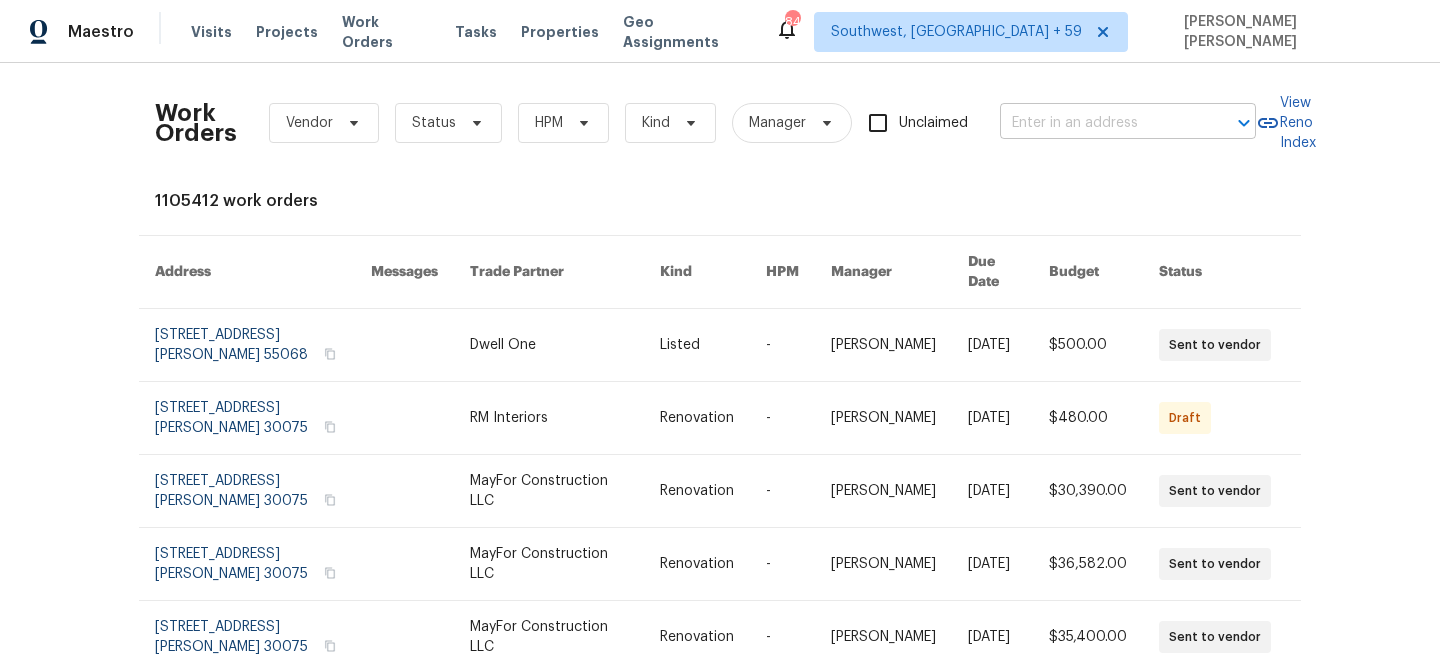 click at bounding box center [1100, 123] 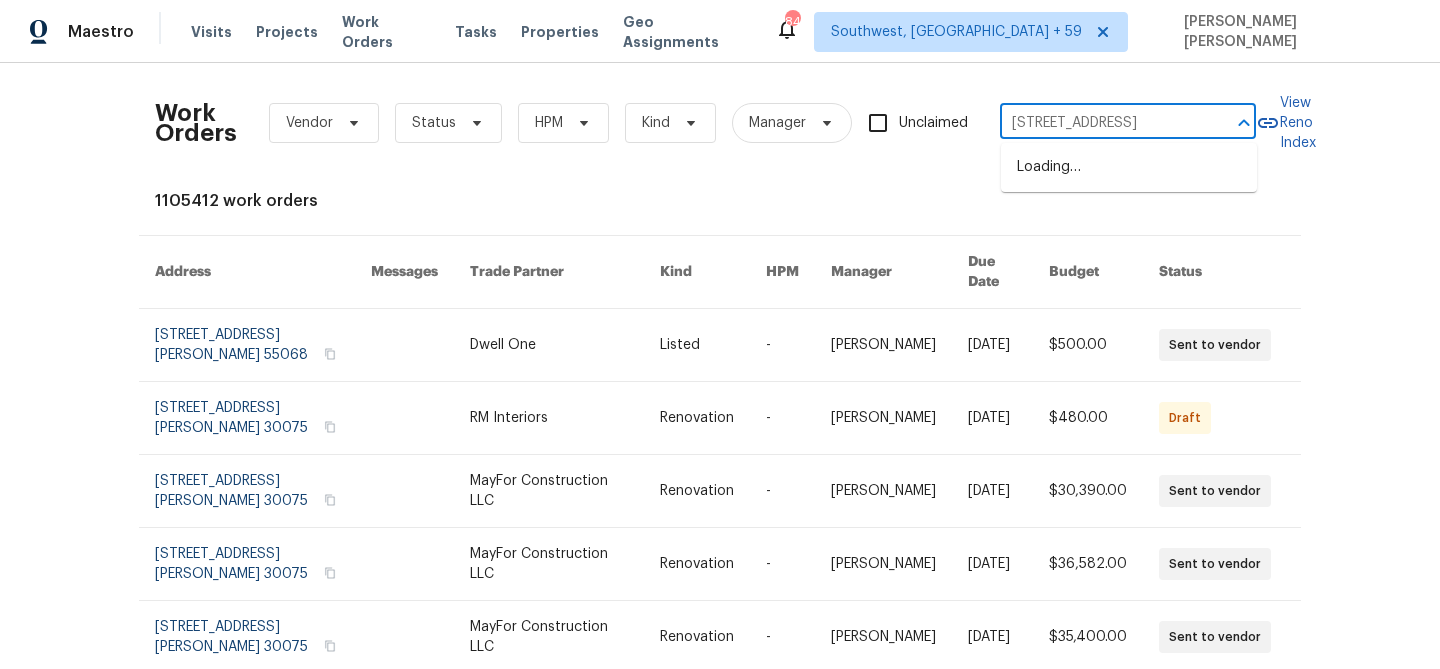 scroll, scrollTop: 0, scrollLeft: 74, axis: horizontal 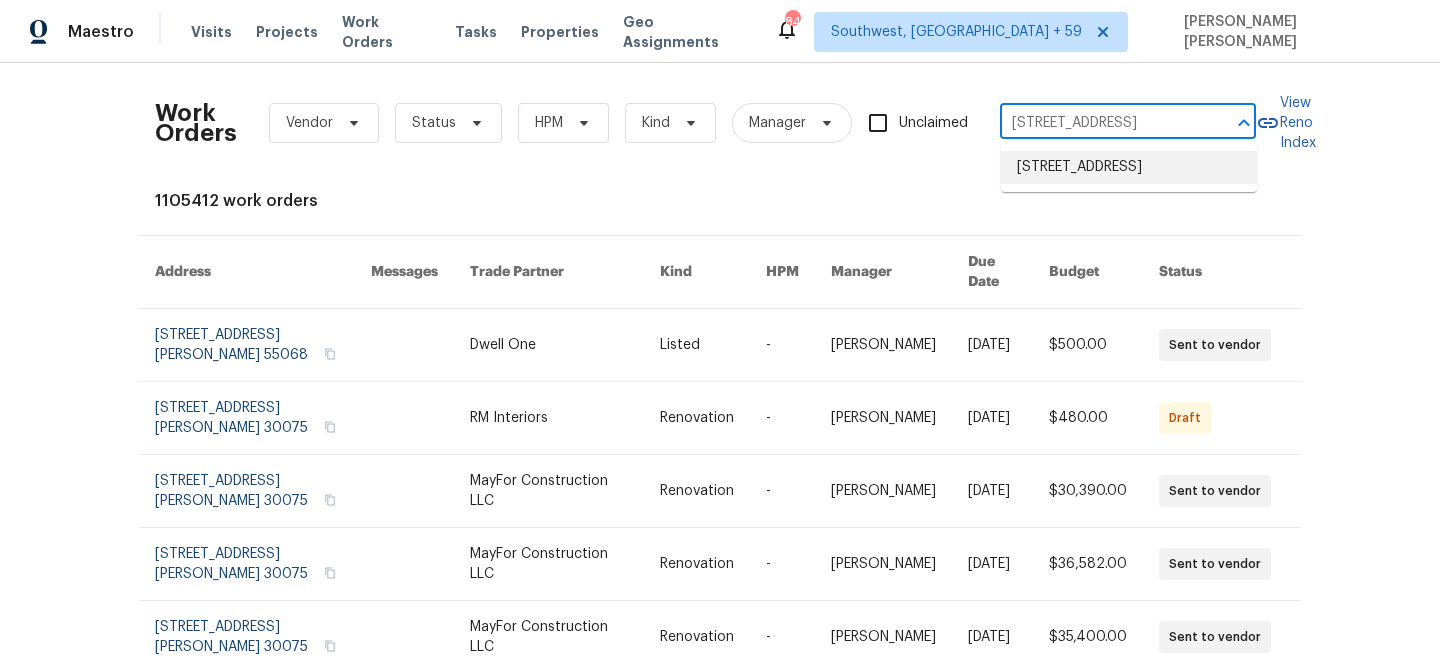 click on "[STREET_ADDRESS]" at bounding box center (1129, 167) 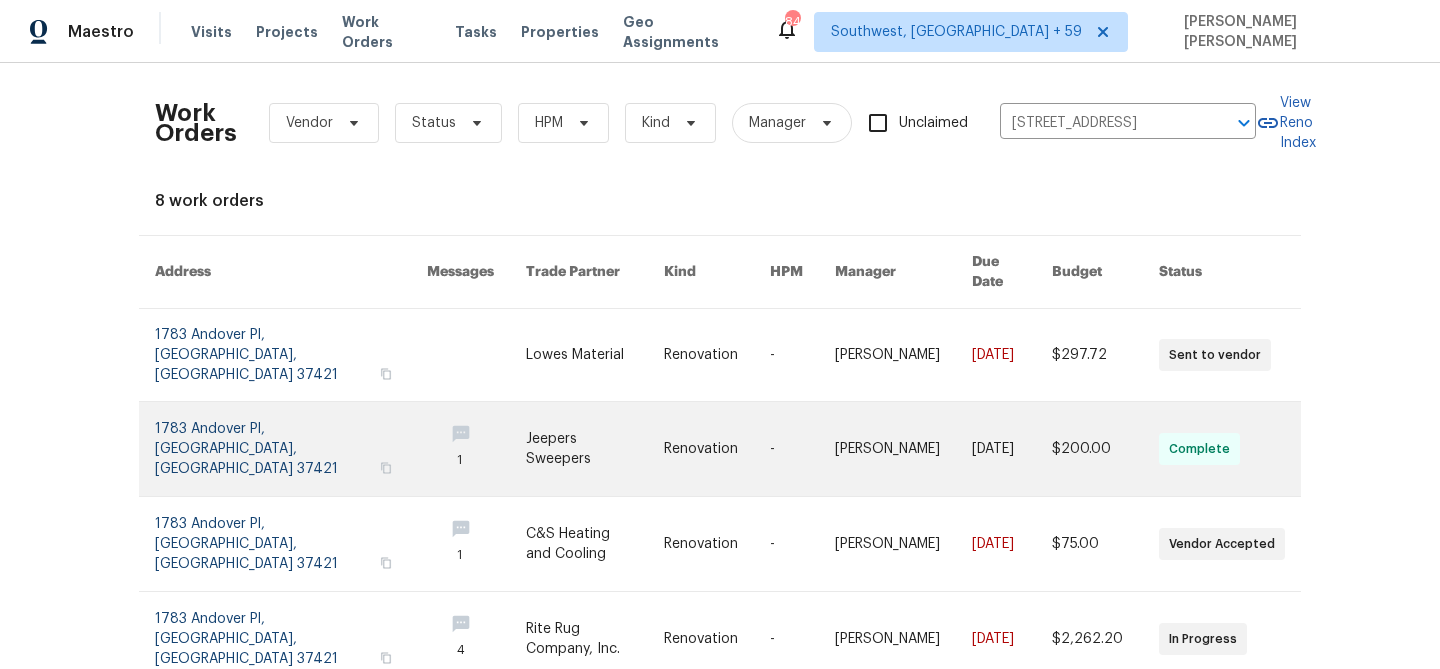 click at bounding box center [1105, 449] 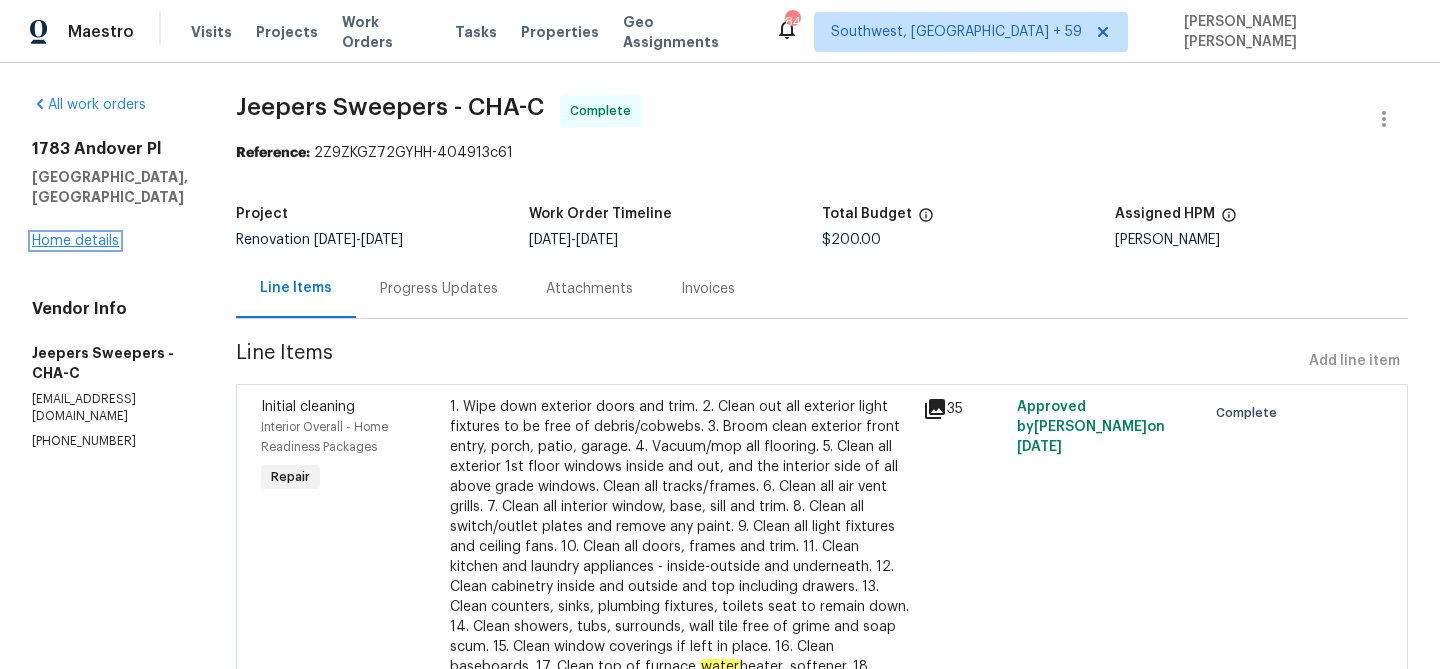 click on "Home details" at bounding box center [75, 241] 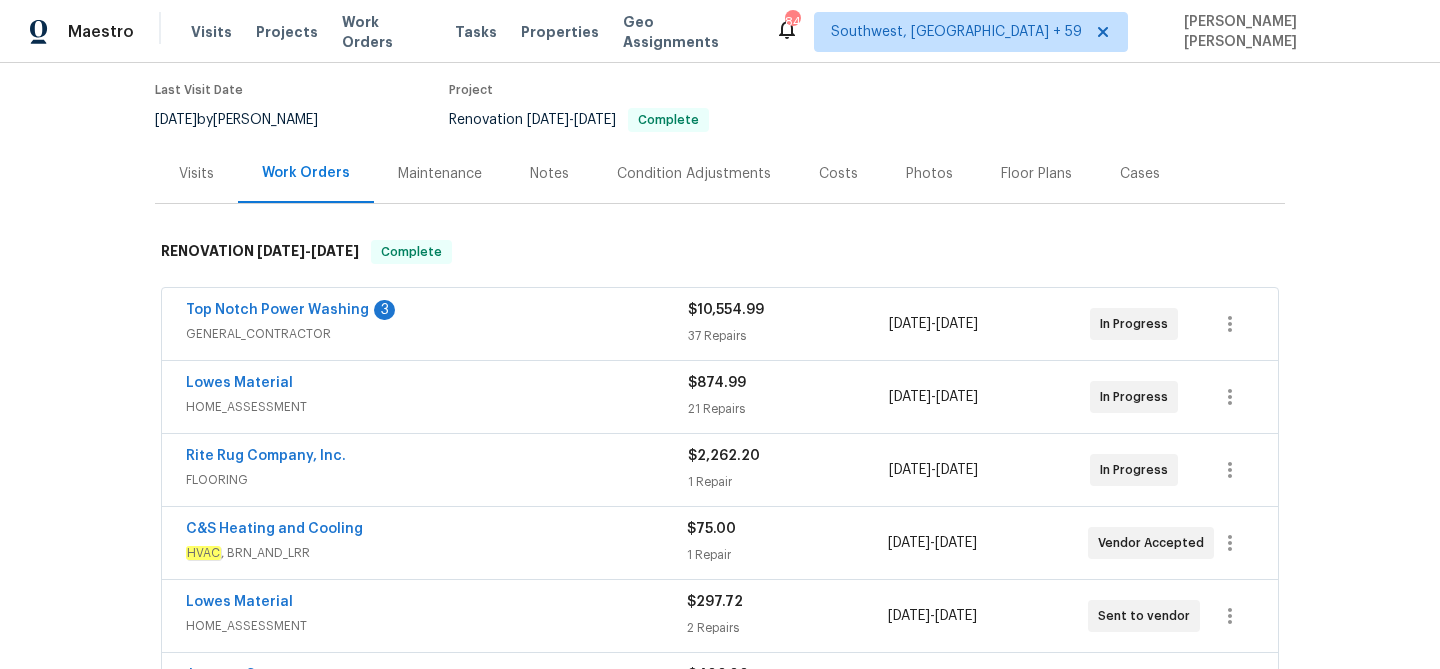 scroll, scrollTop: 0, scrollLeft: 0, axis: both 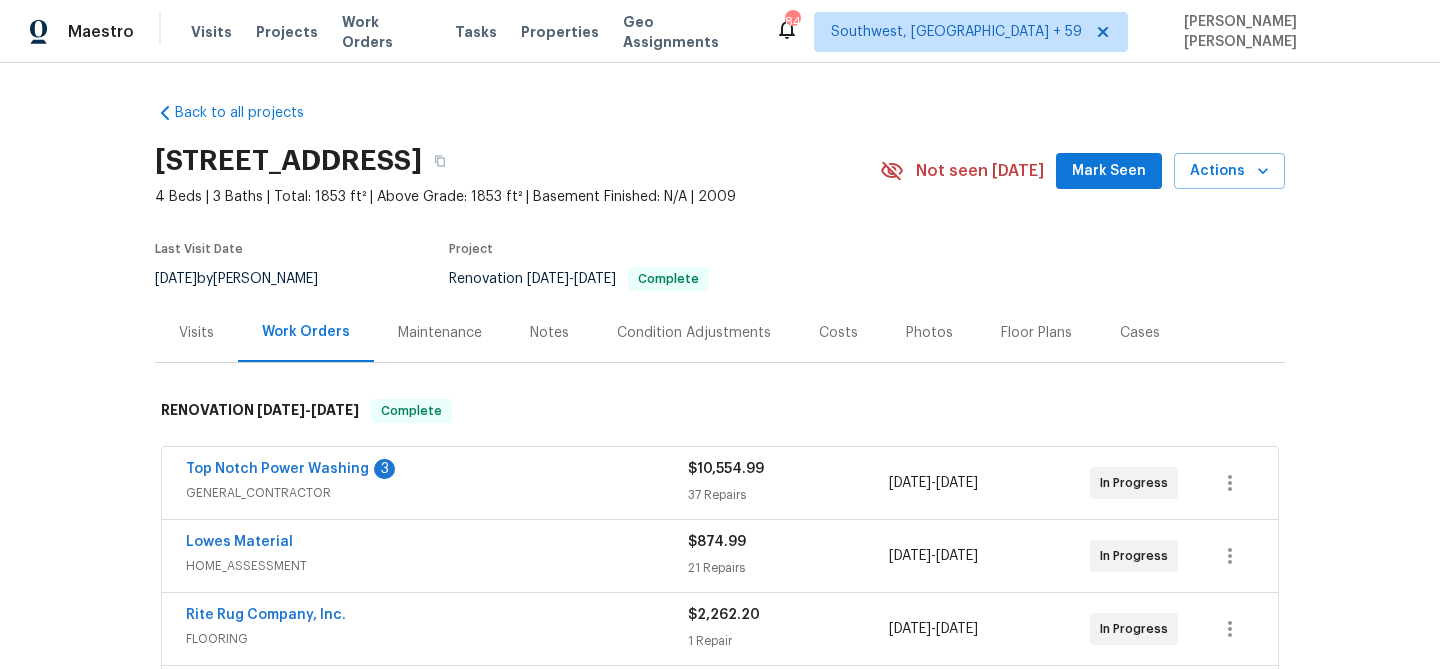 click on "Visits" at bounding box center (196, 333) 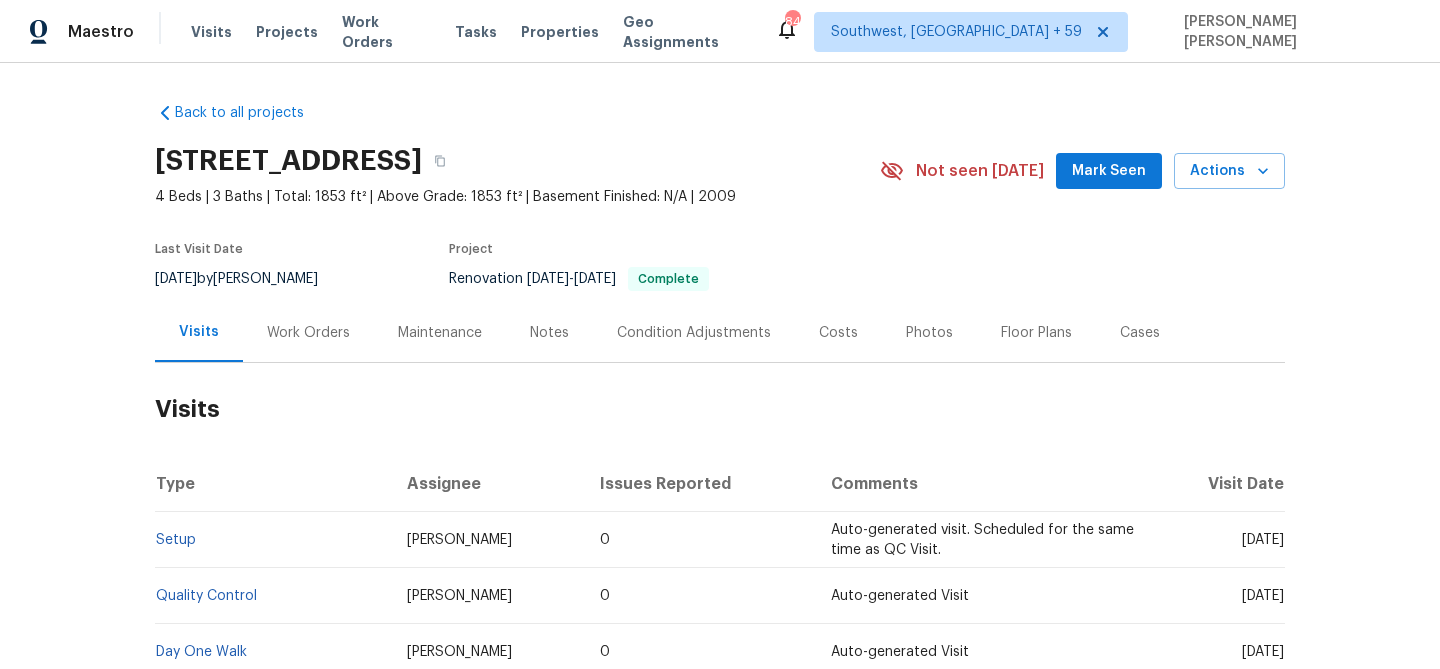 scroll, scrollTop: 152, scrollLeft: 0, axis: vertical 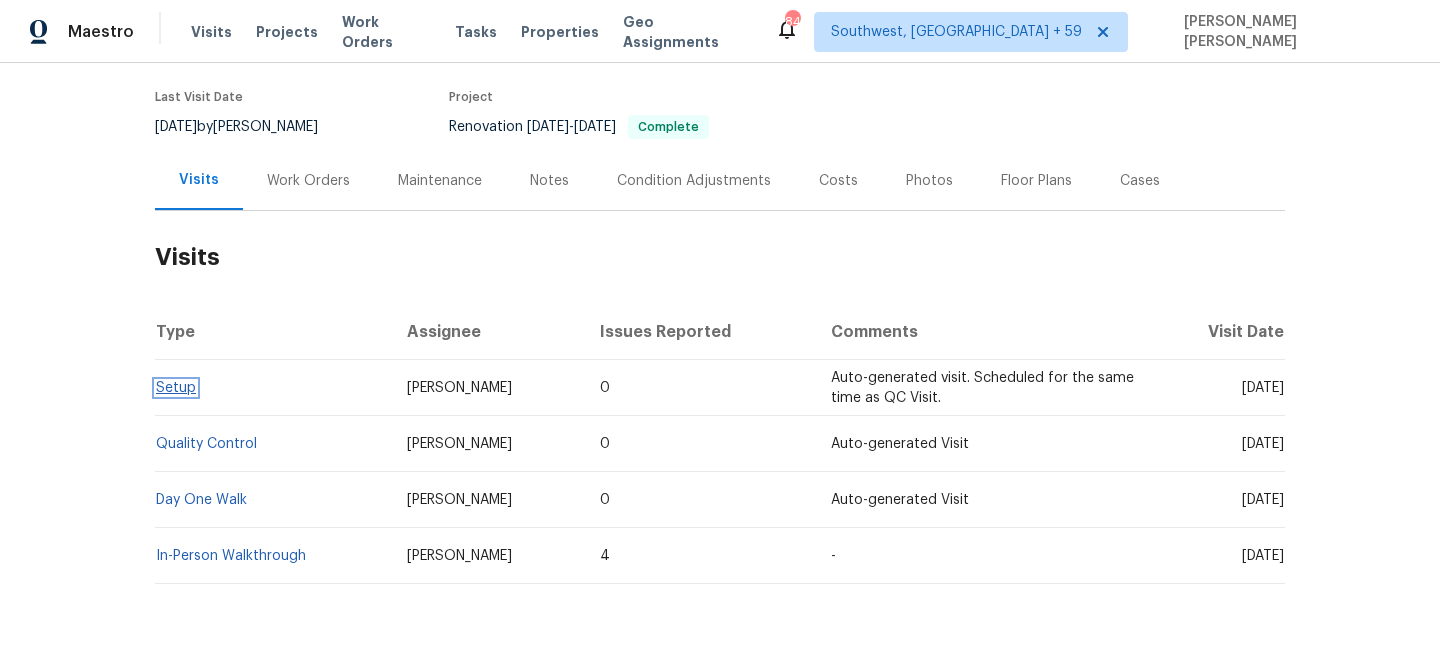 click on "Setup" at bounding box center (176, 388) 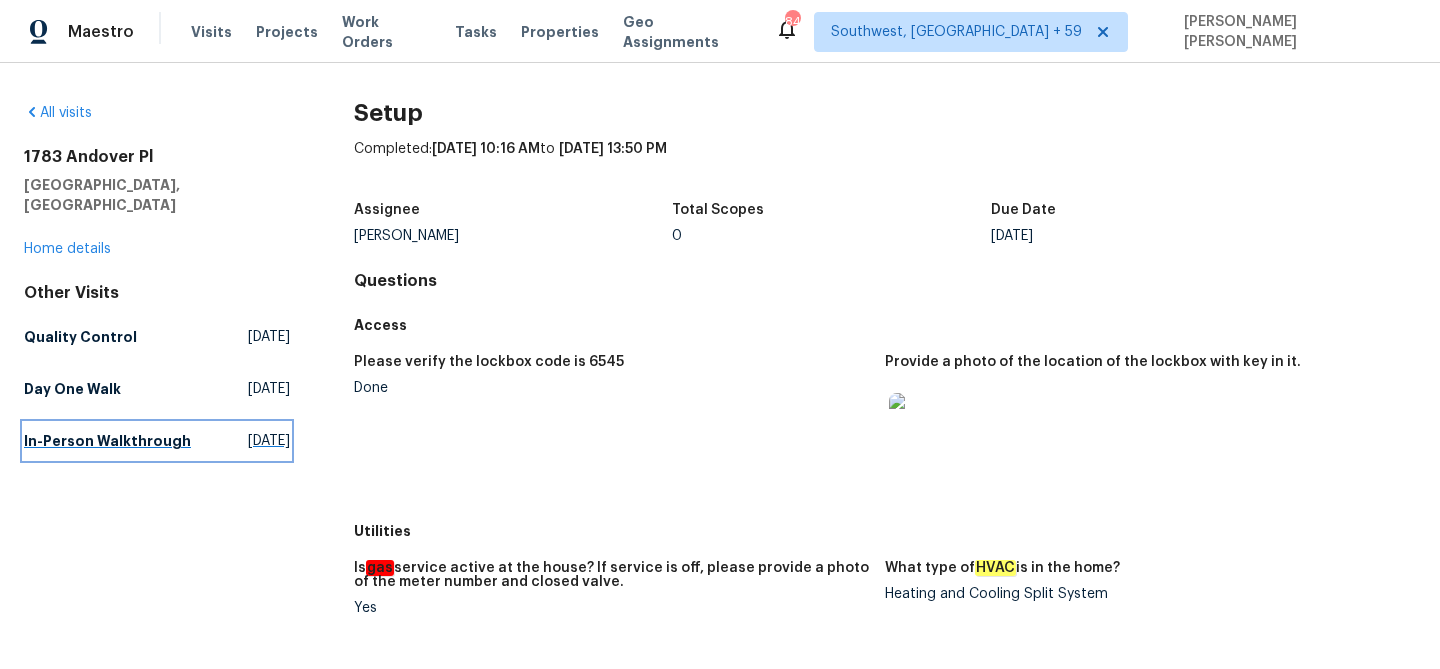 click on "In-Person Walkthrough" at bounding box center (107, 441) 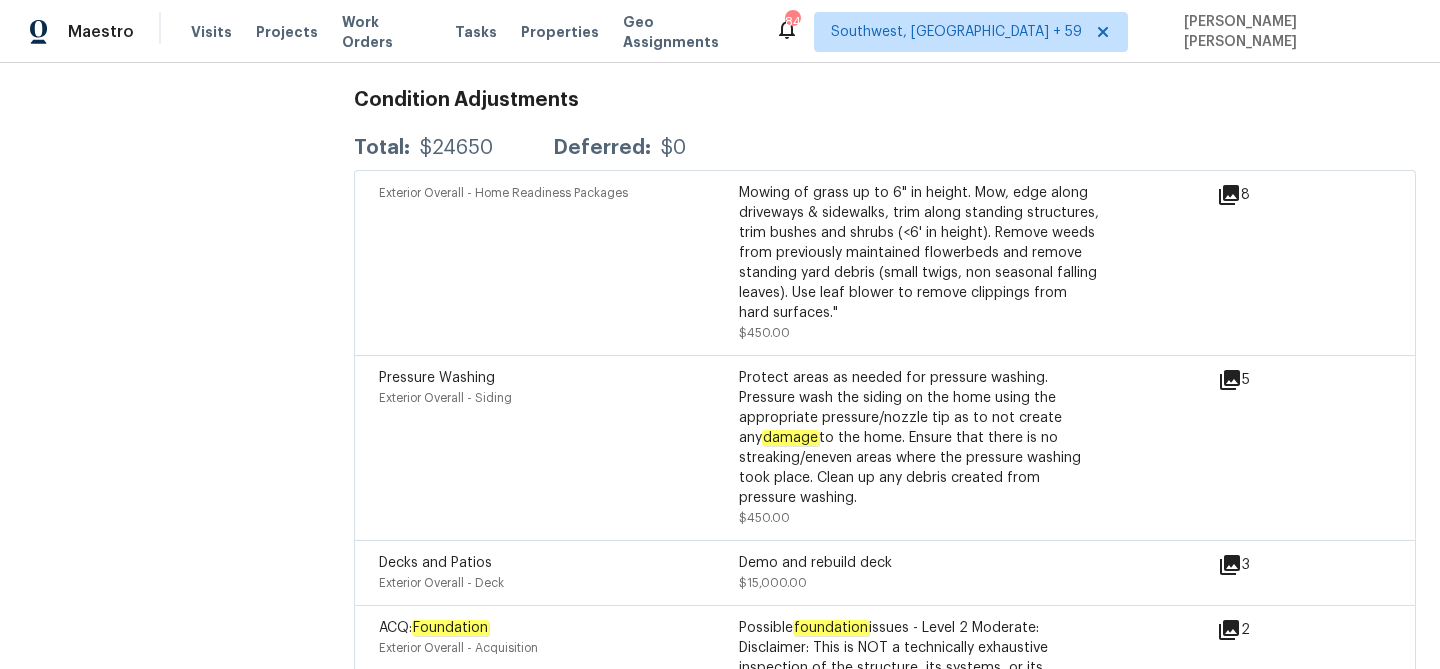 scroll, scrollTop: 5174, scrollLeft: 0, axis: vertical 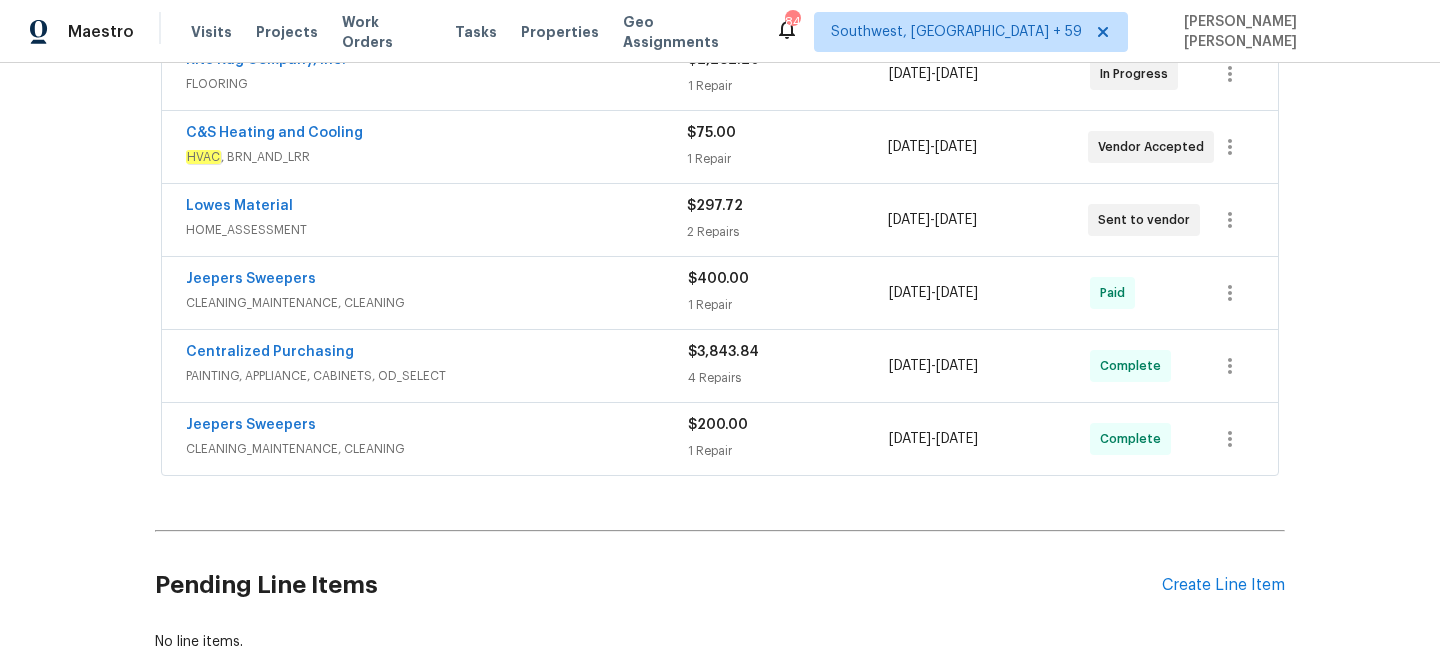 click on "CLEANING_MAINTENANCE, CLEANING" at bounding box center [437, 449] 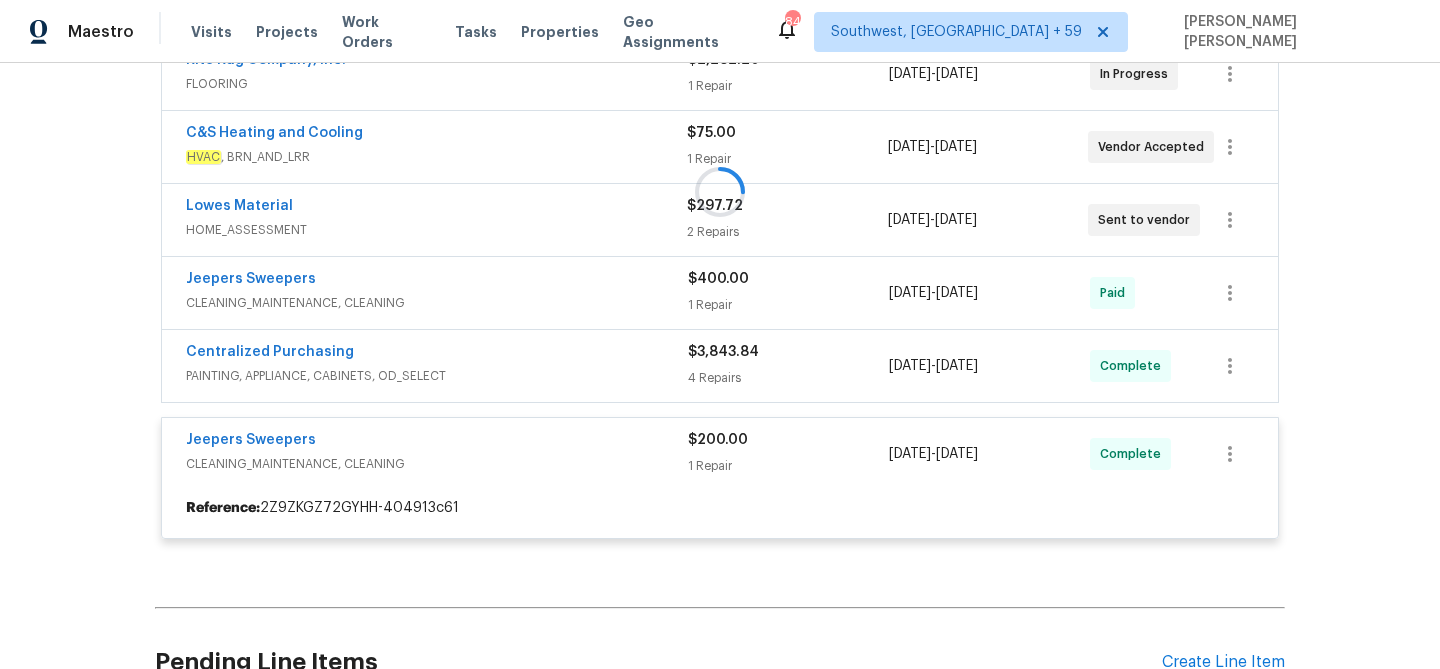 click at bounding box center [720, 191] 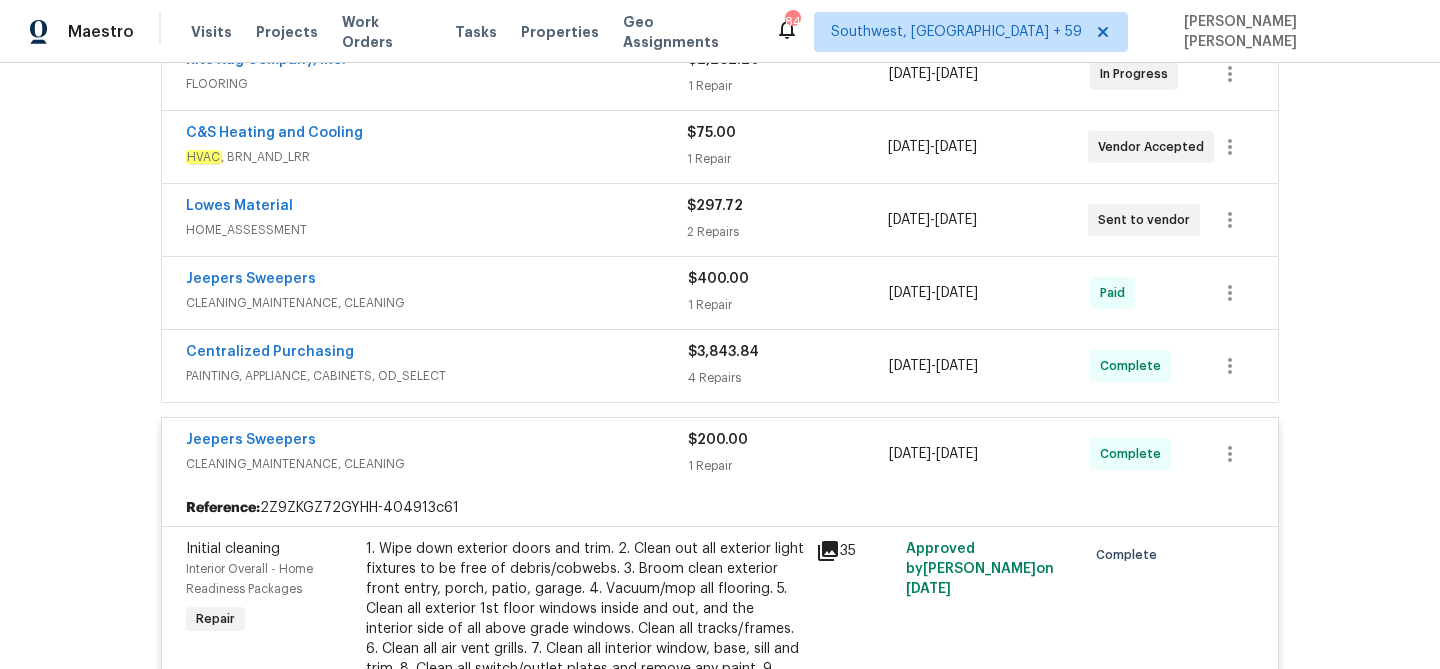 click on "PAINTING, APPLIANCE, CABINETS, OD_SELECT" at bounding box center [437, 376] 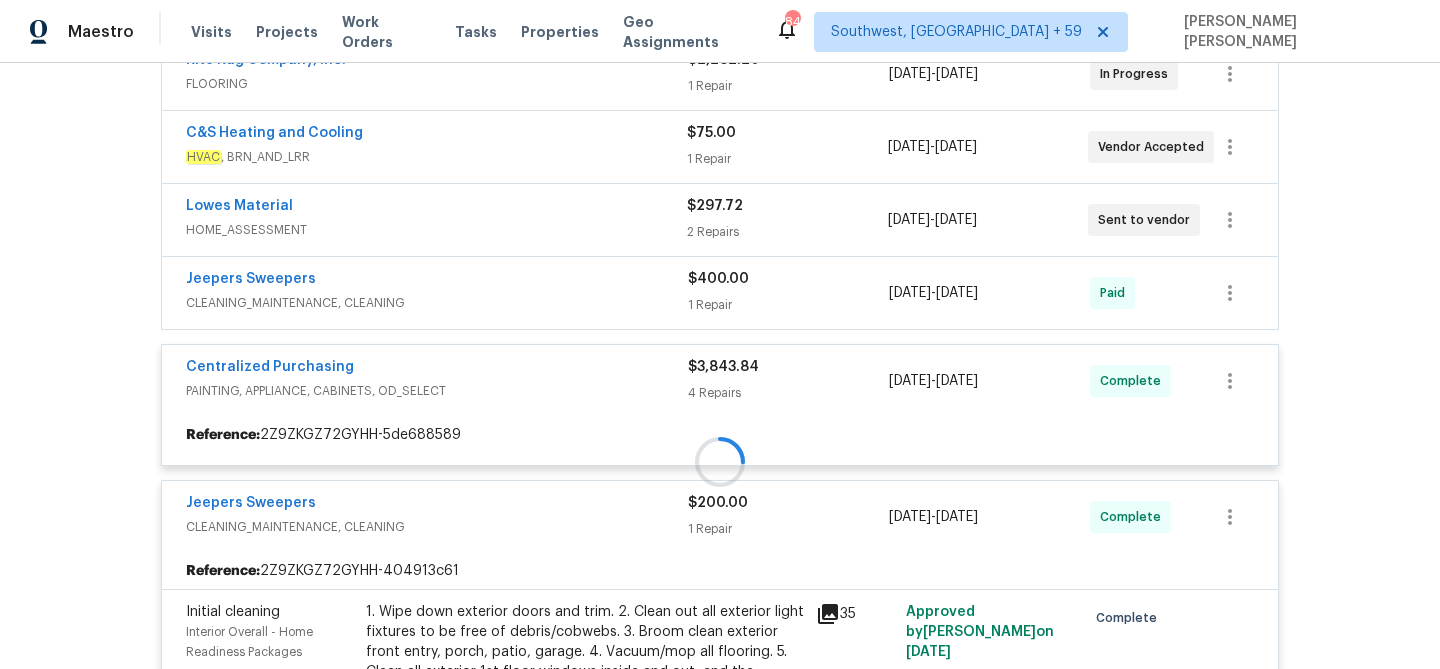 click on "CLEANING_MAINTENANCE, CLEANING" at bounding box center [437, 303] 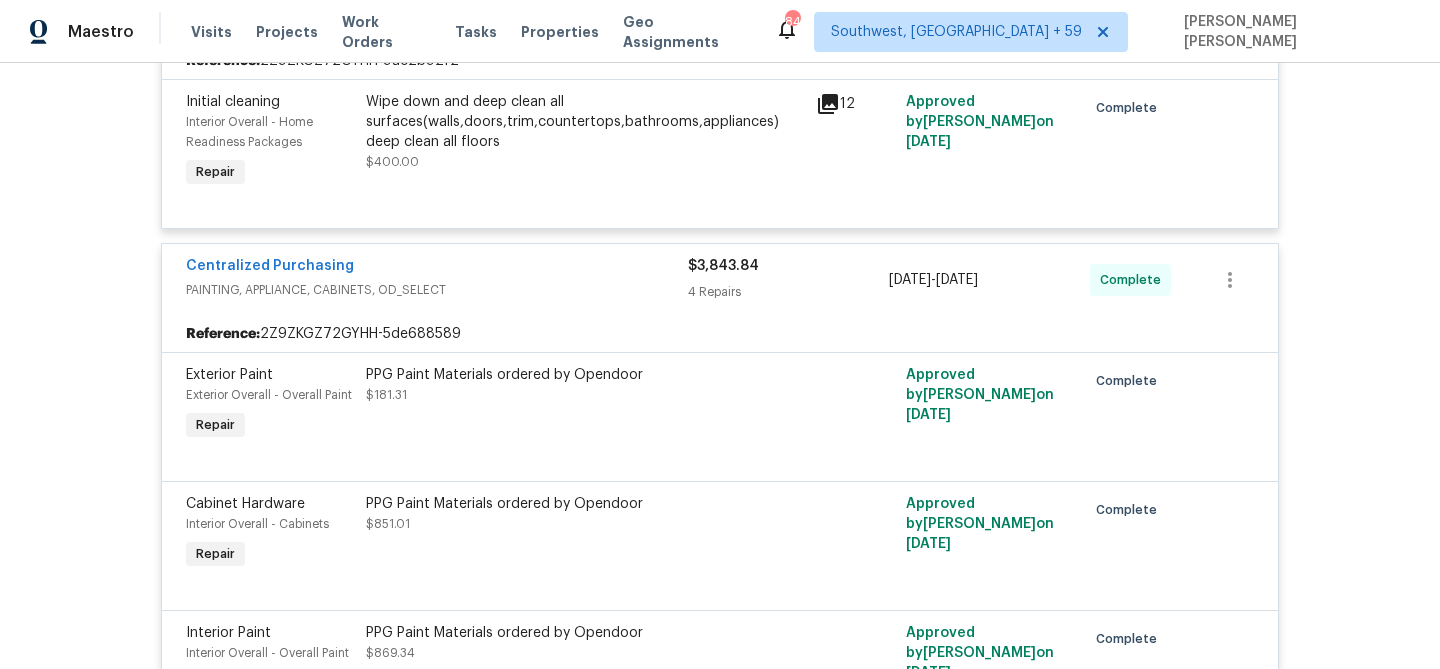 scroll, scrollTop: 798, scrollLeft: 0, axis: vertical 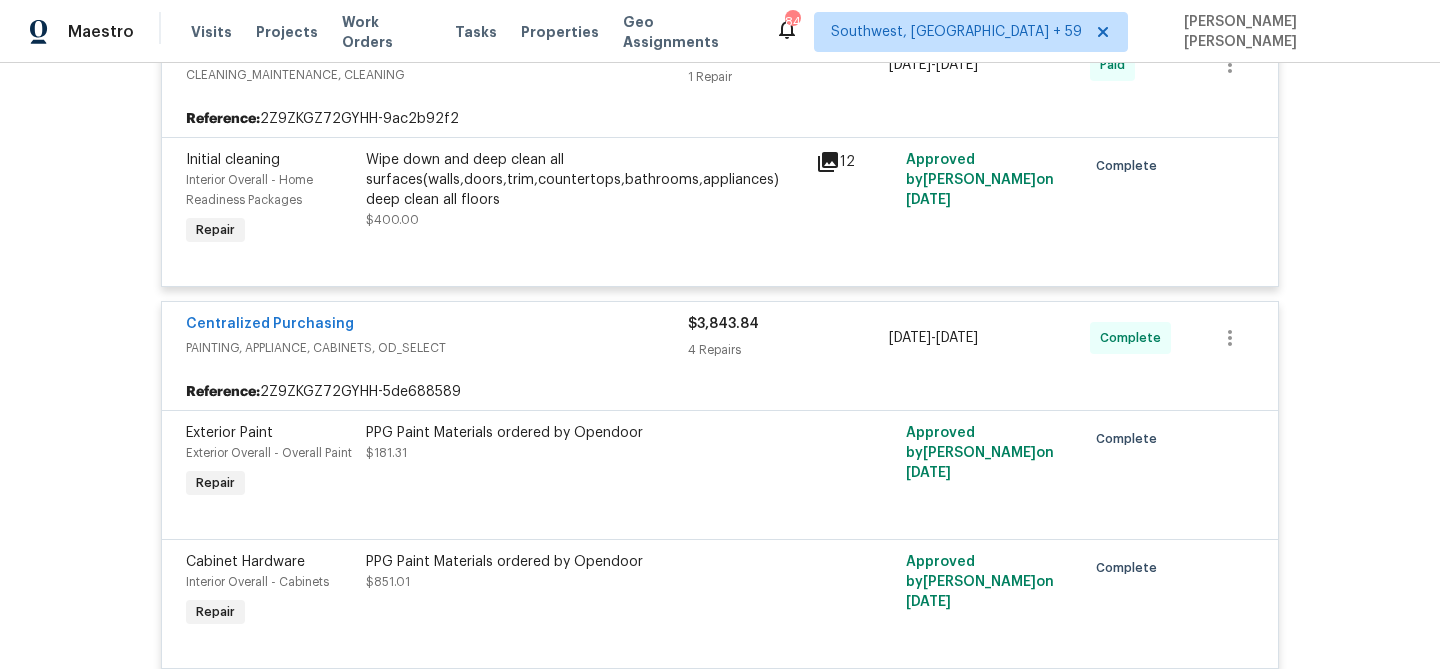 click on "PAINTING, APPLIANCE, CABINETS, OD_SELECT" at bounding box center [437, 348] 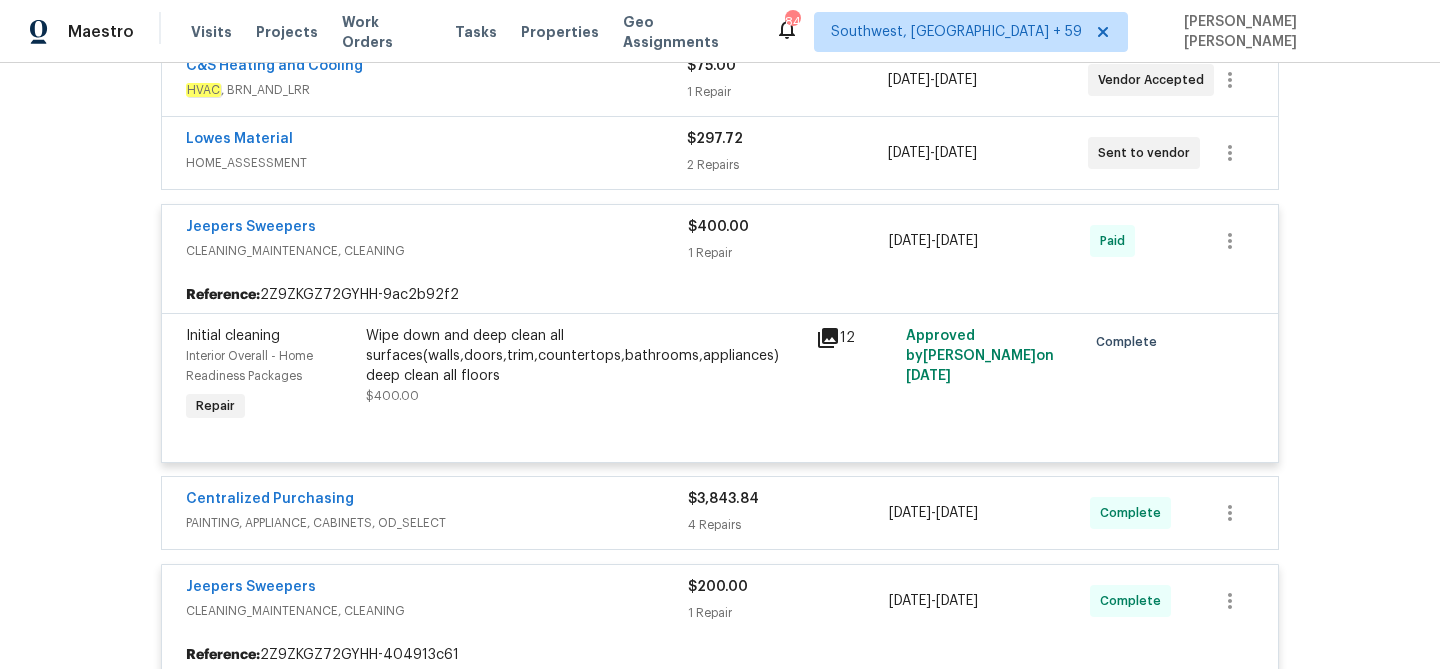 scroll, scrollTop: 738, scrollLeft: 0, axis: vertical 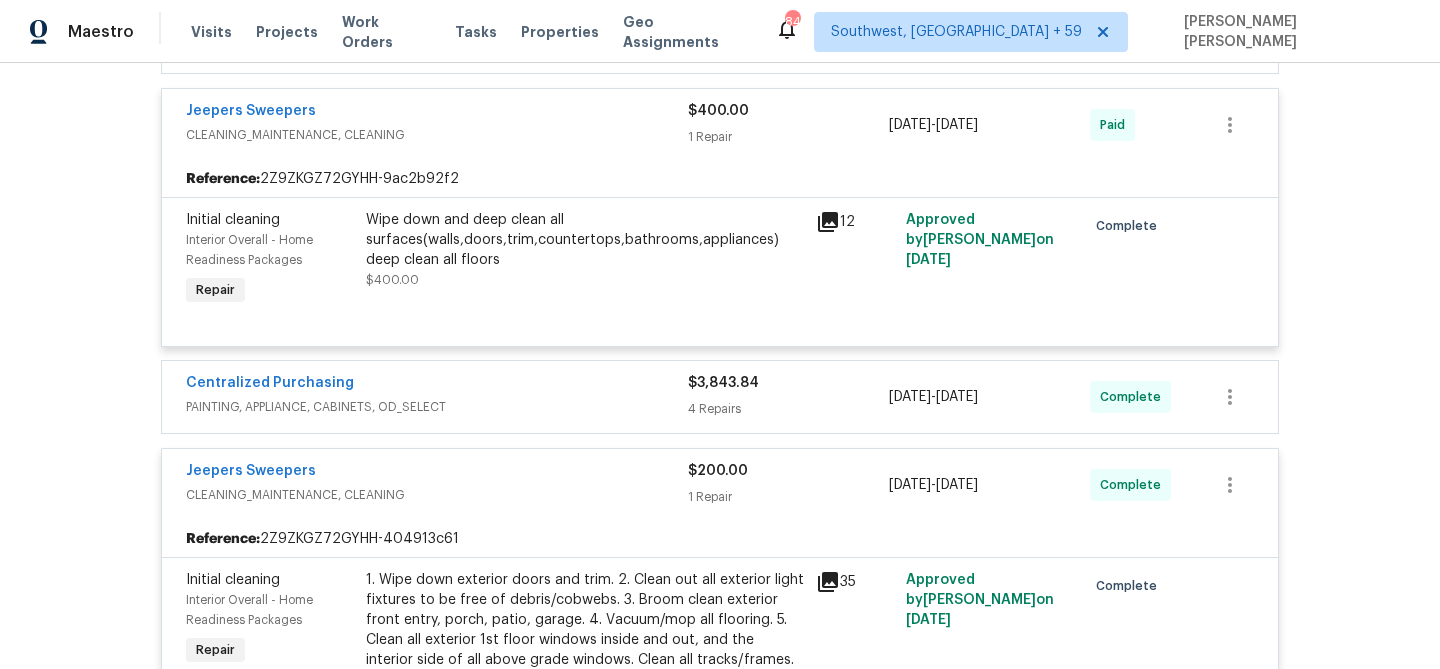 click on "PAINTING, APPLIANCE, CABINETS, OD_SELECT" at bounding box center [437, 407] 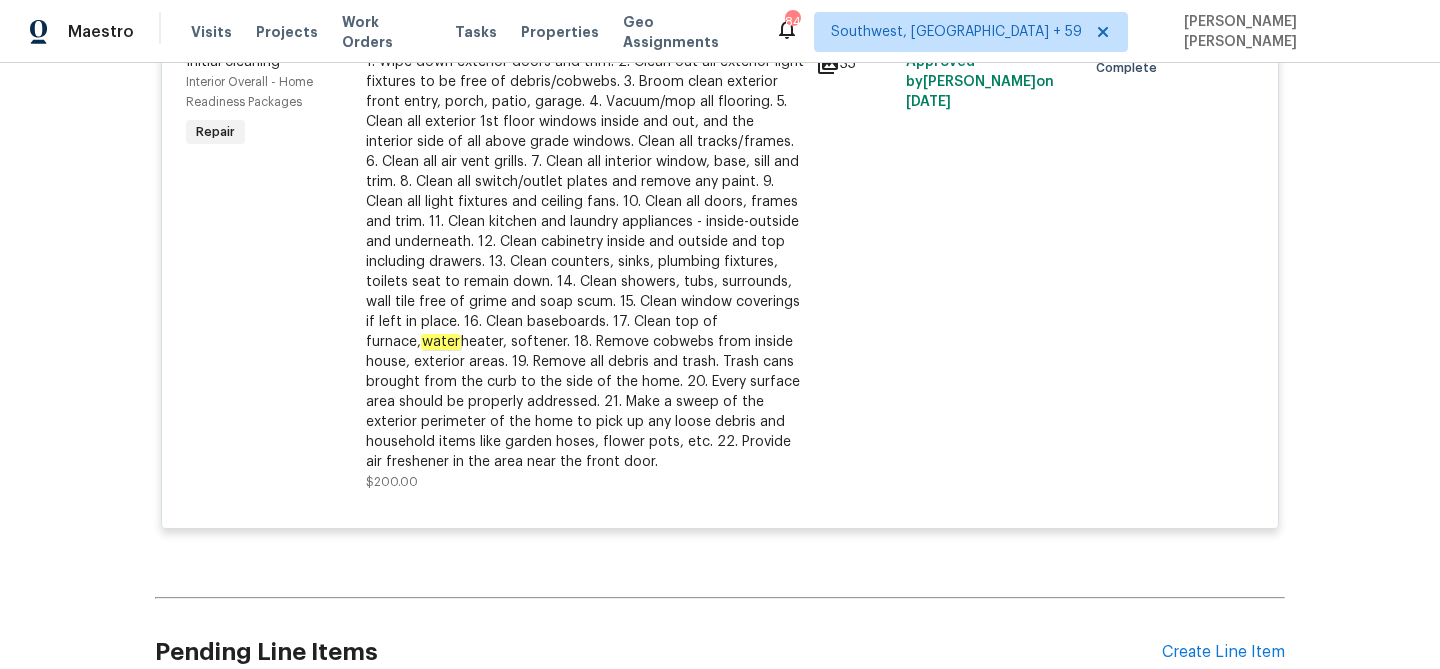 scroll, scrollTop: 1636, scrollLeft: 0, axis: vertical 